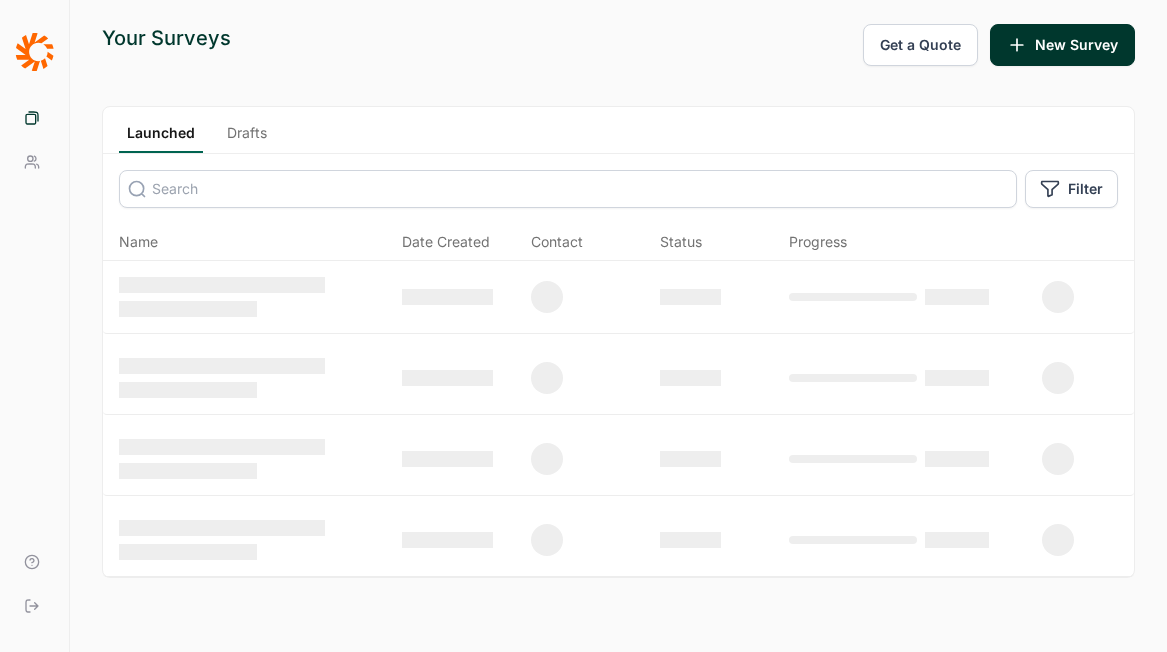 scroll, scrollTop: 0, scrollLeft: 0, axis: both 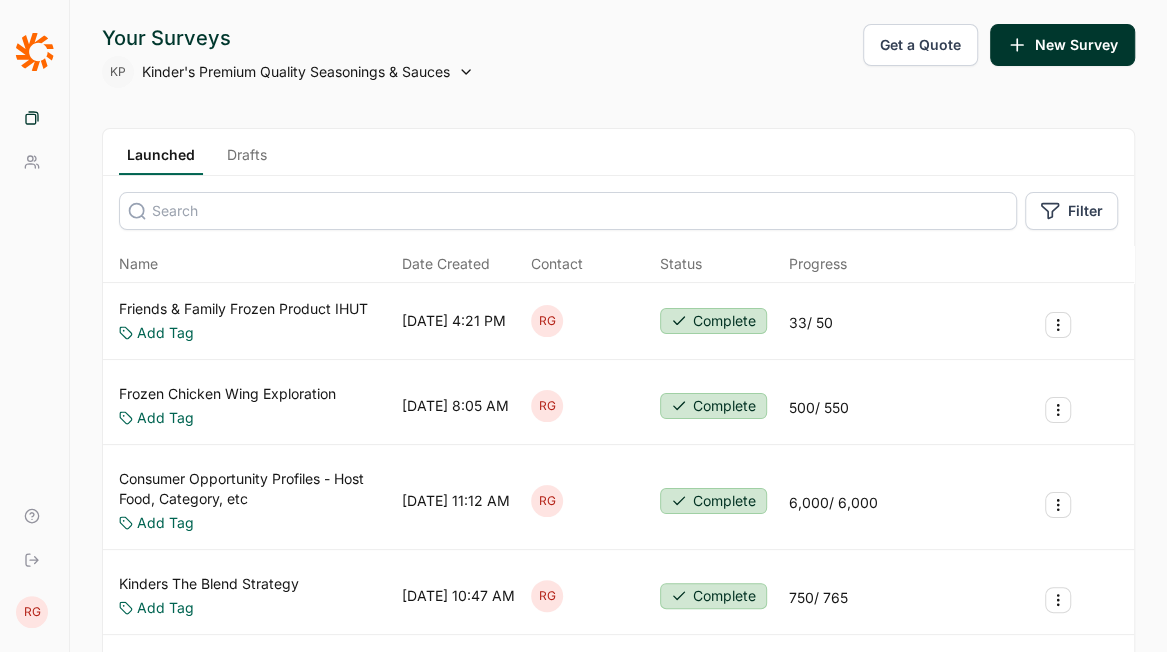 click on "Drafts" at bounding box center [247, 160] 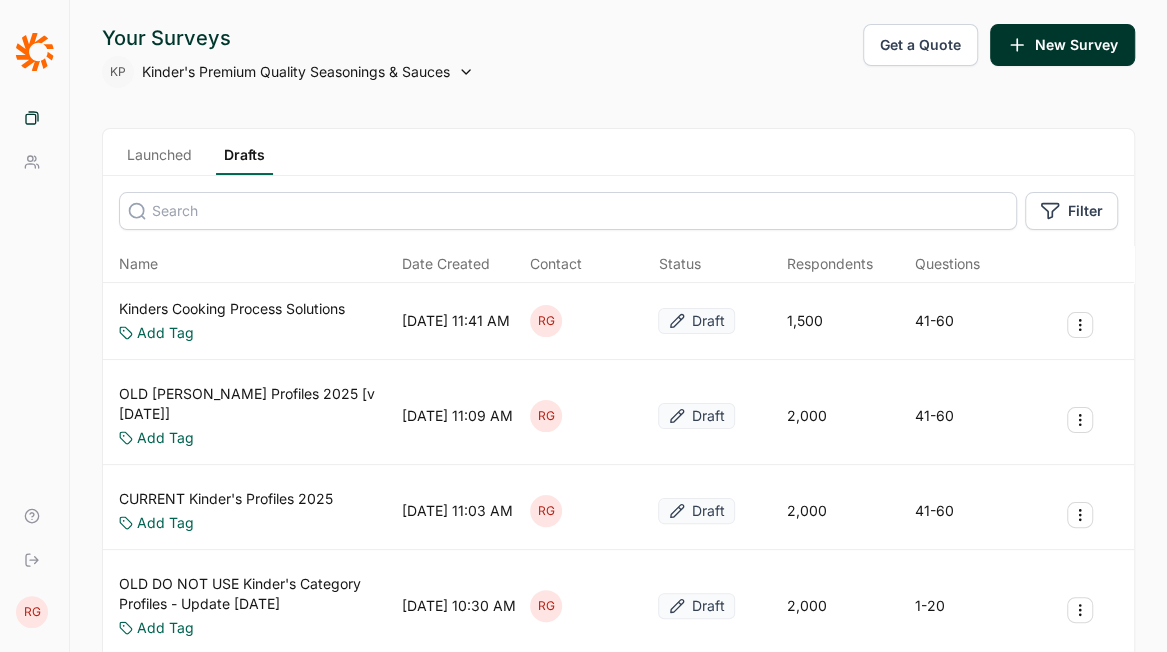 click on "Kinders Cooking Process Solutions" at bounding box center (232, 309) 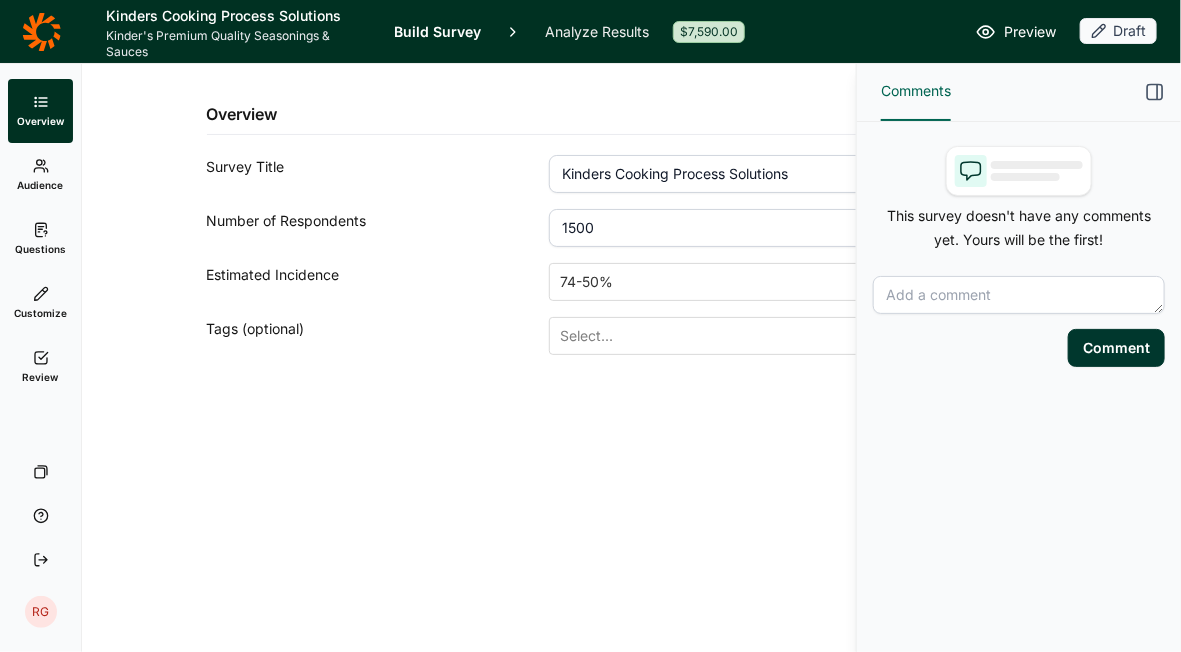 click on "Questions" at bounding box center (40, 239) 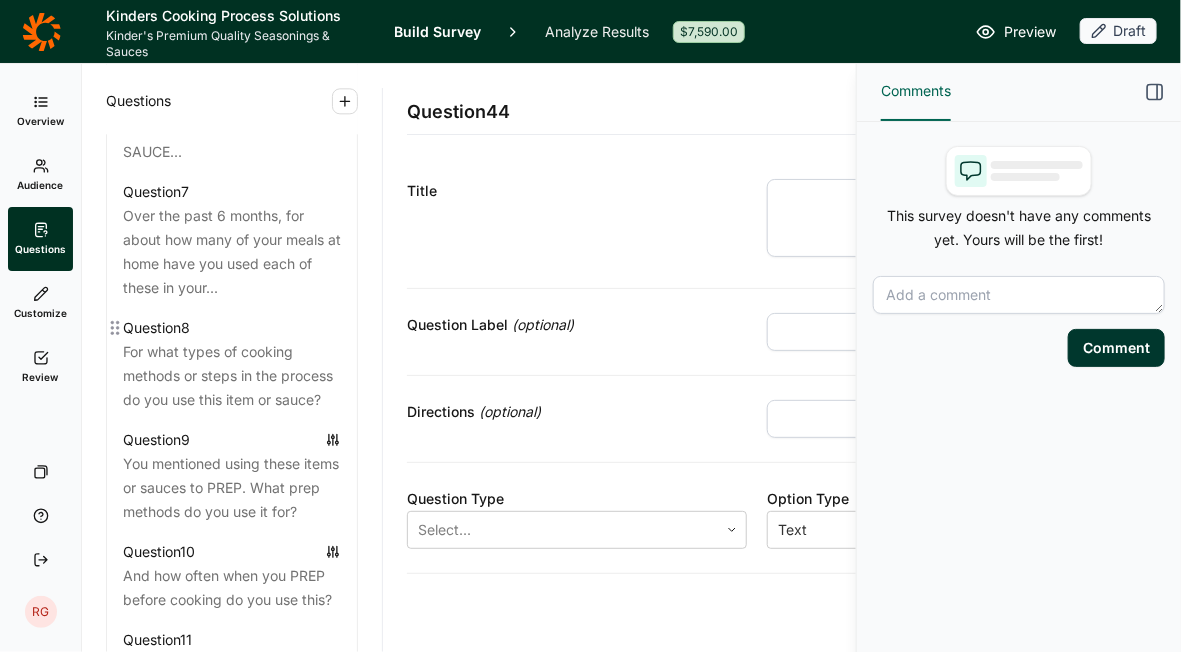 scroll, scrollTop: 1715, scrollLeft: 0, axis: vertical 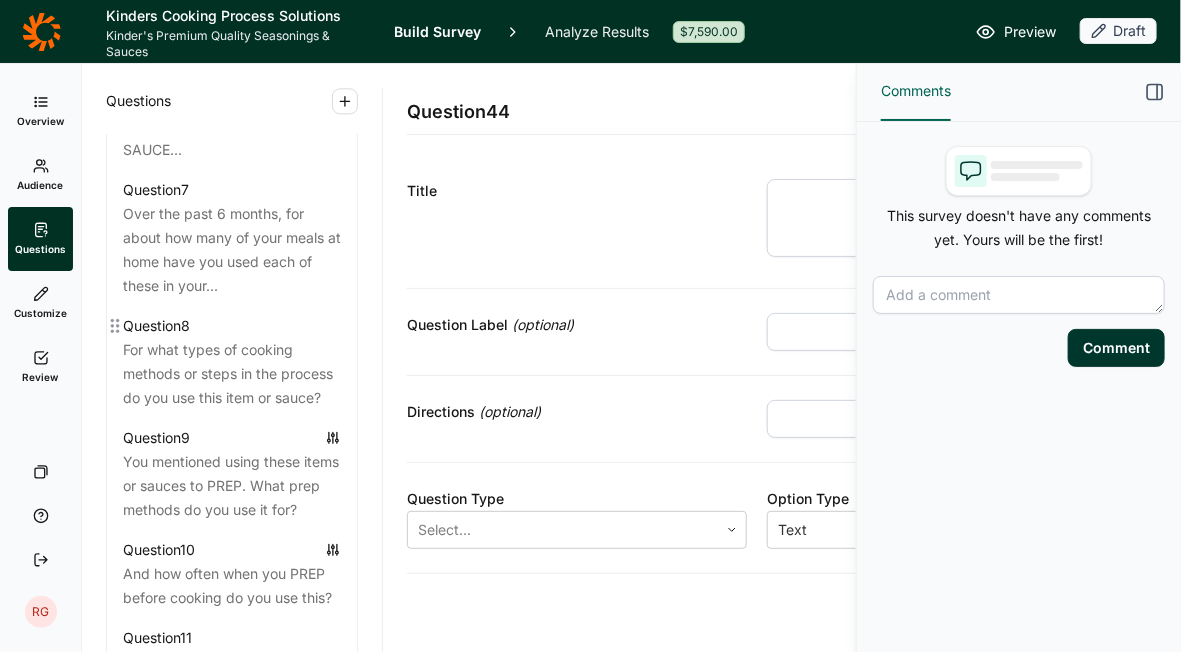 click on "For what types of cooking methods or steps in the process do you use this item or sauce?" at bounding box center [232, 374] 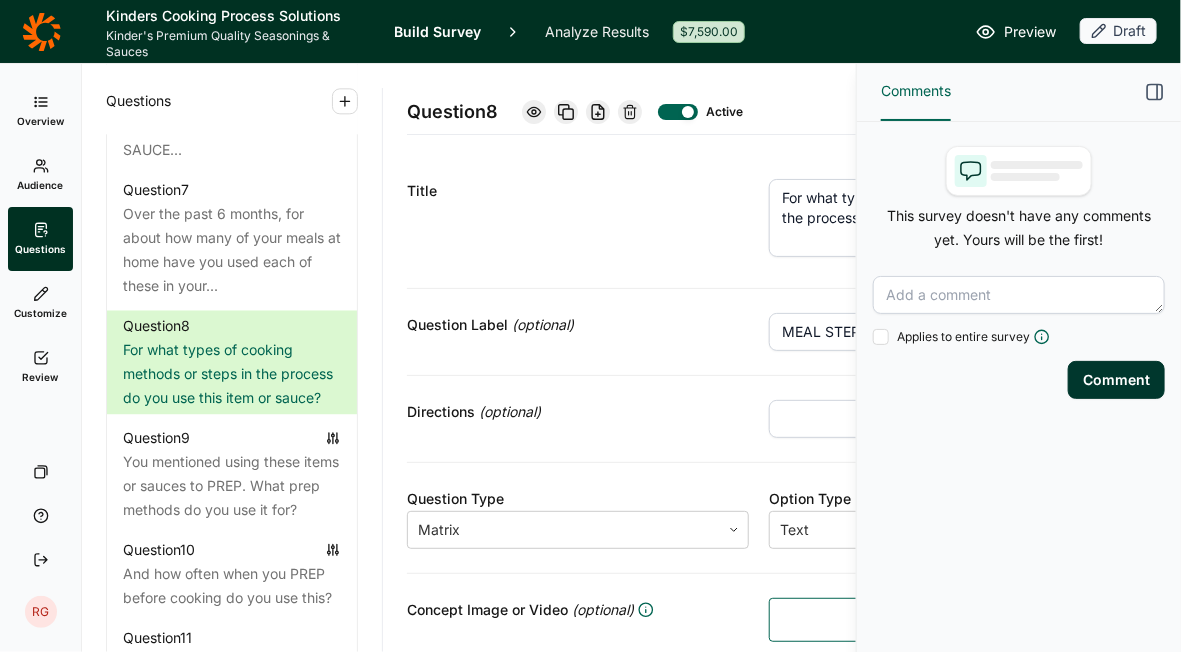 click 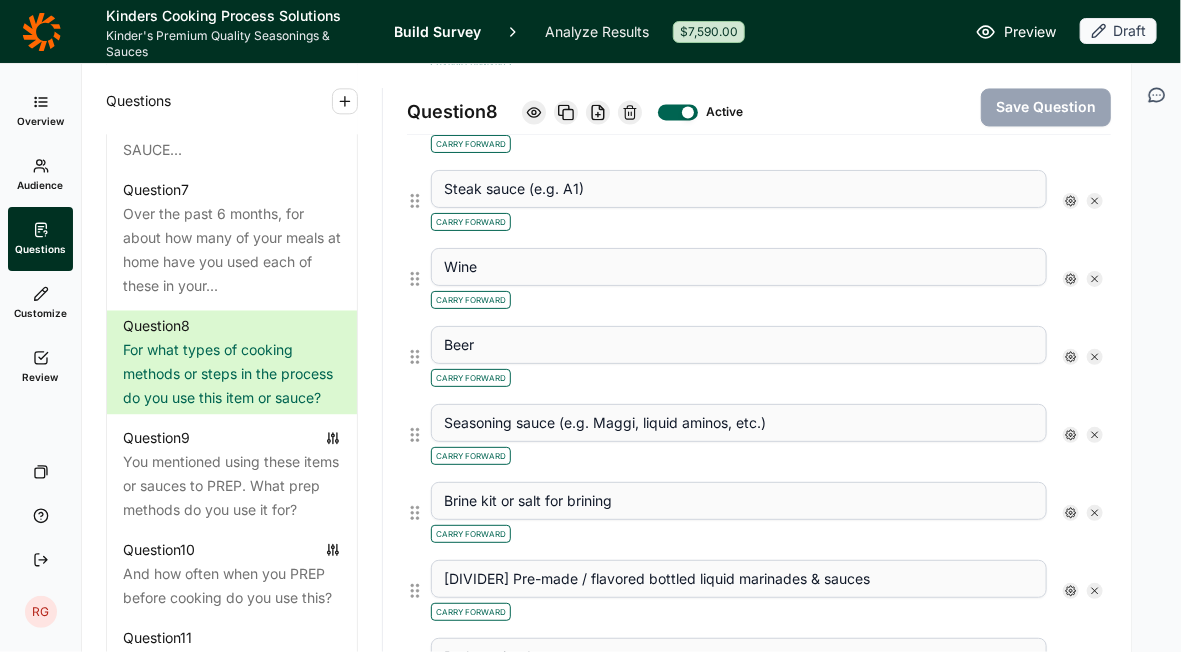 scroll, scrollTop: 1418, scrollLeft: 0, axis: vertical 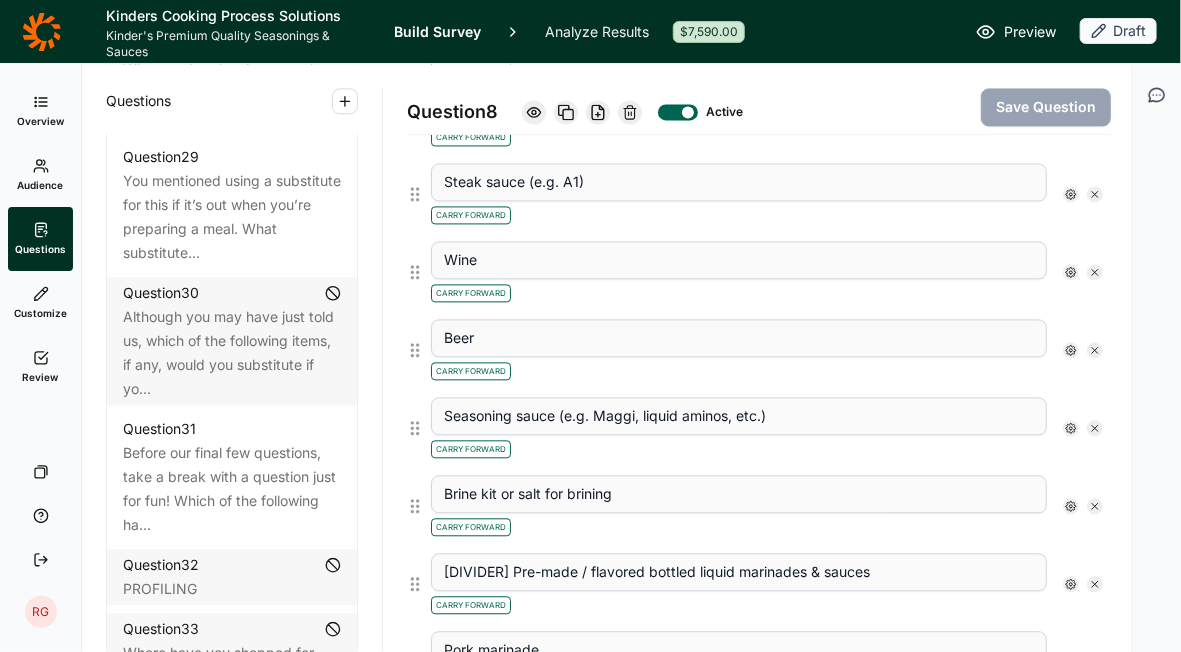 click on "When you’re planning a meal and this is not available, what do you do?" at bounding box center [232, 93] 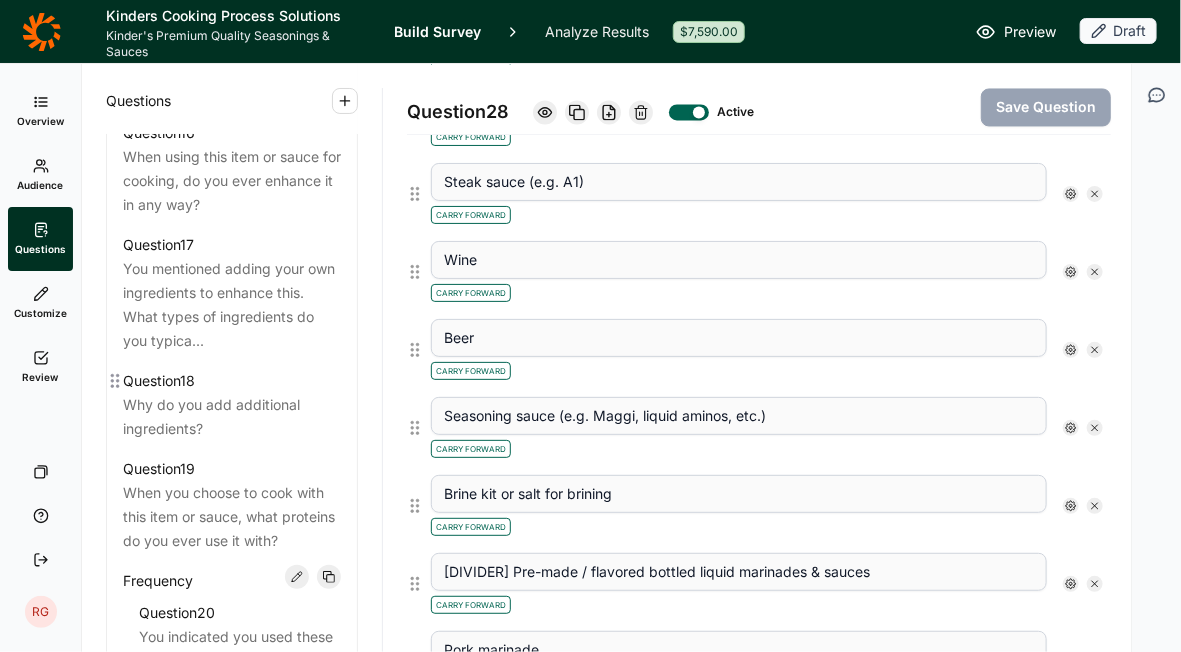scroll, scrollTop: 2778, scrollLeft: 0, axis: vertical 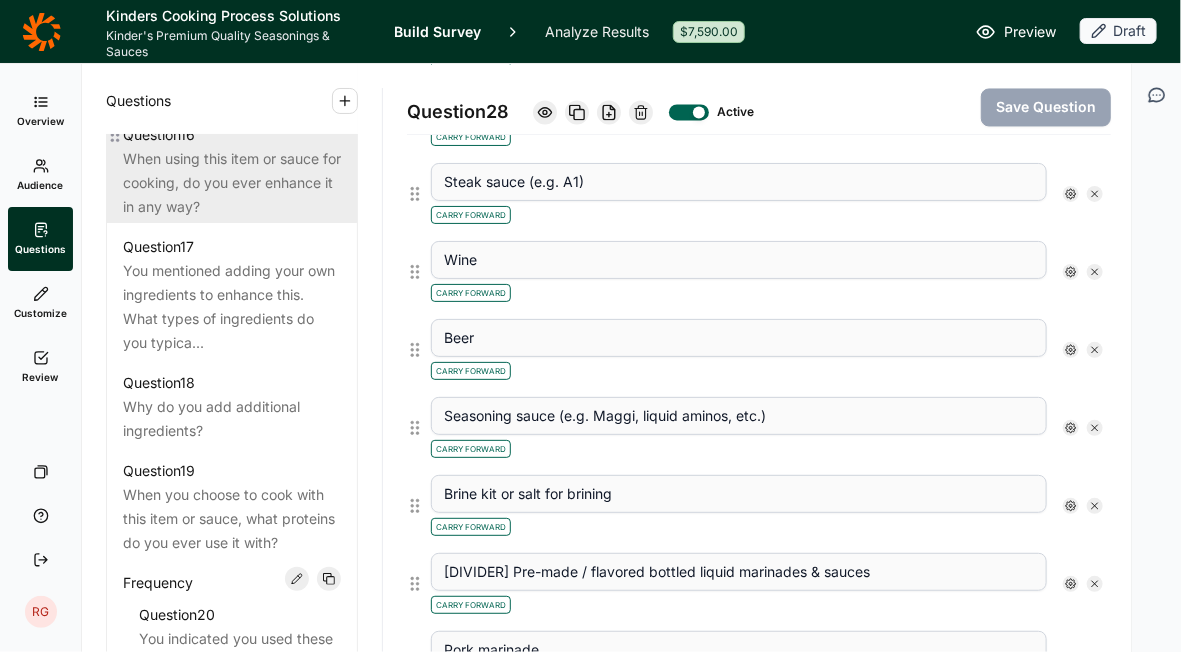 click on "When using this item or sauce for cooking, do you ever enhance it in any way?" at bounding box center (232, 183) 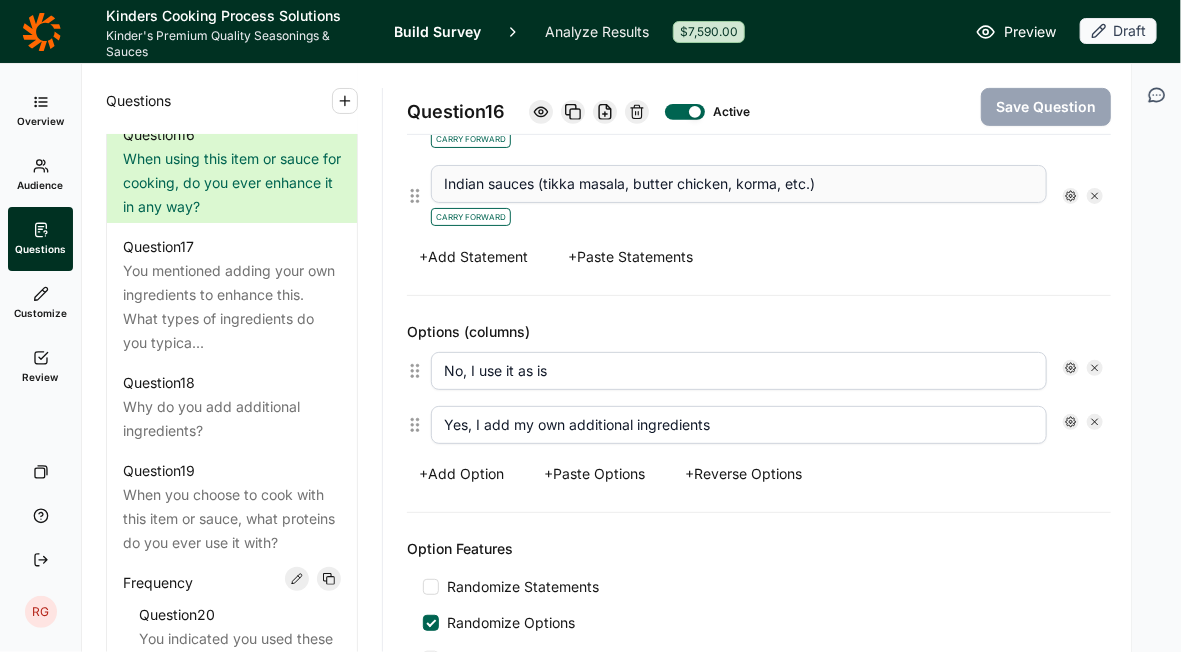 scroll, scrollTop: 2977, scrollLeft: 0, axis: vertical 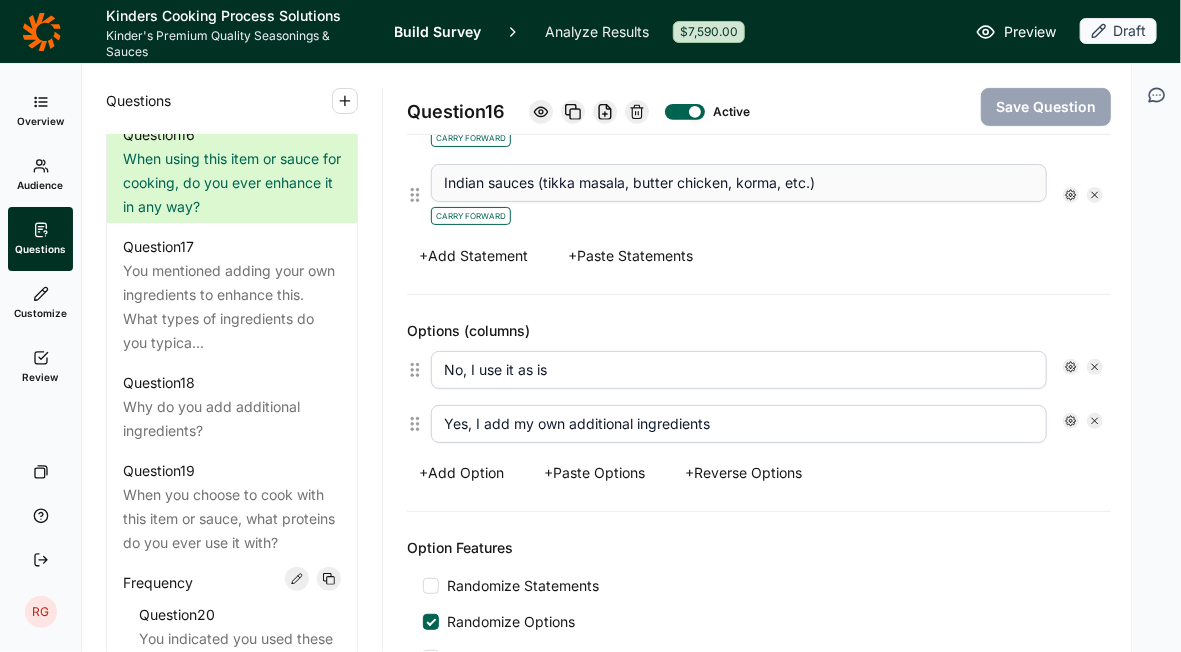 click at bounding box center (685, 112) 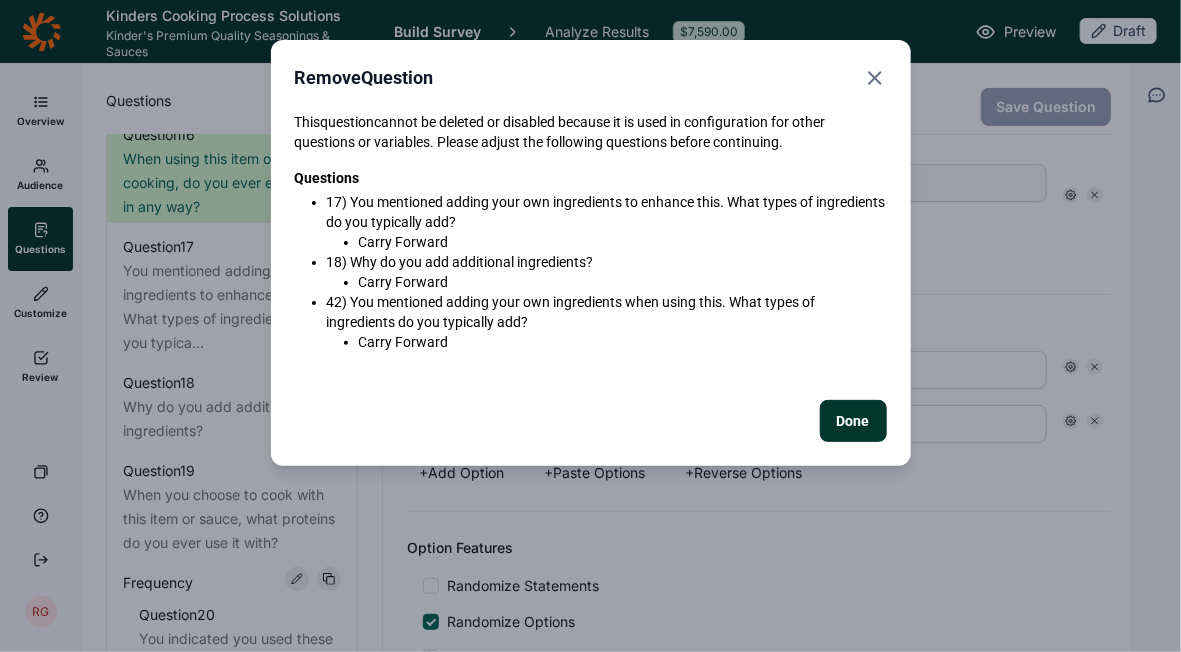 click on "Done" at bounding box center [853, 421] 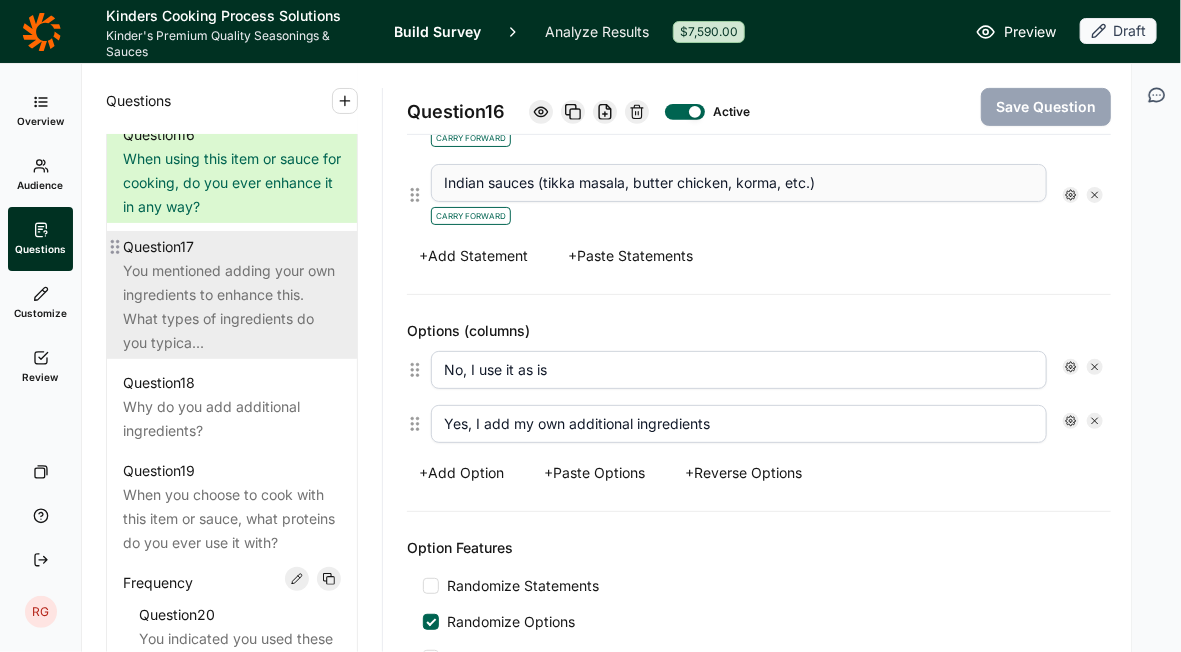 click on "You mentioned adding your own ingredients to enhance  this.  What types of ingredients do you typica..." at bounding box center (232, 307) 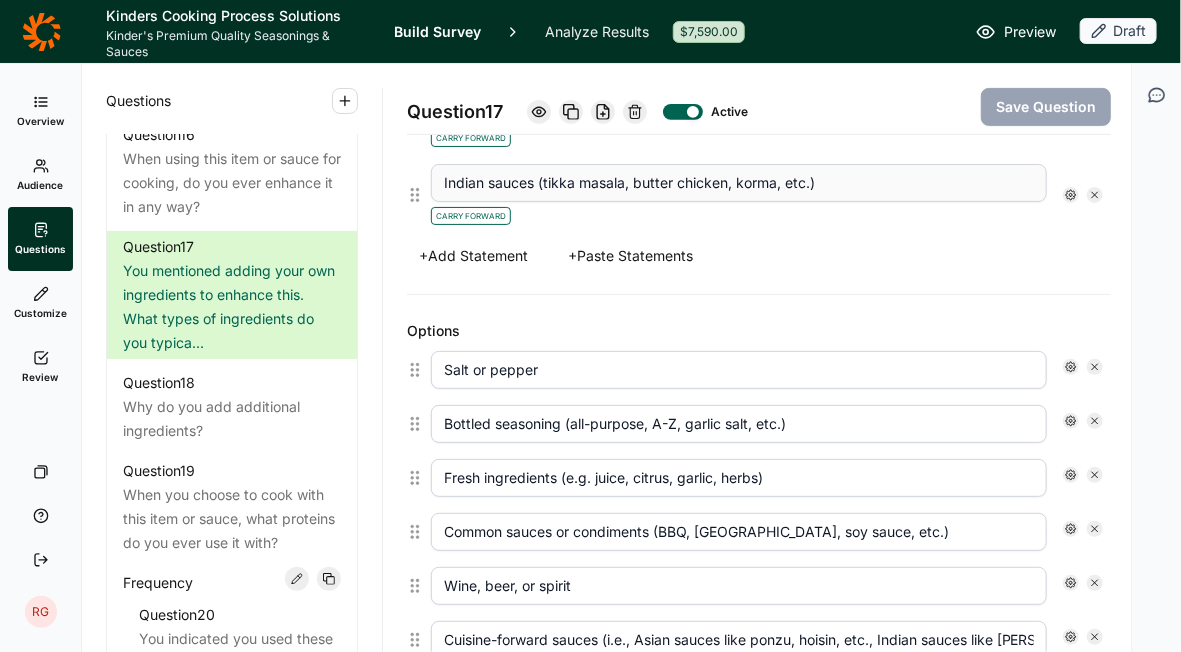 click at bounding box center [683, 112] 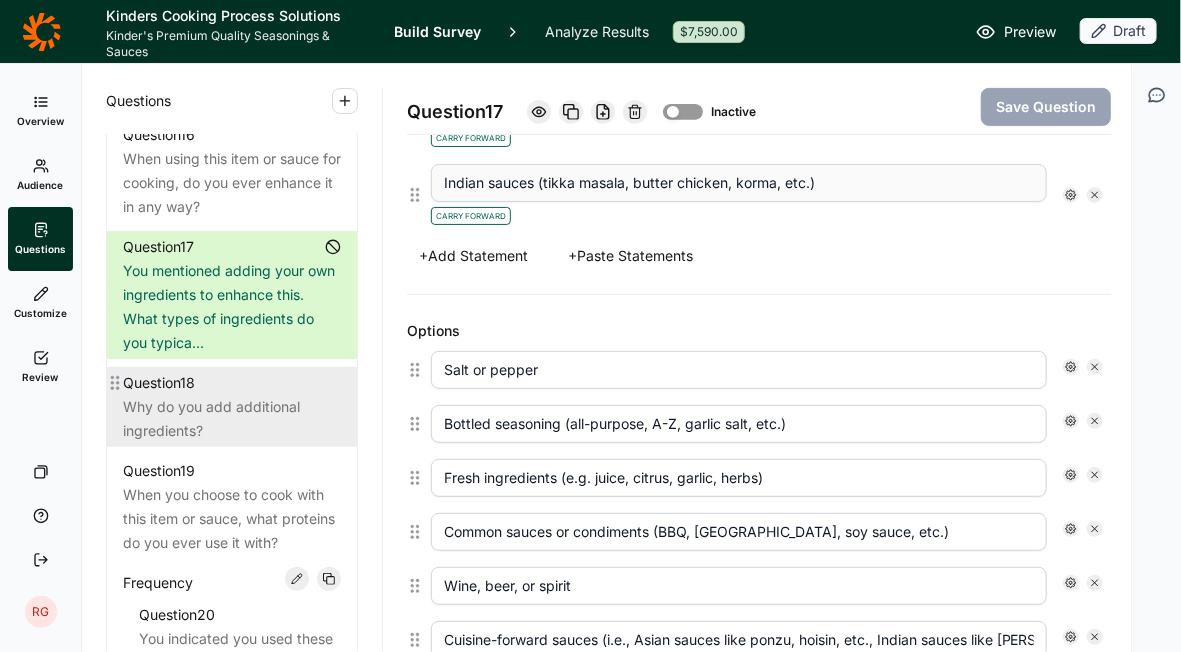 click on "Why do you add additional ingredients?" at bounding box center (232, 419) 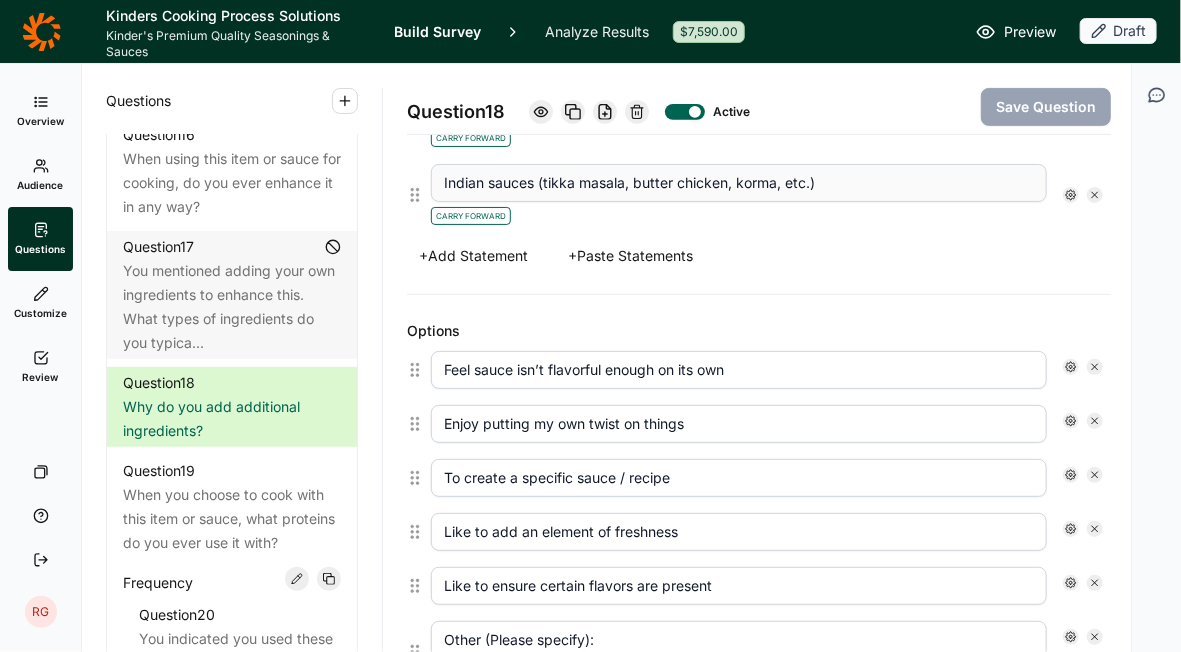 click at bounding box center (685, 112) 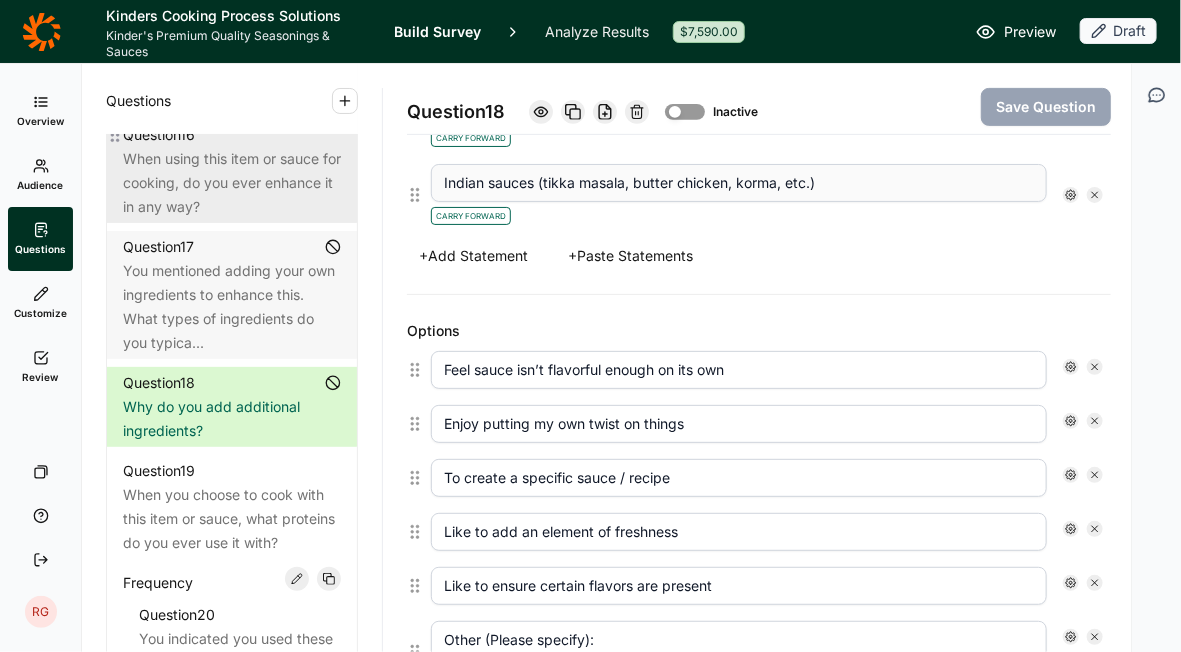 click on "When using this item or sauce for cooking, do you ever enhance it in any way?" at bounding box center [232, 183] 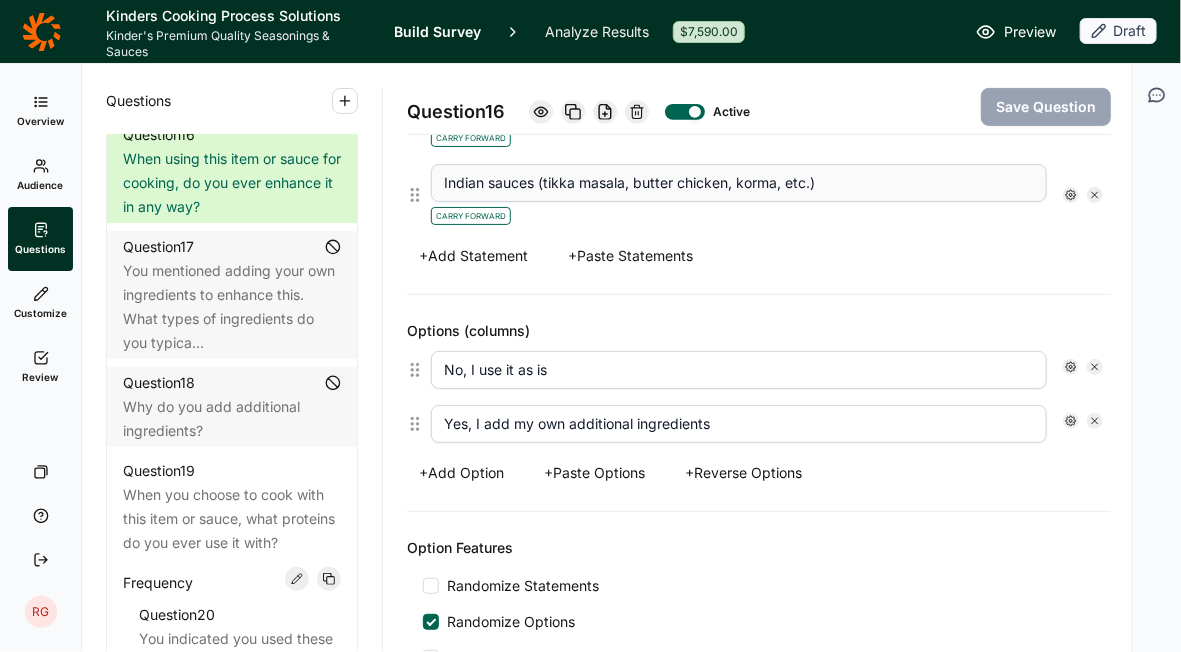 click at bounding box center [685, 112] 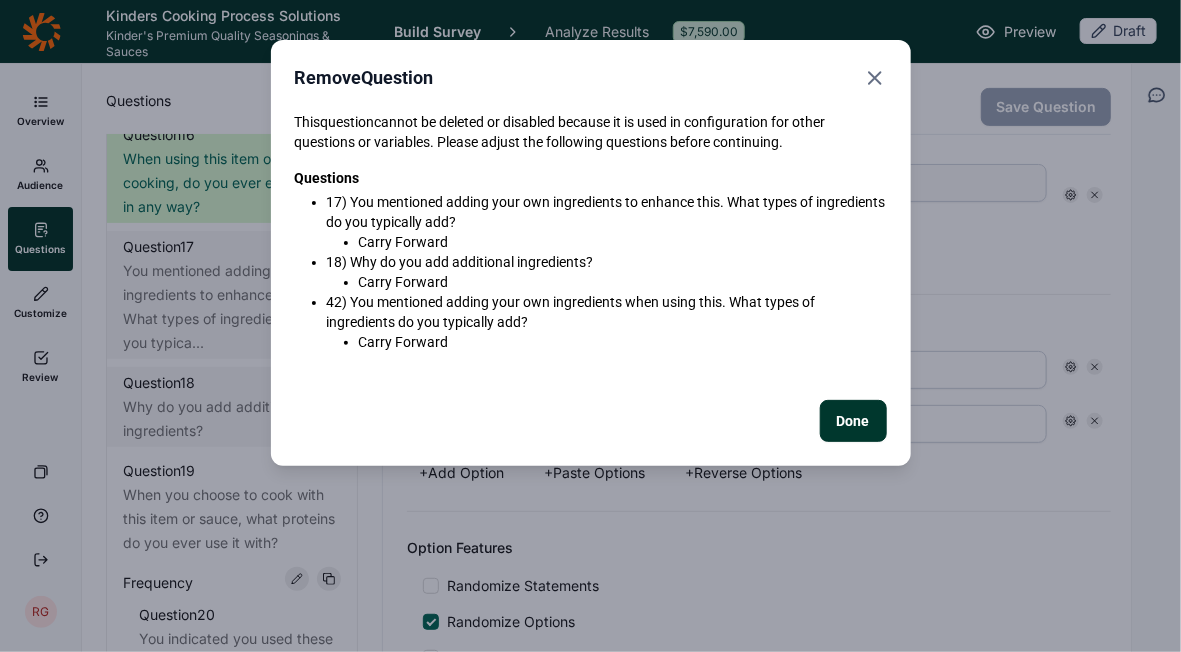 click on "Done" at bounding box center [853, 421] 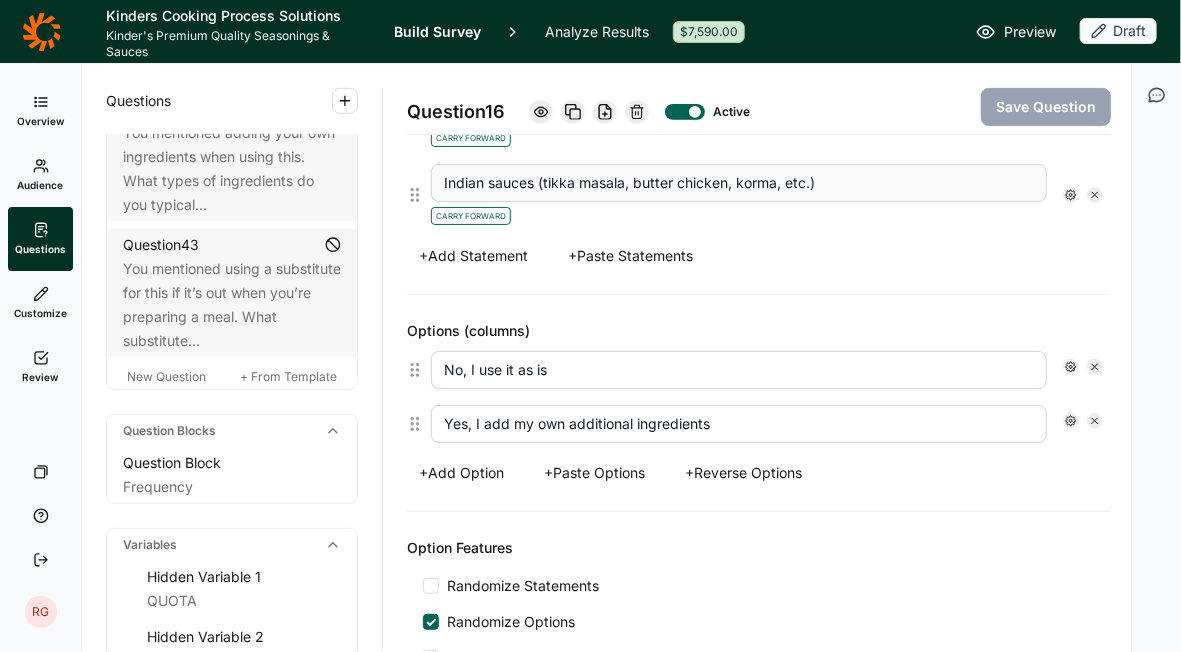 scroll, scrollTop: 5987, scrollLeft: 0, axis: vertical 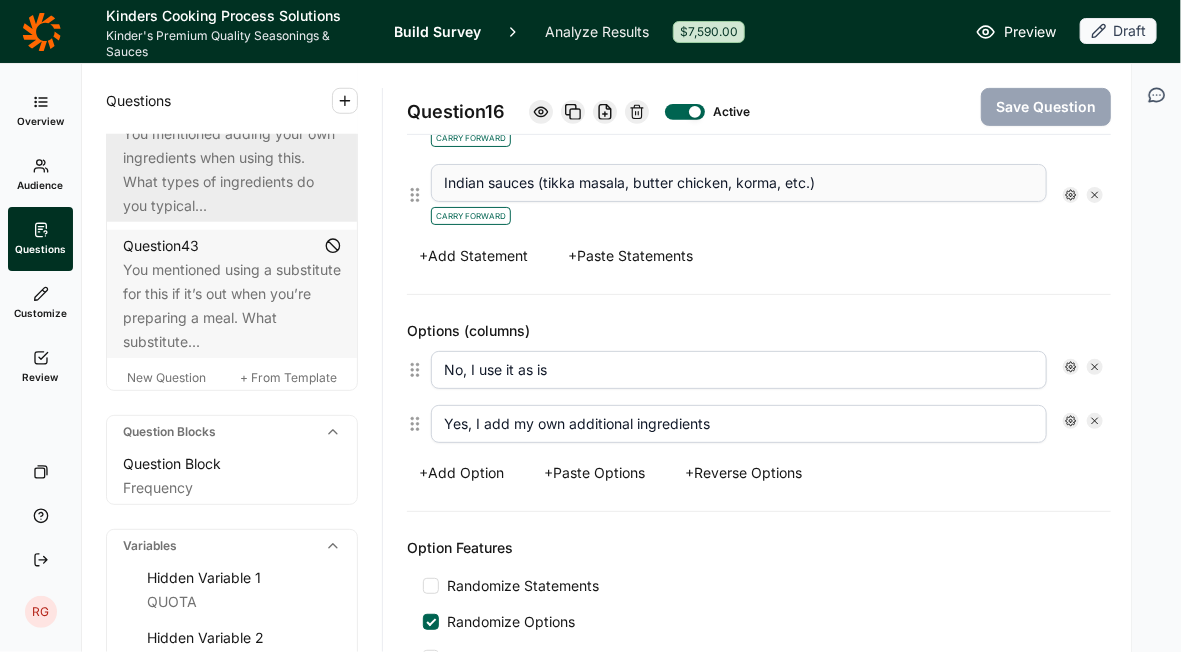 click on "You mentioned adding your own ingredients when using this.  What types of ingredients do you typical..." at bounding box center [232, 170] 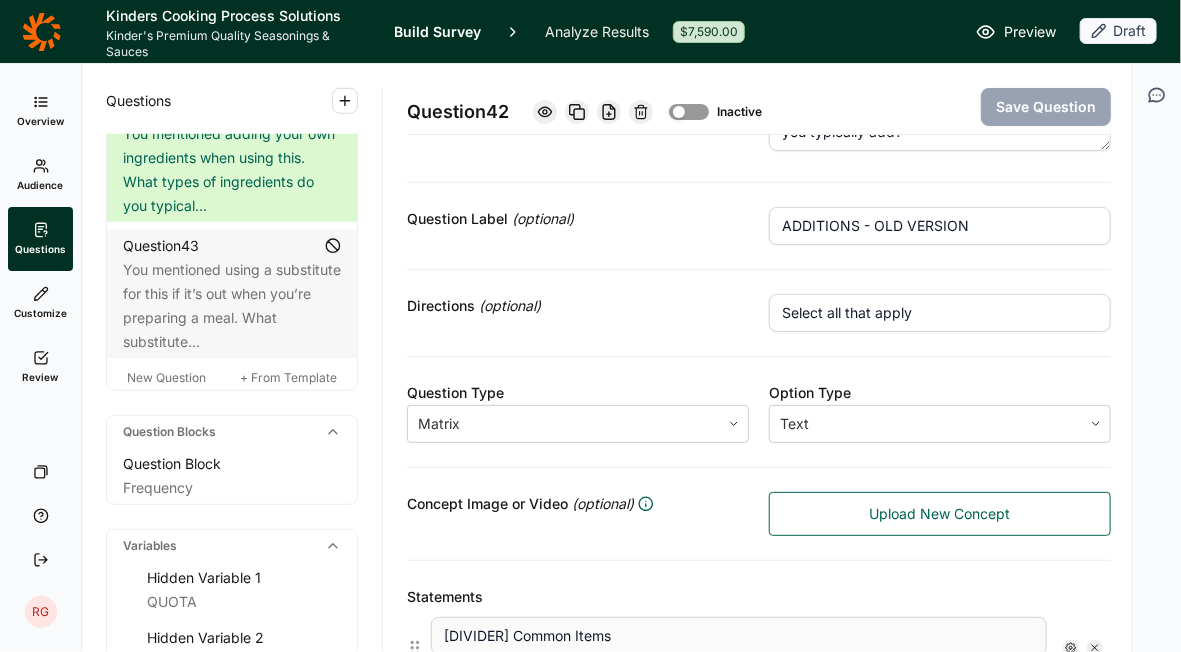 scroll, scrollTop: 0, scrollLeft: 0, axis: both 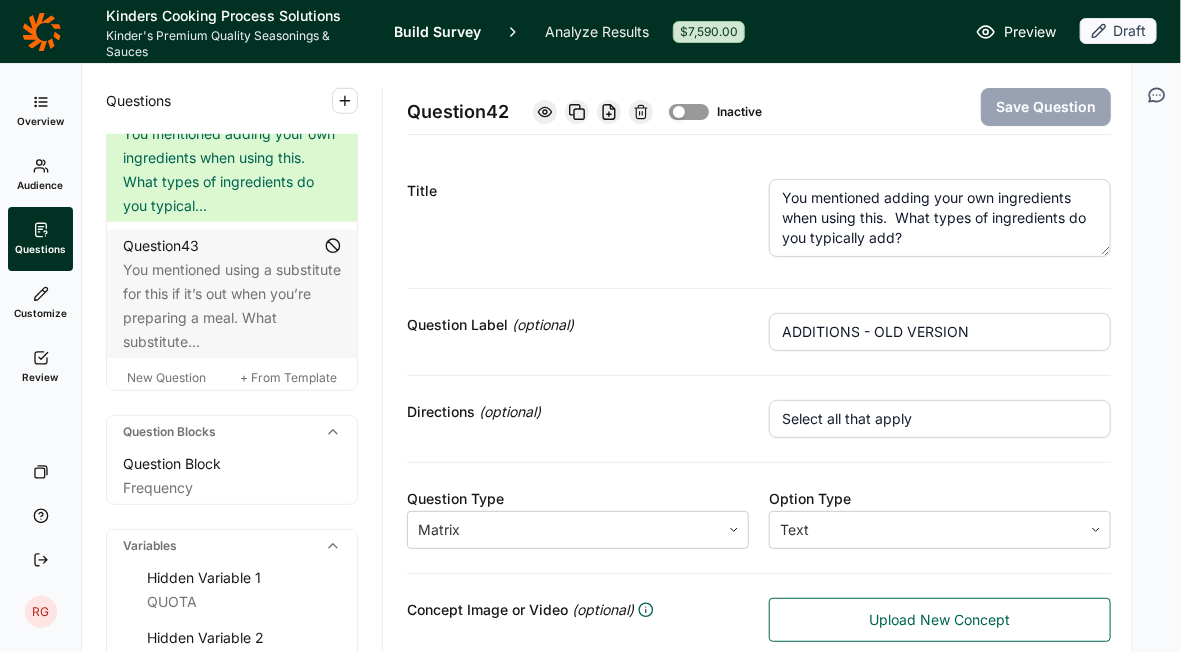 click 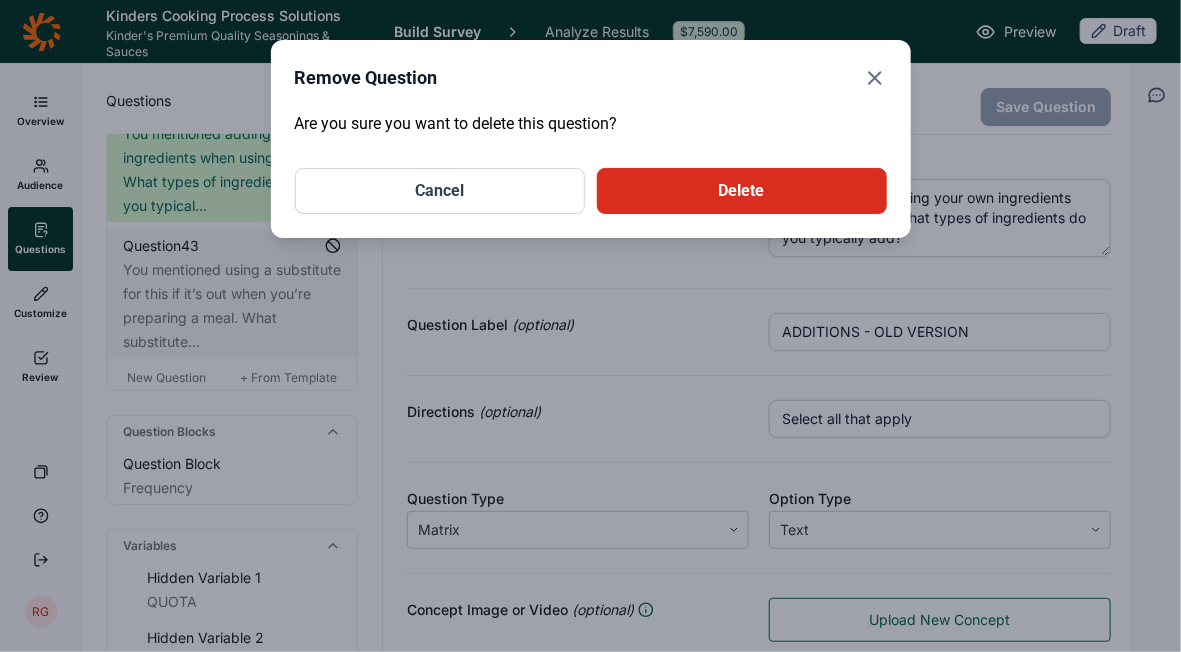 click on "Delete" at bounding box center [742, 191] 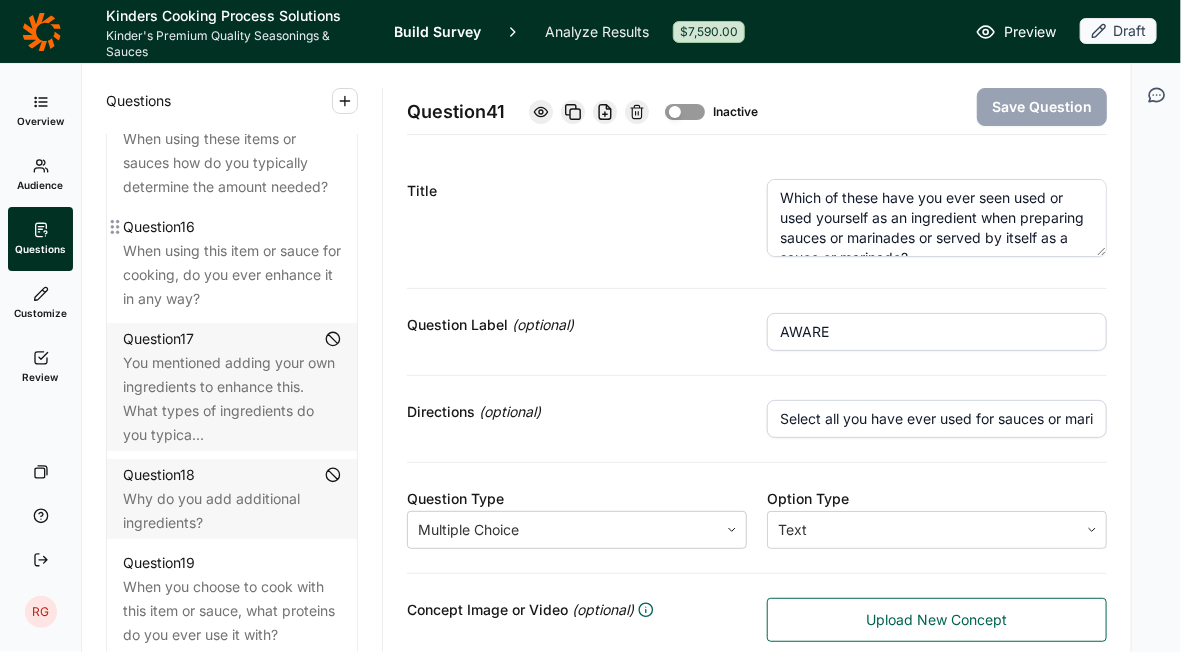 scroll, scrollTop: 2685, scrollLeft: 0, axis: vertical 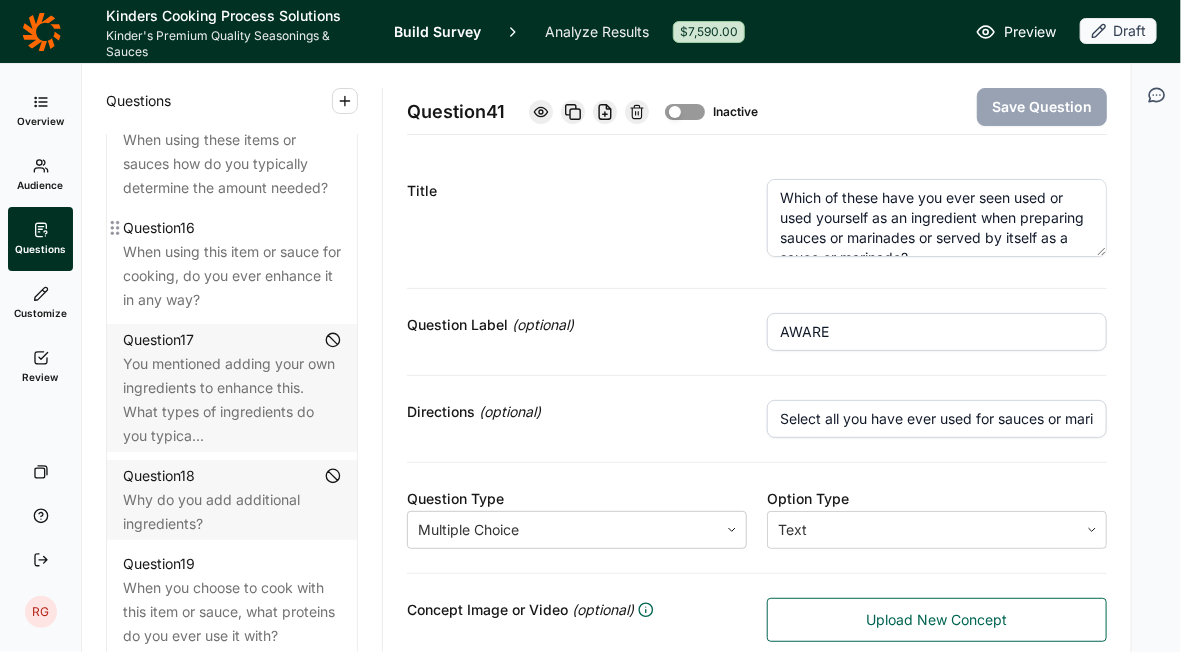 click on "When using this item or sauce for cooking, do you ever enhance it in any way?" at bounding box center [232, 276] 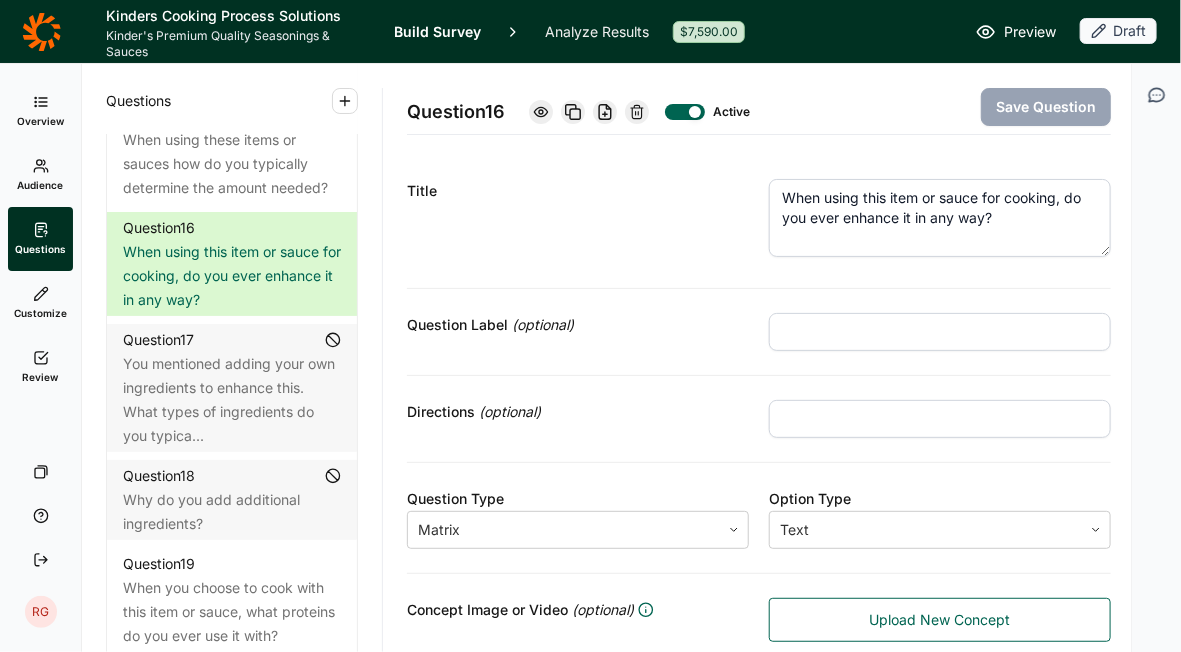click at bounding box center [685, 112] 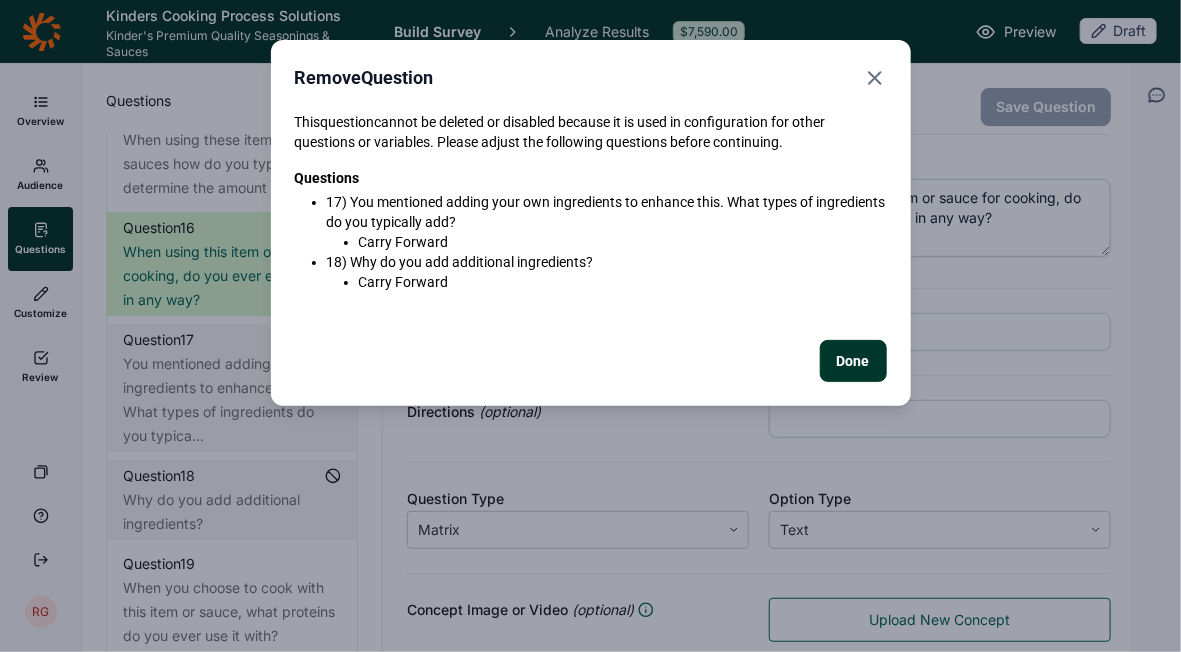 click on "Done" at bounding box center (853, 361) 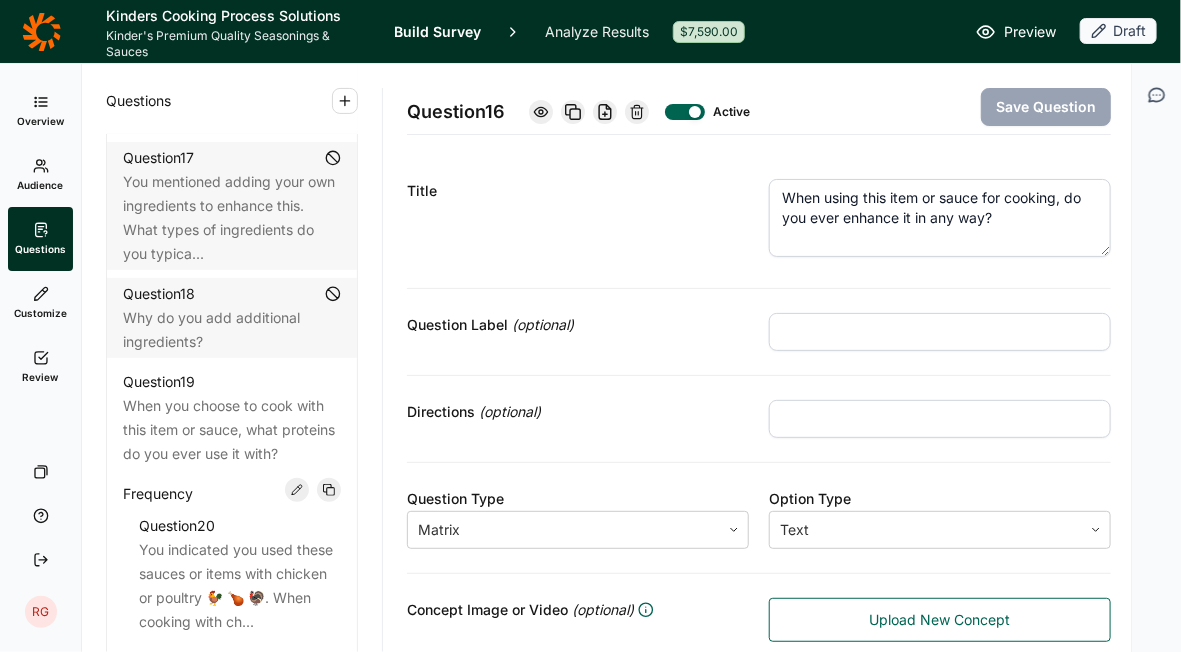 scroll, scrollTop: 2869, scrollLeft: 0, axis: vertical 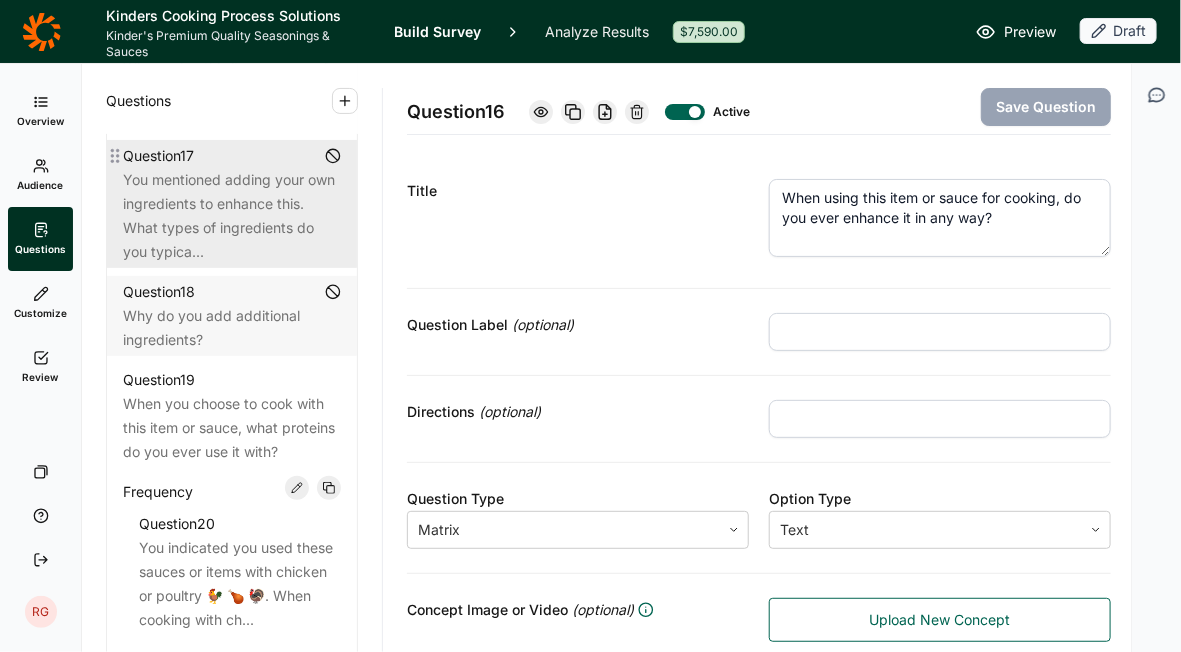 click on "You mentioned adding your own ingredients to enhance  this.  What types of ingredients do you typica..." at bounding box center [232, 216] 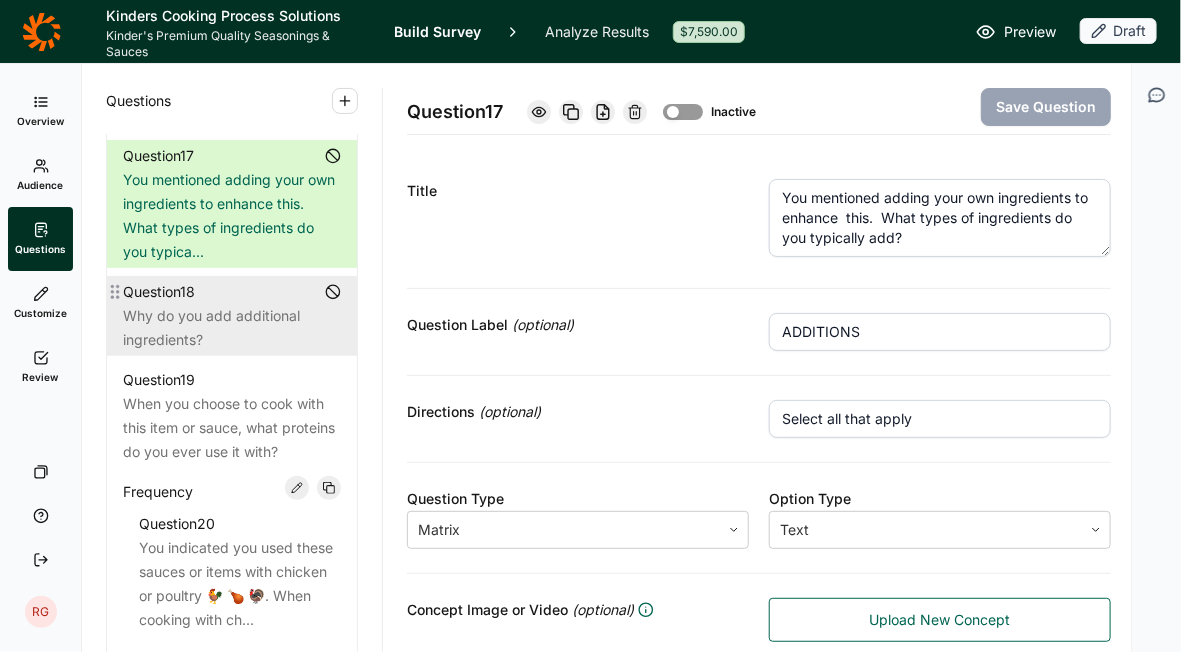 click on "Question  18" at bounding box center (232, 292) 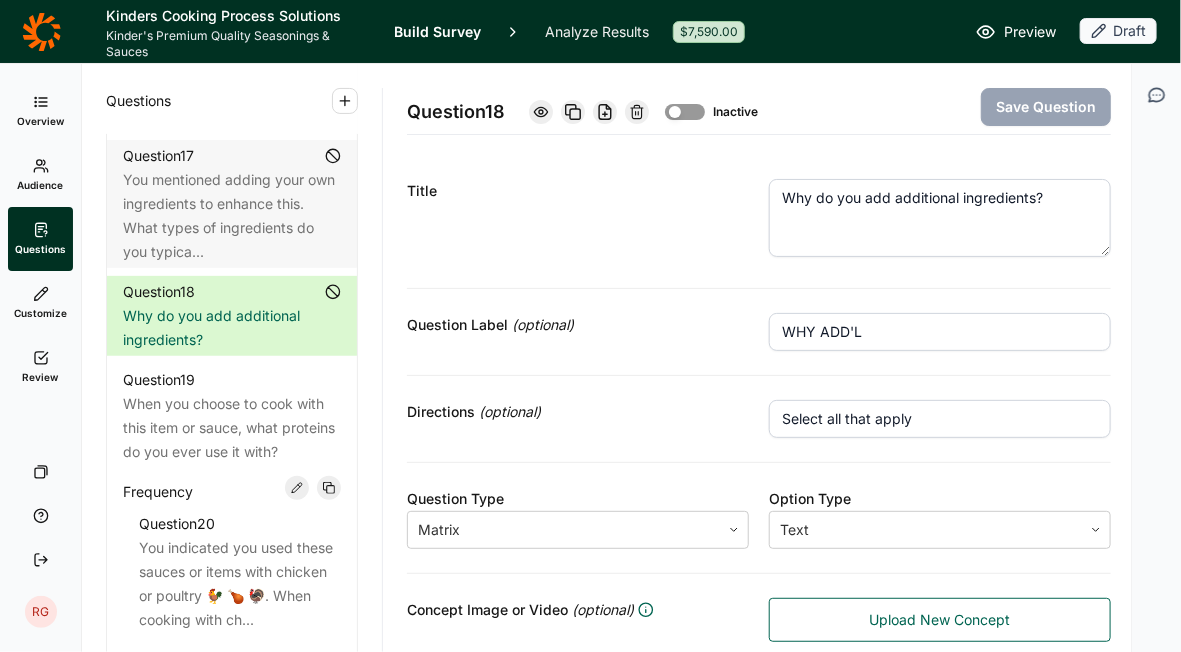 click 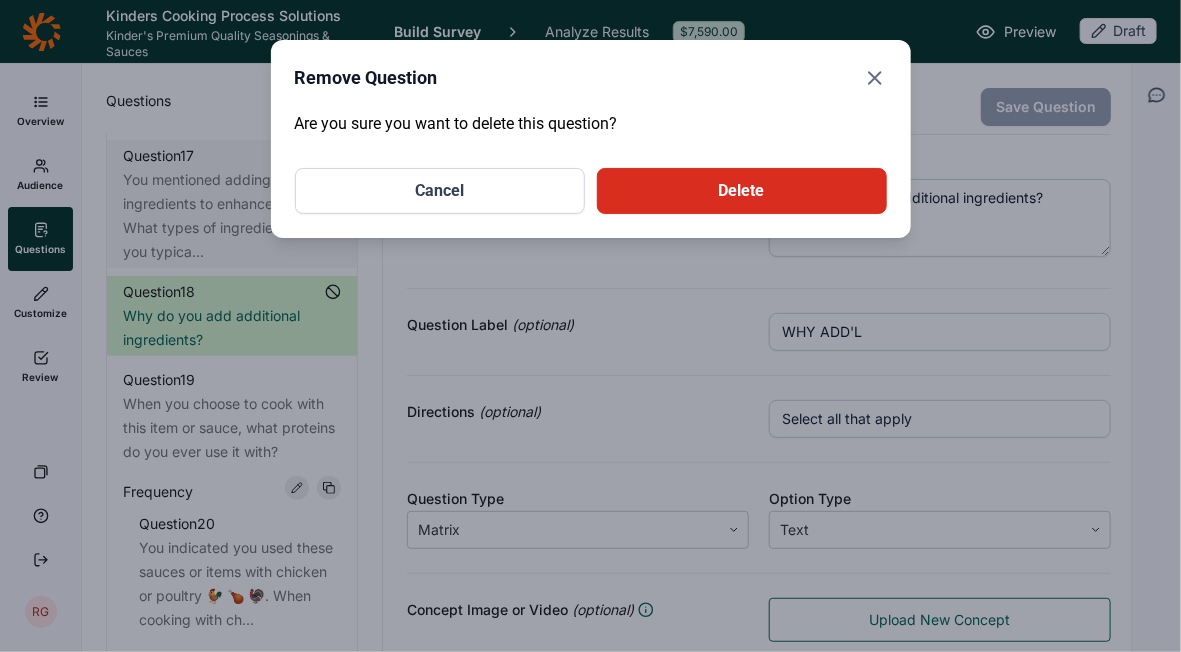 click on "Delete" at bounding box center (742, 191) 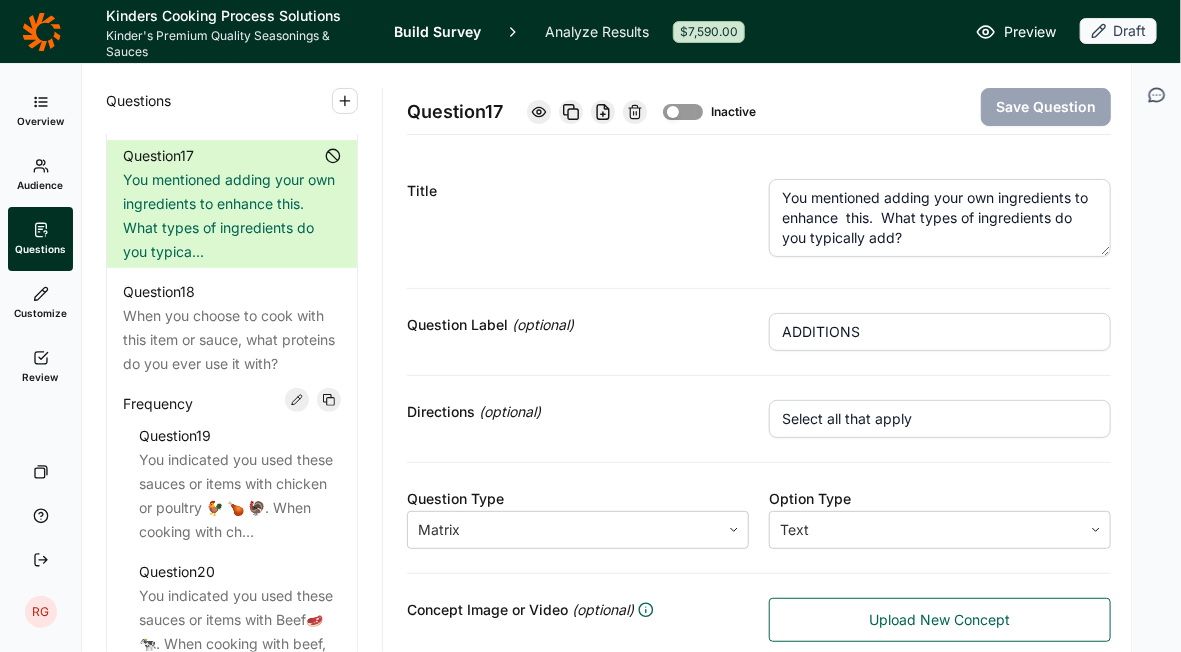 scroll, scrollTop: 2781, scrollLeft: 0, axis: vertical 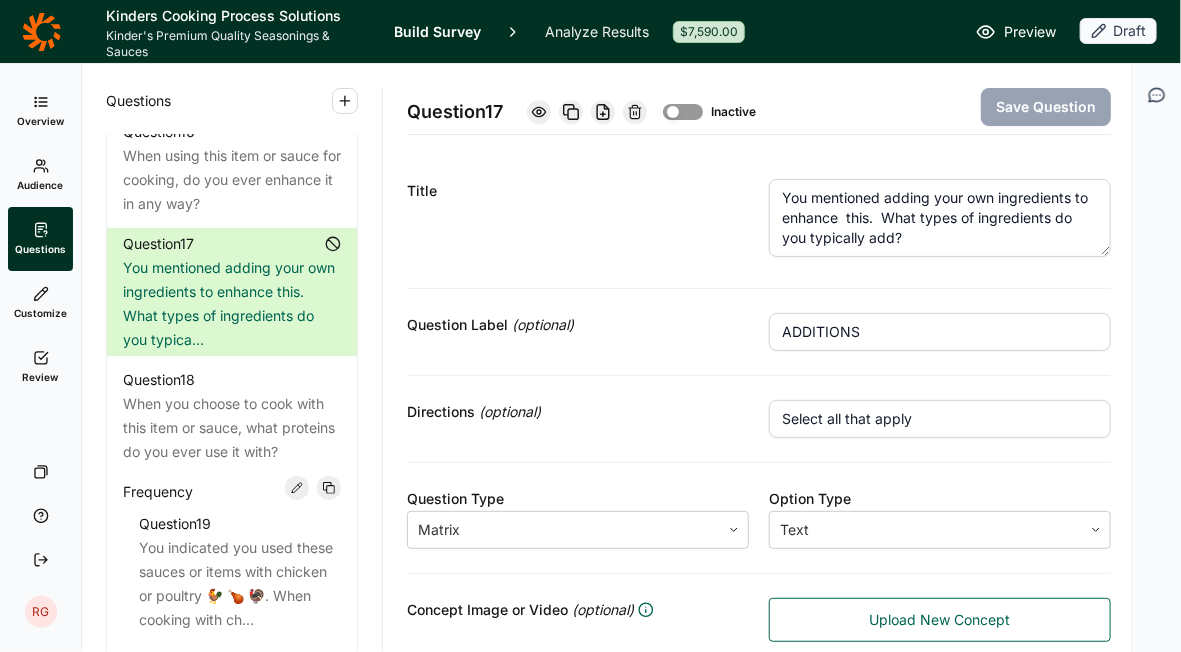 click 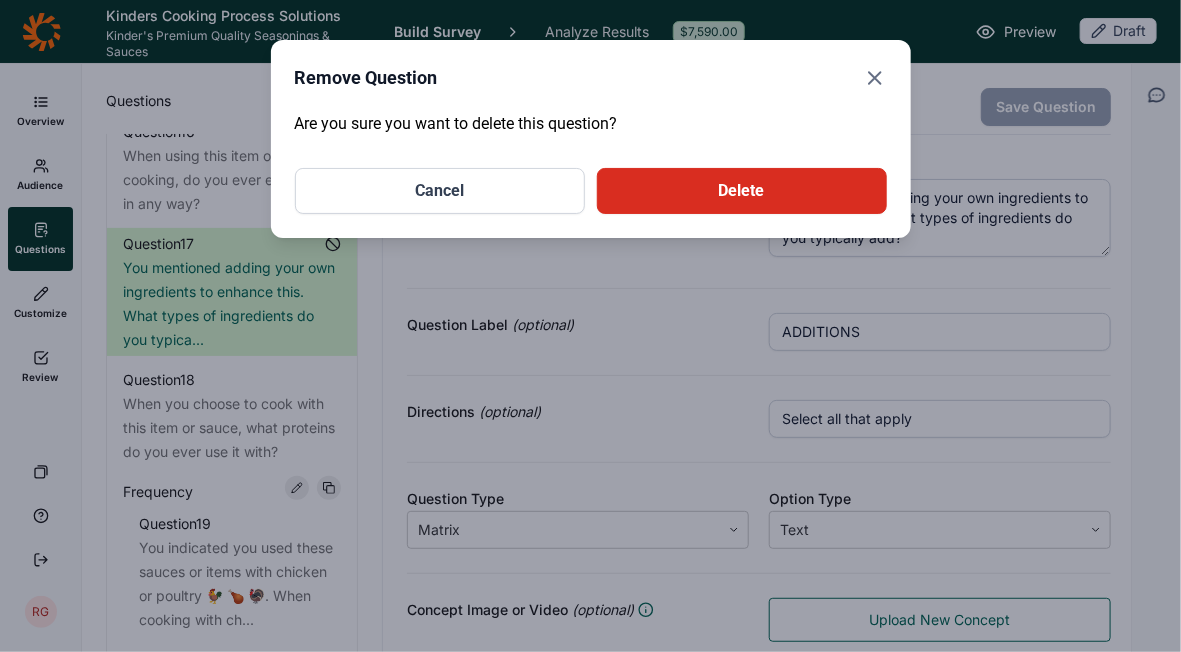 click on "Delete" at bounding box center (742, 191) 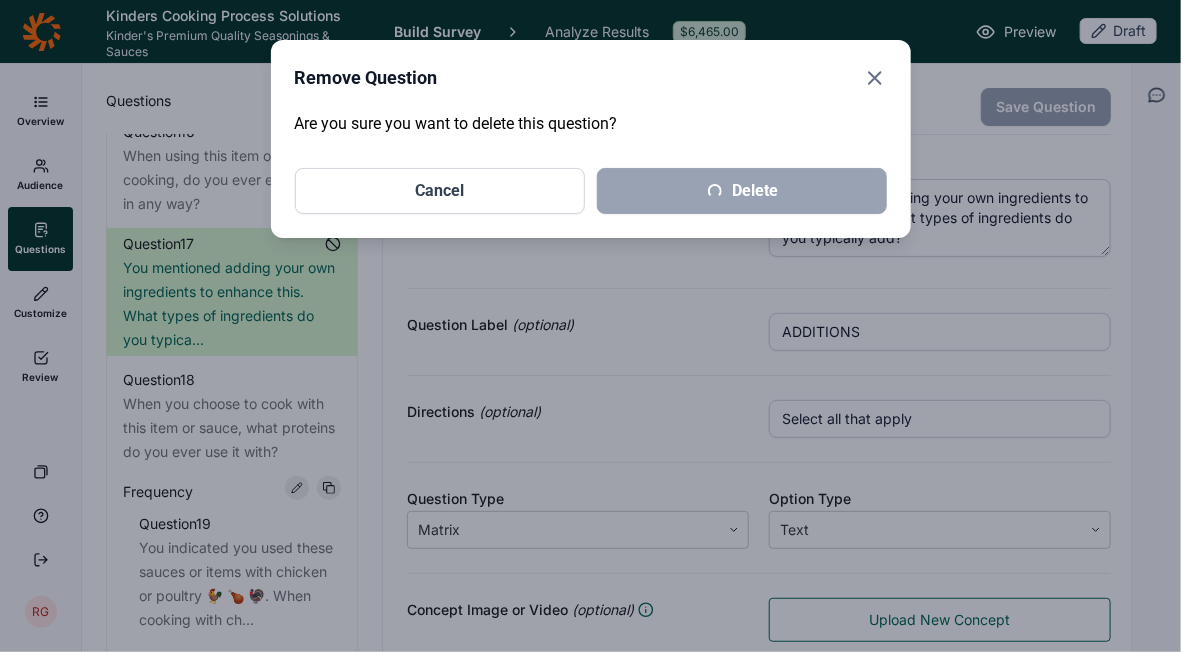 scroll, scrollTop: 2645, scrollLeft: 0, axis: vertical 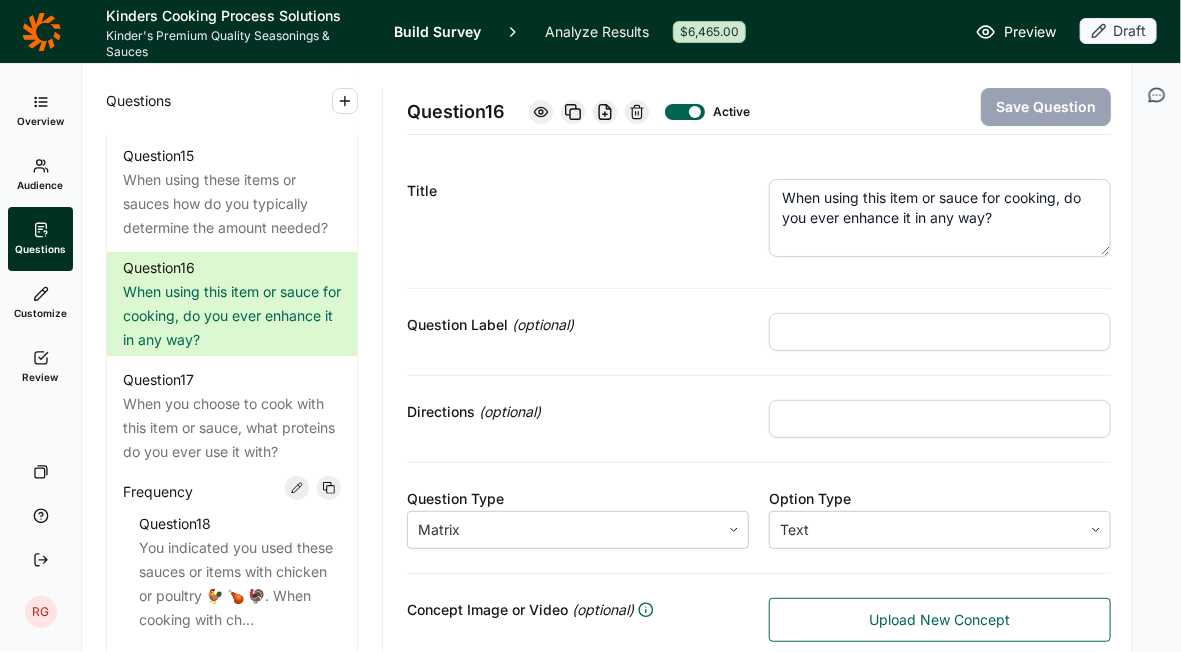 click 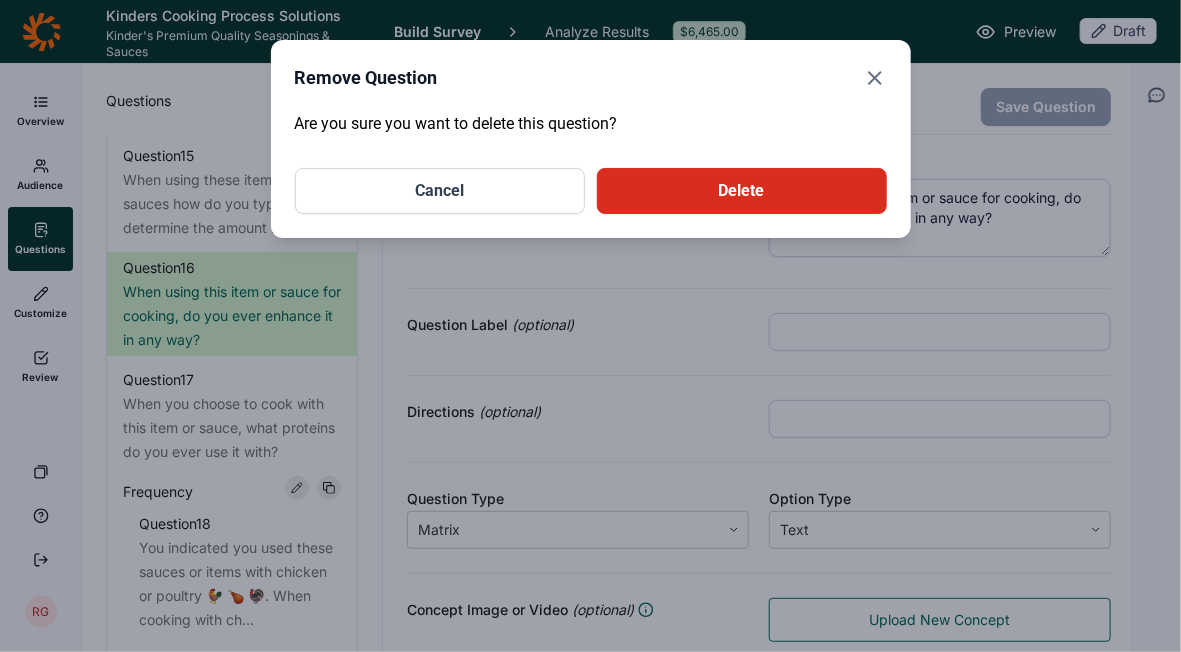 click on "Cancel" at bounding box center (440, 191) 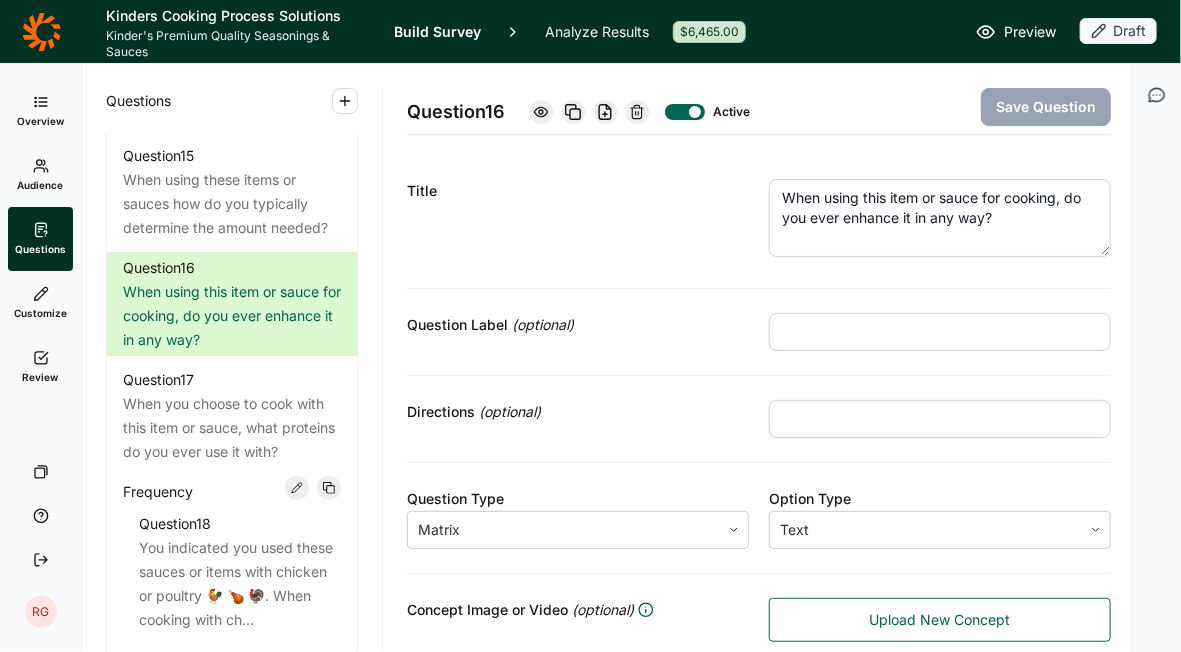 click at bounding box center [685, 112] 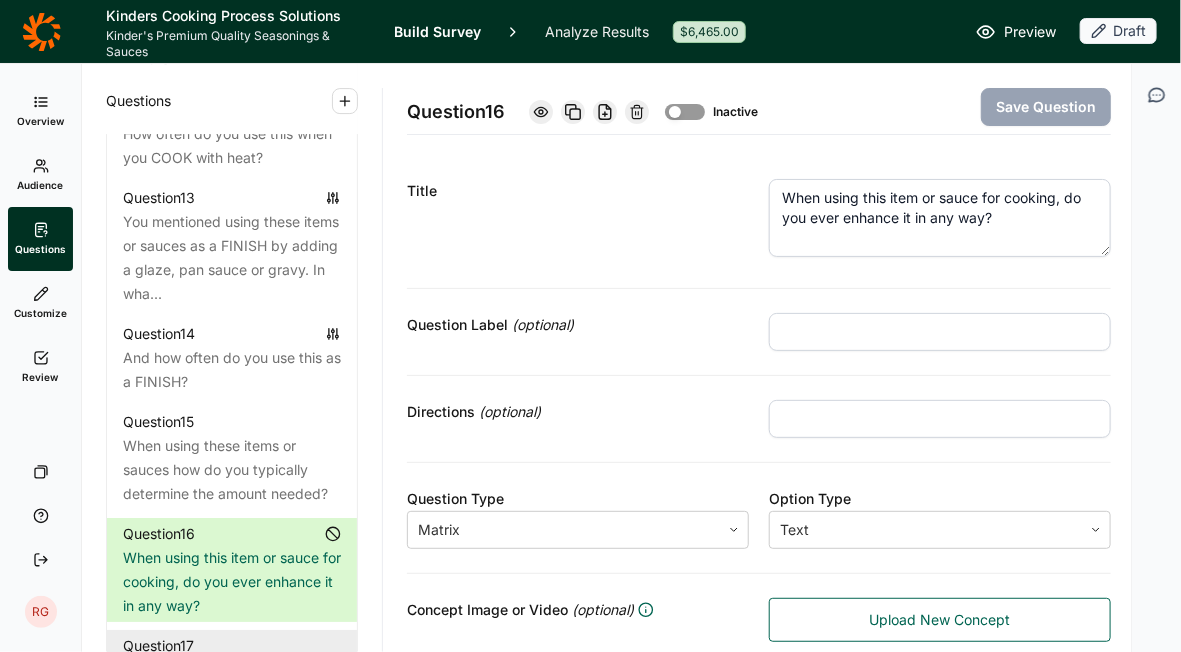 scroll, scrollTop: 2378, scrollLeft: 0, axis: vertical 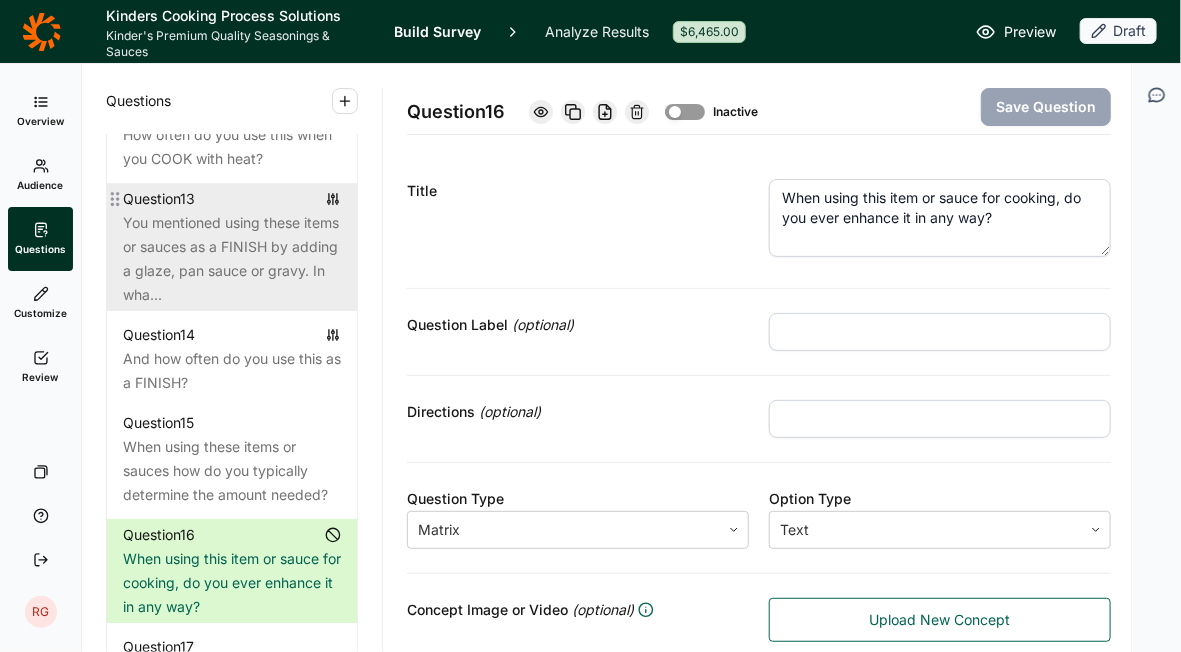 click on "You mentioned using these items or sauces as a FINISH by adding a glaze, pan sauce or gravy.  In wha..." at bounding box center (232, 259) 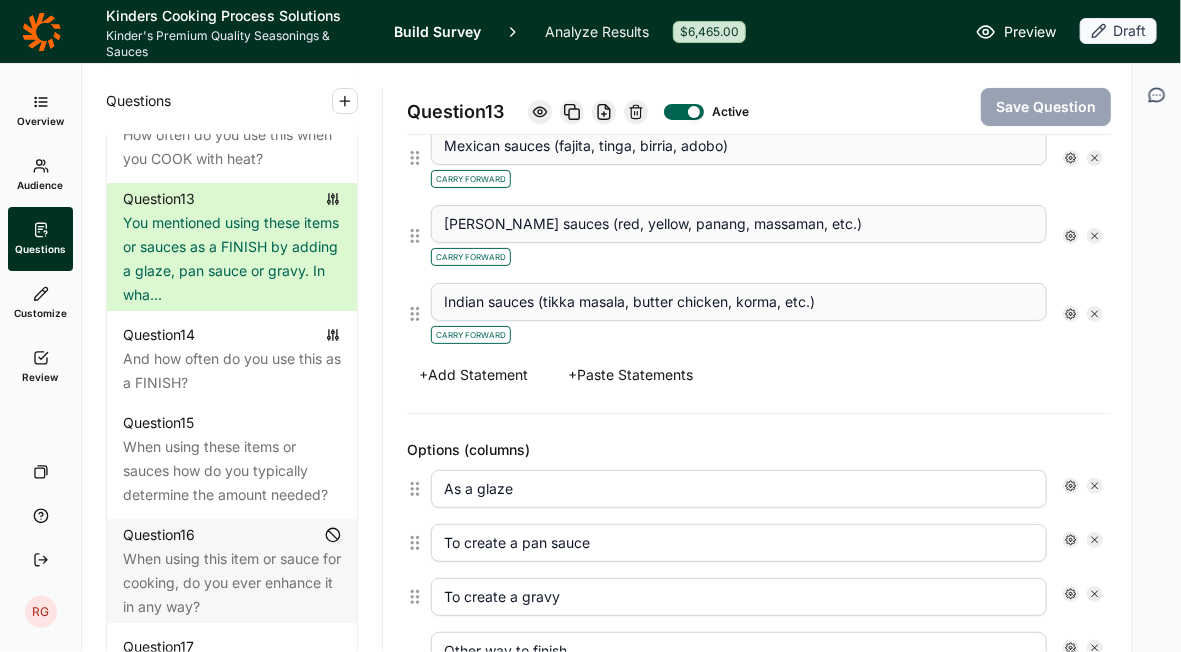 scroll, scrollTop: 2993, scrollLeft: 0, axis: vertical 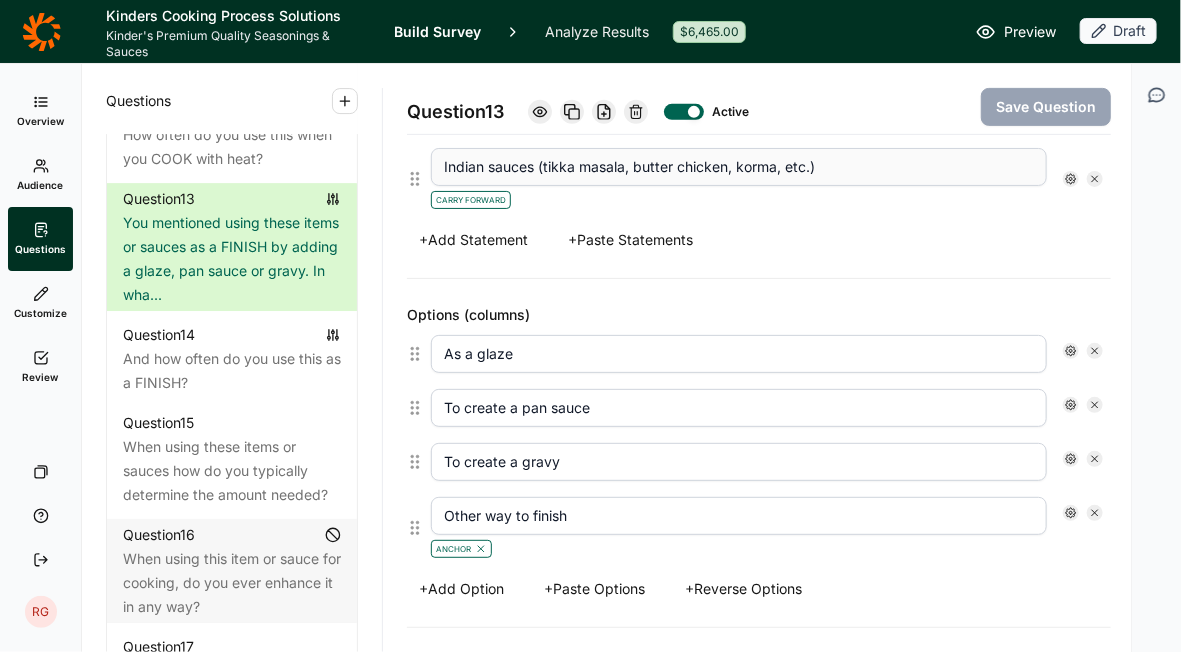 click on "Other way to finish" at bounding box center (739, 516) 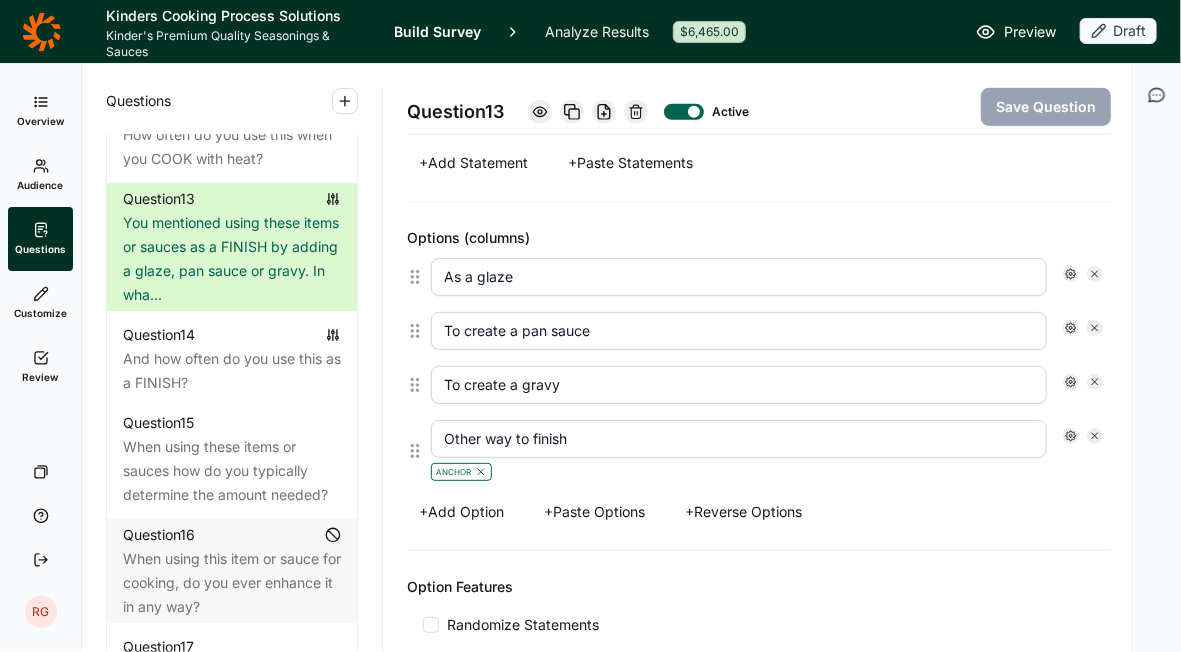 scroll, scrollTop: 3070, scrollLeft: 0, axis: vertical 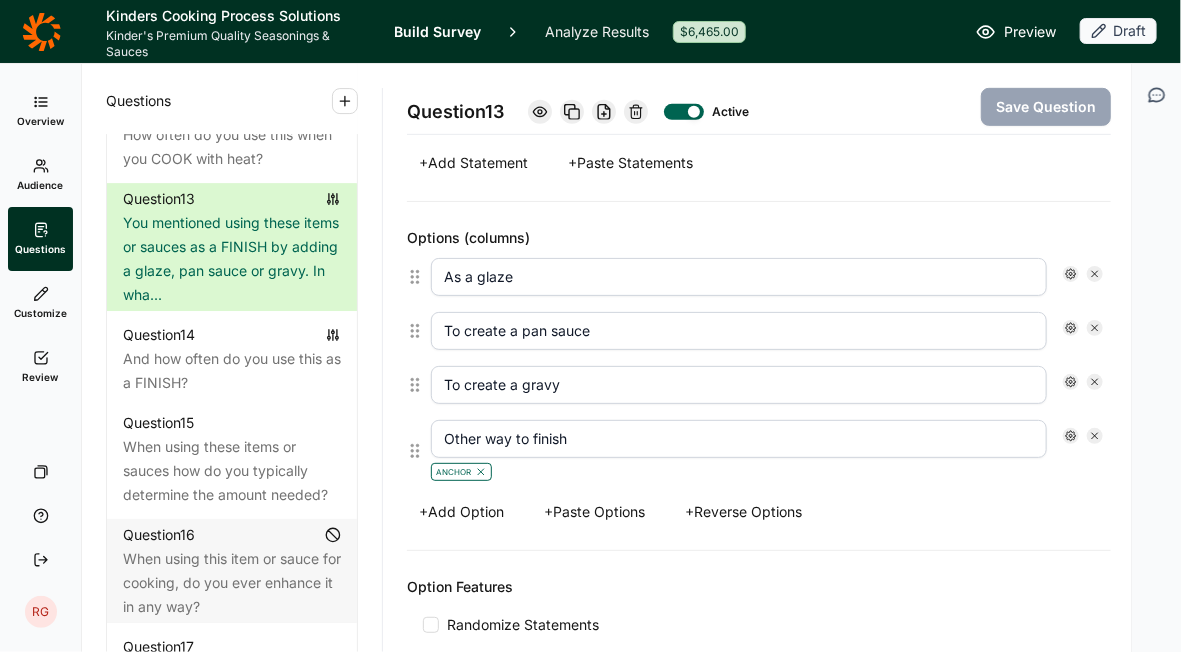 click on "+  Add Option" at bounding box center (461, 512) 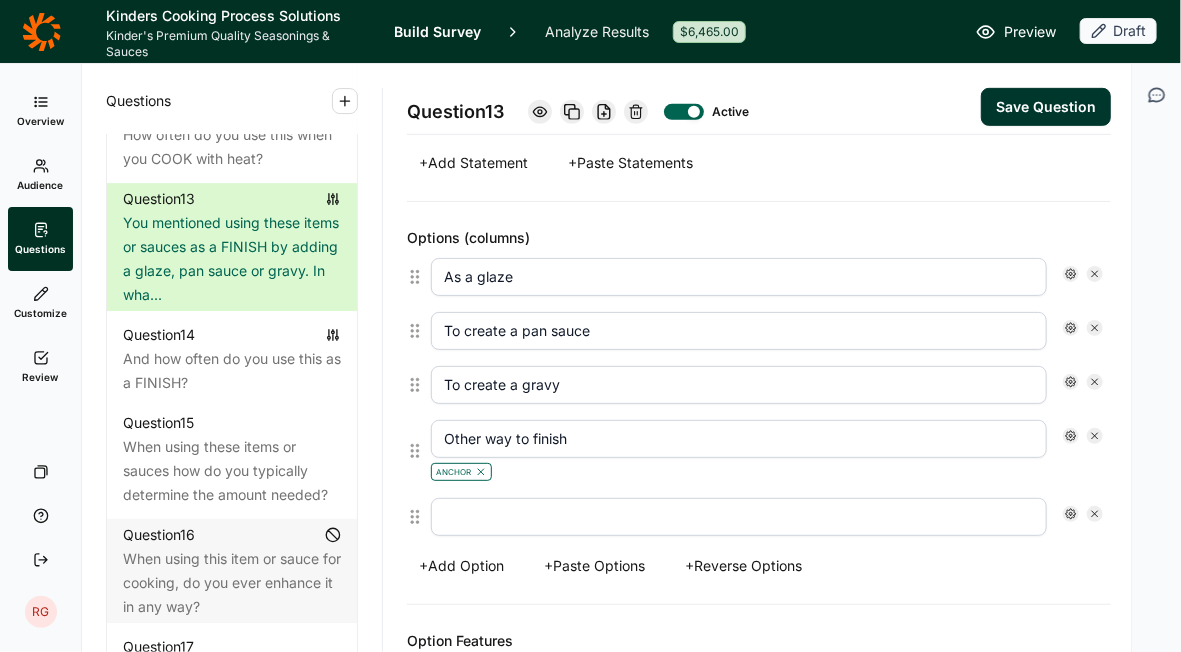 click 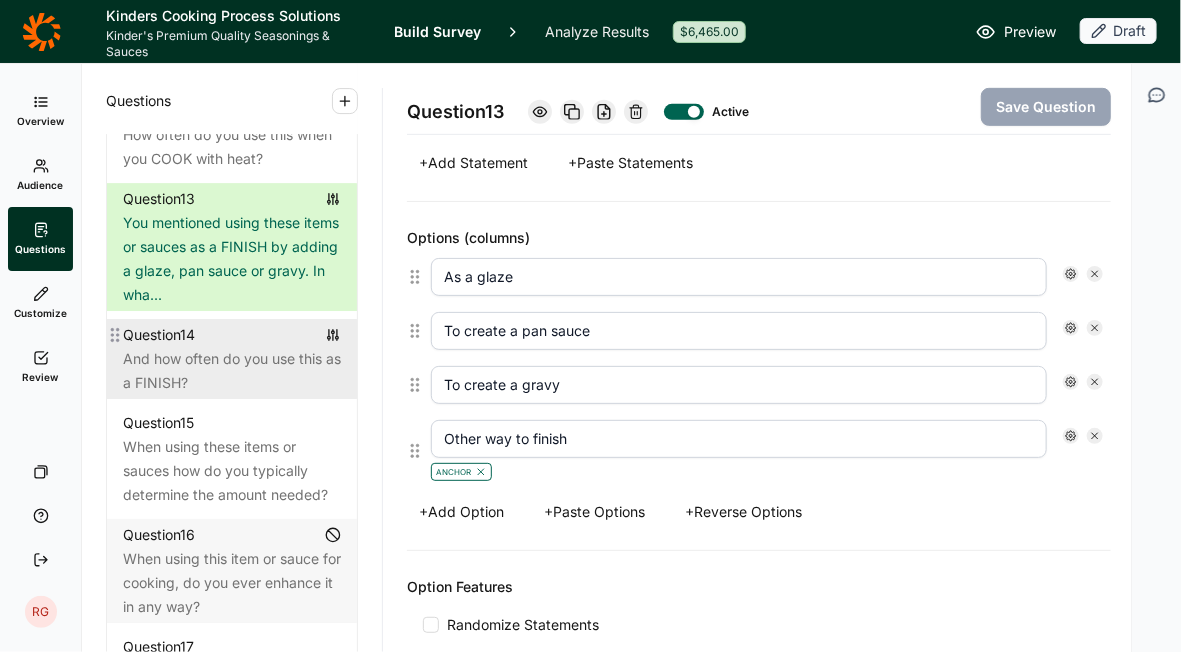 click on "And how often do you use this as a FINISH?" at bounding box center [232, 371] 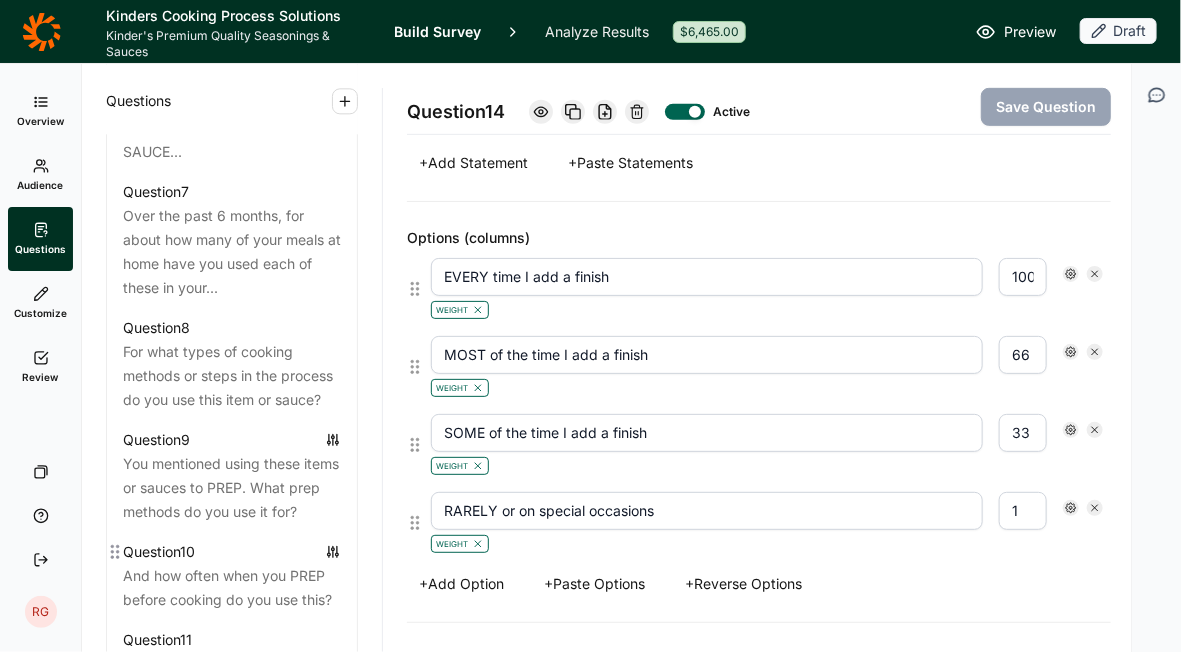 scroll, scrollTop: 1706, scrollLeft: 0, axis: vertical 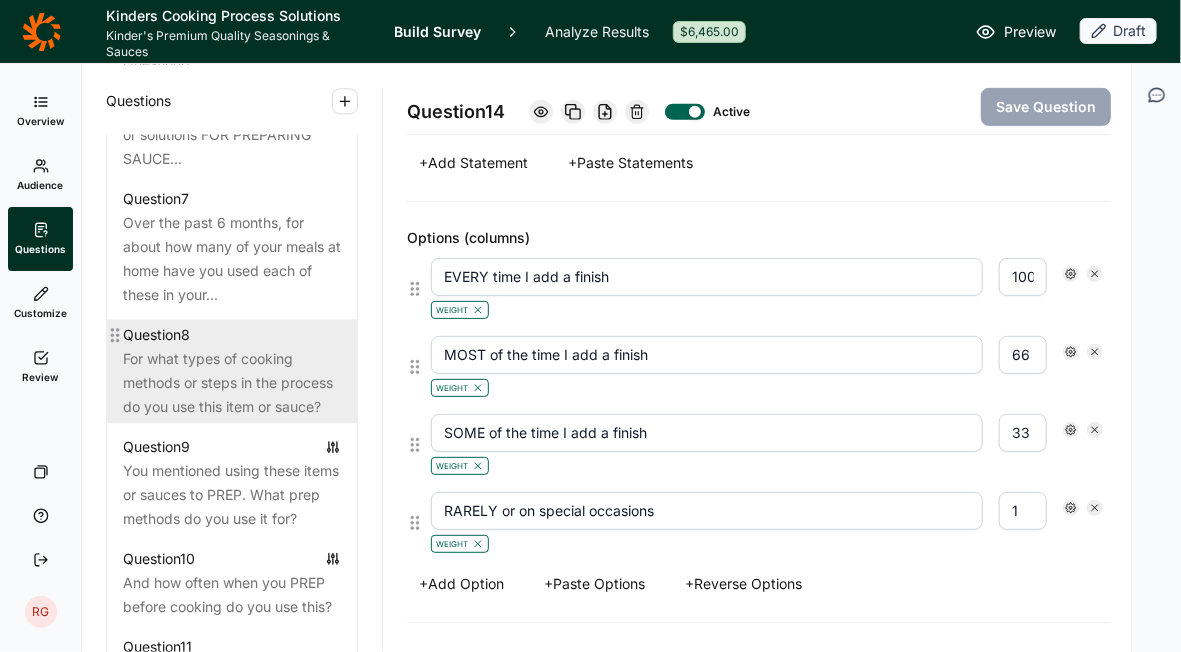 click on "For what types of cooking methods or steps in the process do you use this item or sauce?" at bounding box center [232, 383] 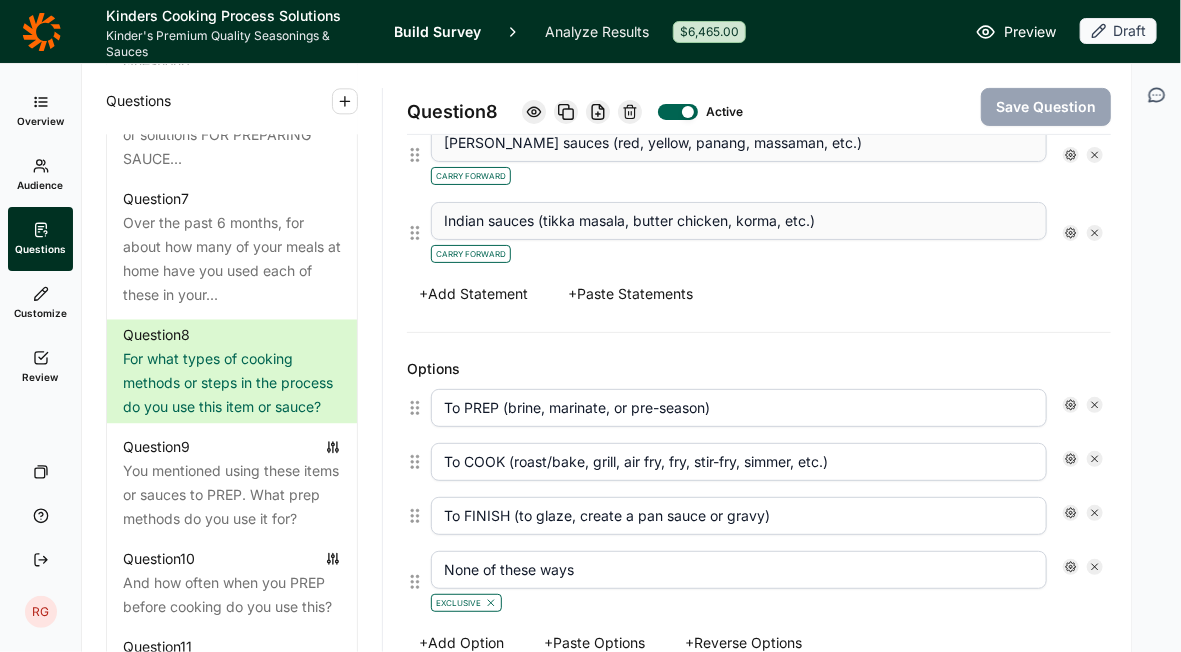 scroll, scrollTop: 2938, scrollLeft: 0, axis: vertical 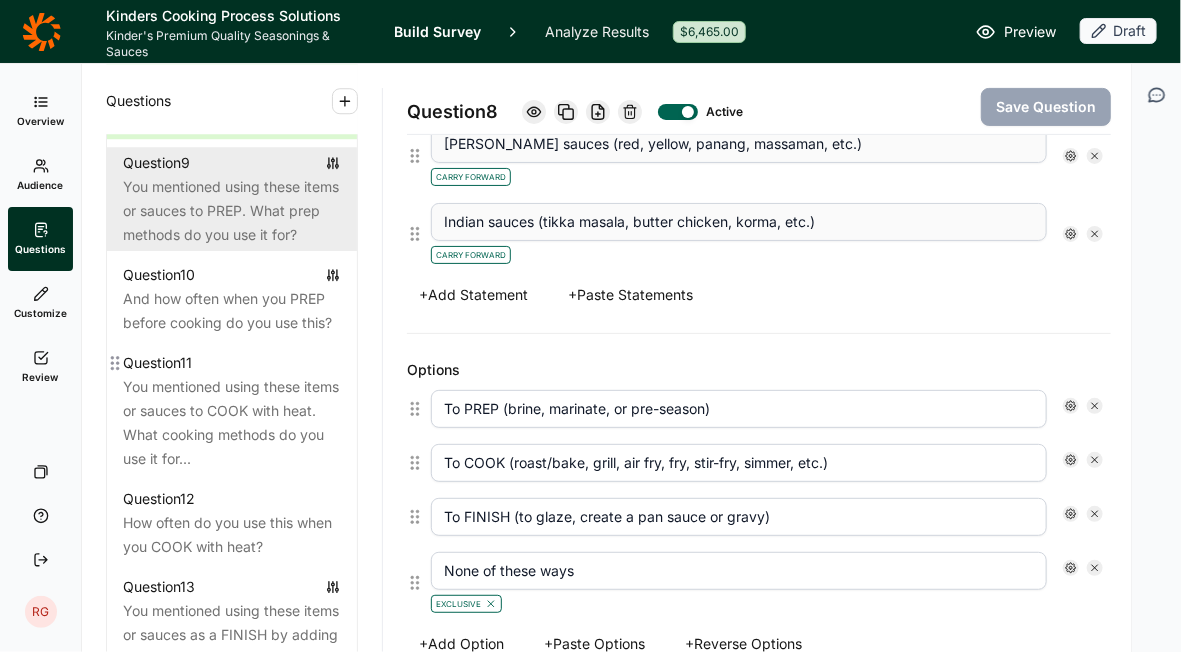 click on "You mentioned using these items or sauces to COOK with heat.  What cooking methods do you use it for..." at bounding box center [232, 423] 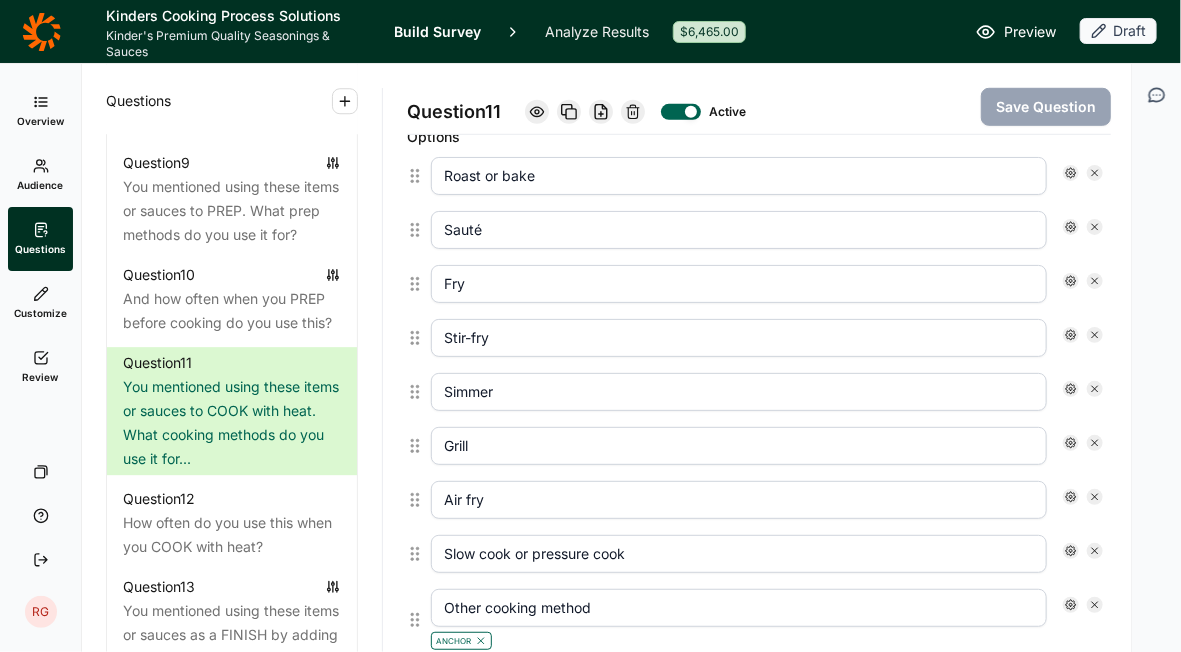 scroll, scrollTop: 3174, scrollLeft: 0, axis: vertical 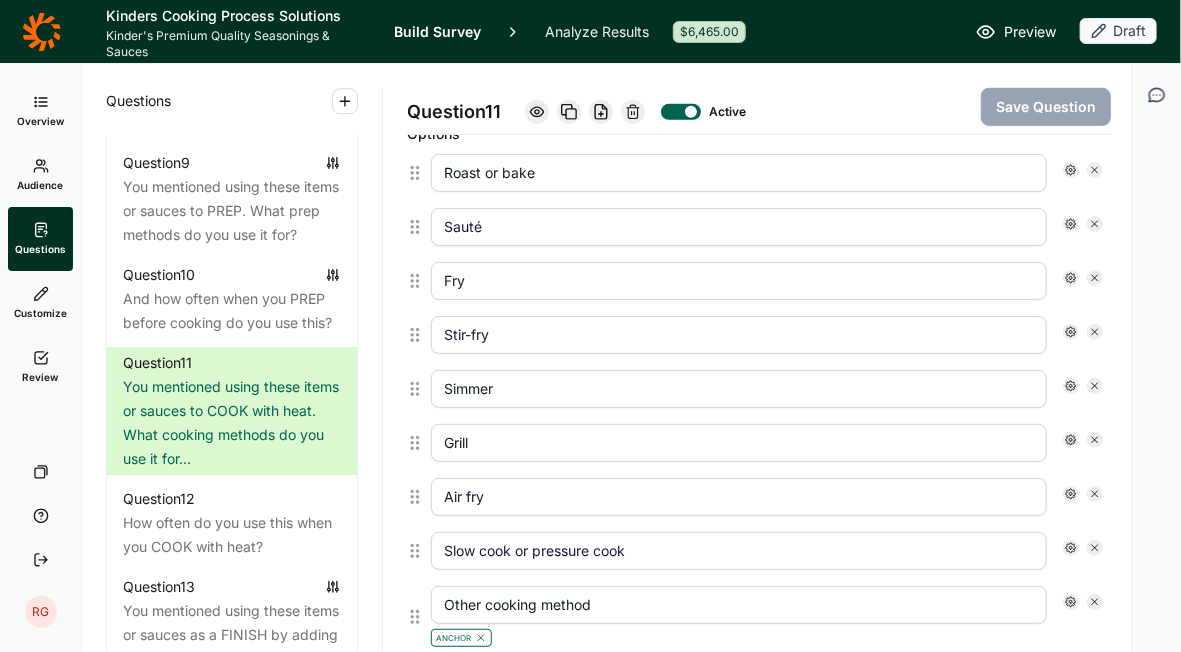 click 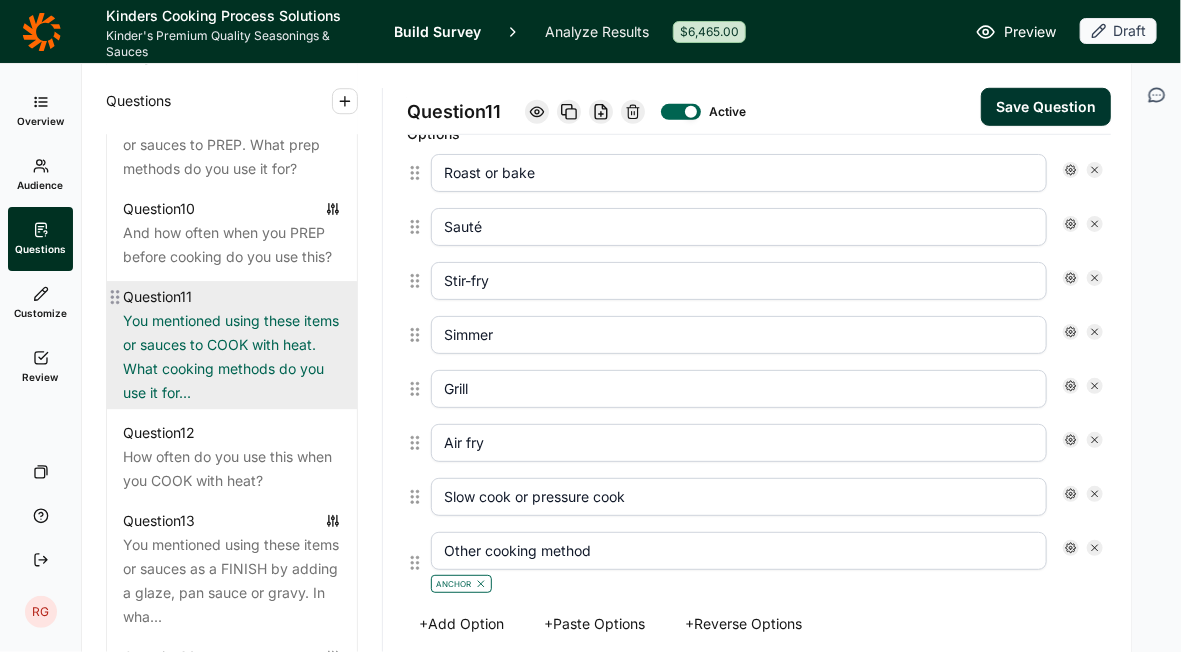 scroll, scrollTop: 2057, scrollLeft: 0, axis: vertical 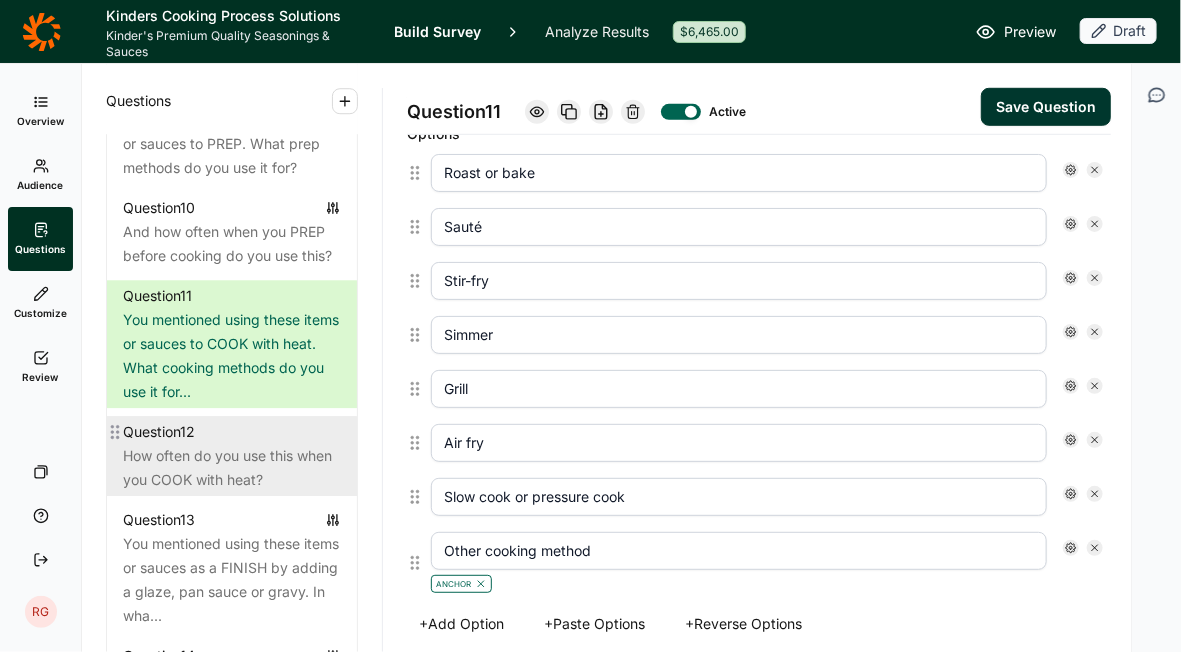 click on "How often do you use this when you COOK with heat?" at bounding box center (232, 468) 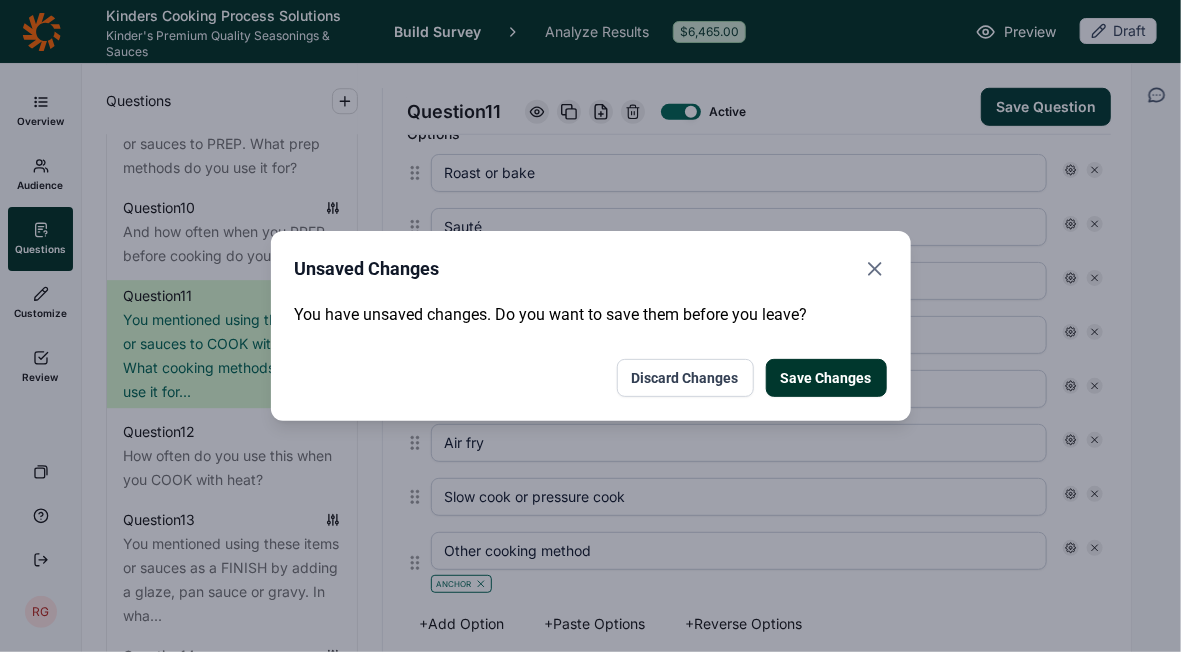 click on "Save Changes" at bounding box center [826, 378] 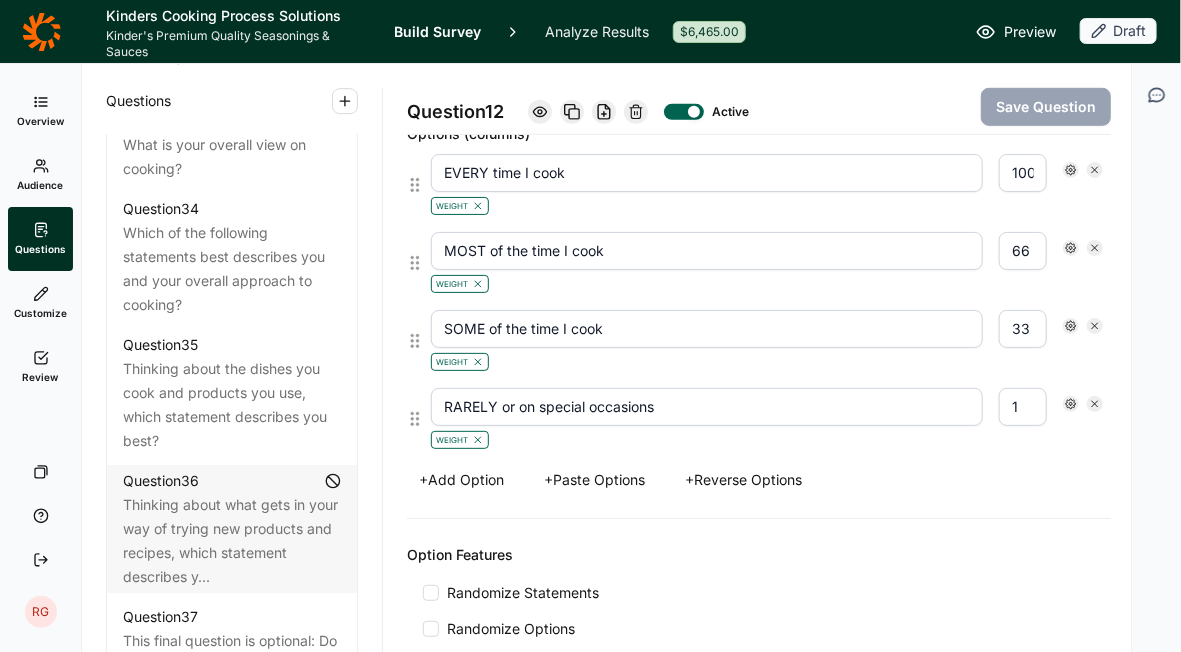 scroll, scrollTop: 4849, scrollLeft: 0, axis: vertical 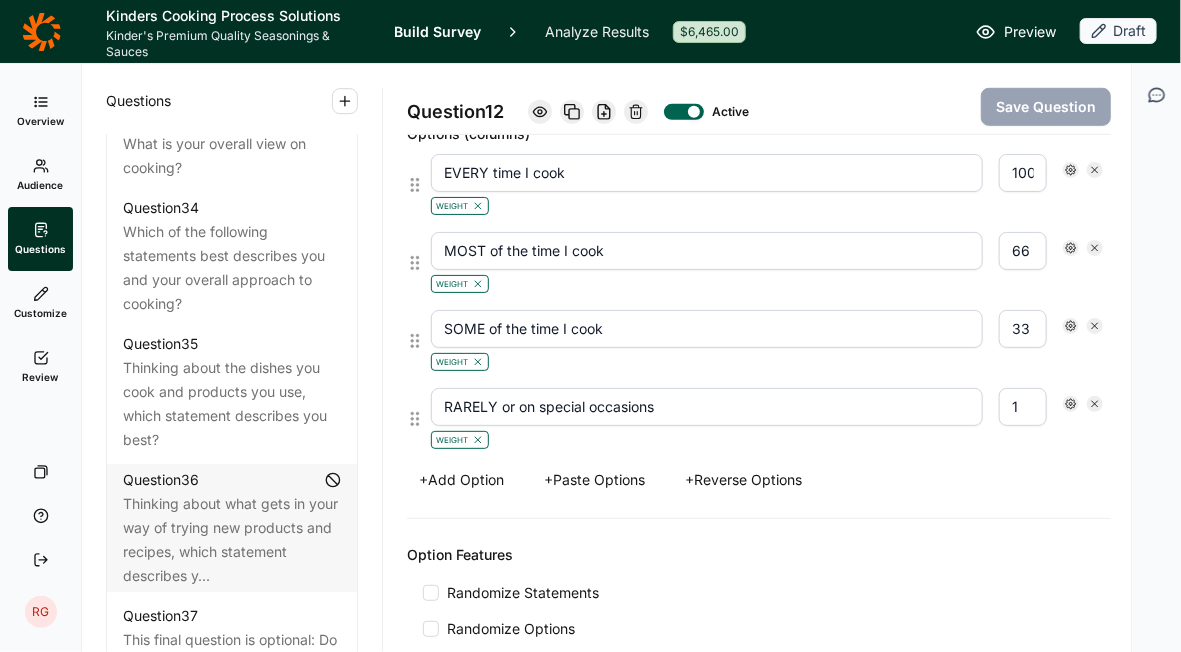 click on "What is your overall outlook on food?" at bounding box center [232, 68] 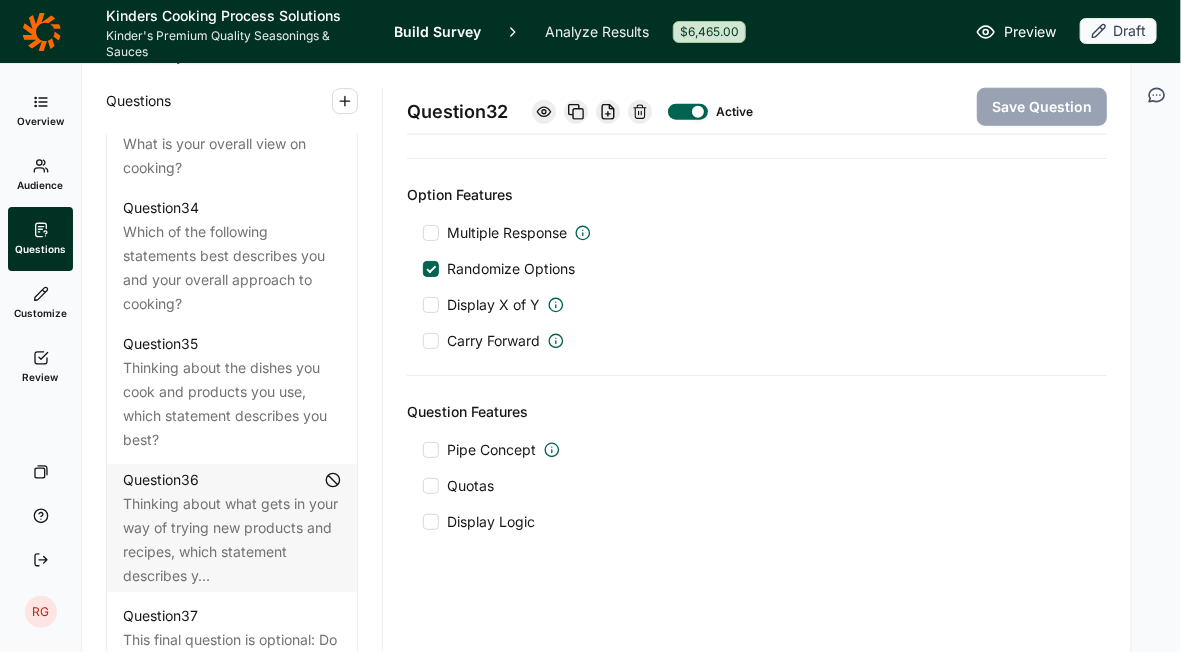 scroll, scrollTop: 718, scrollLeft: 0, axis: vertical 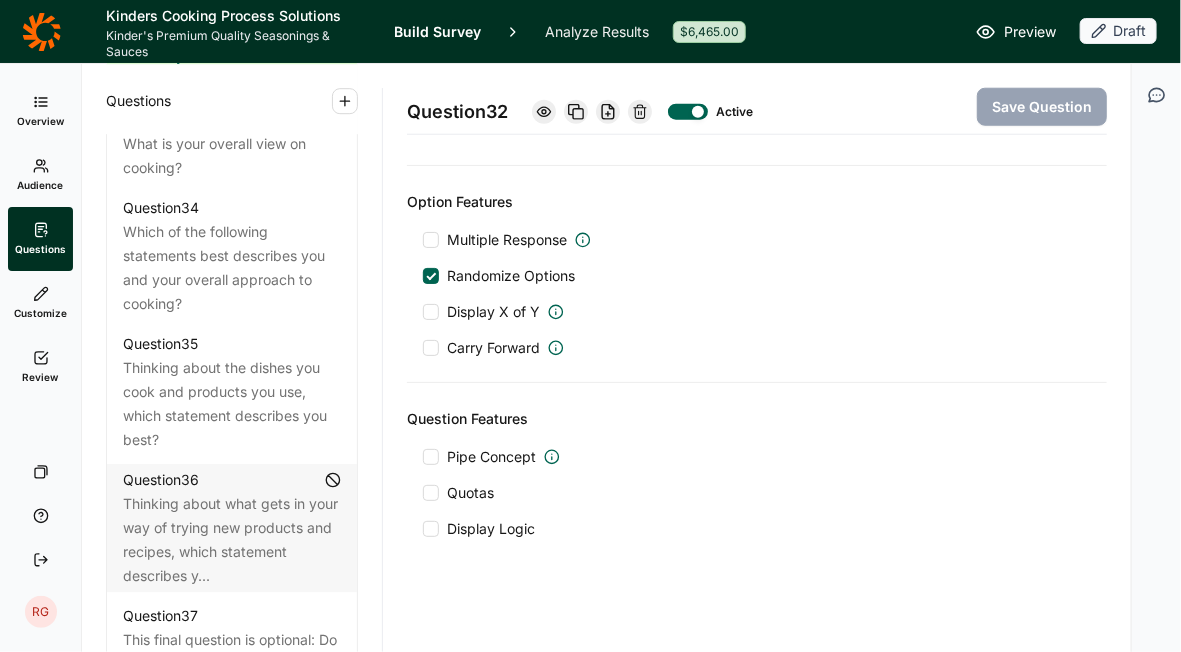 click at bounding box center [688, 112] 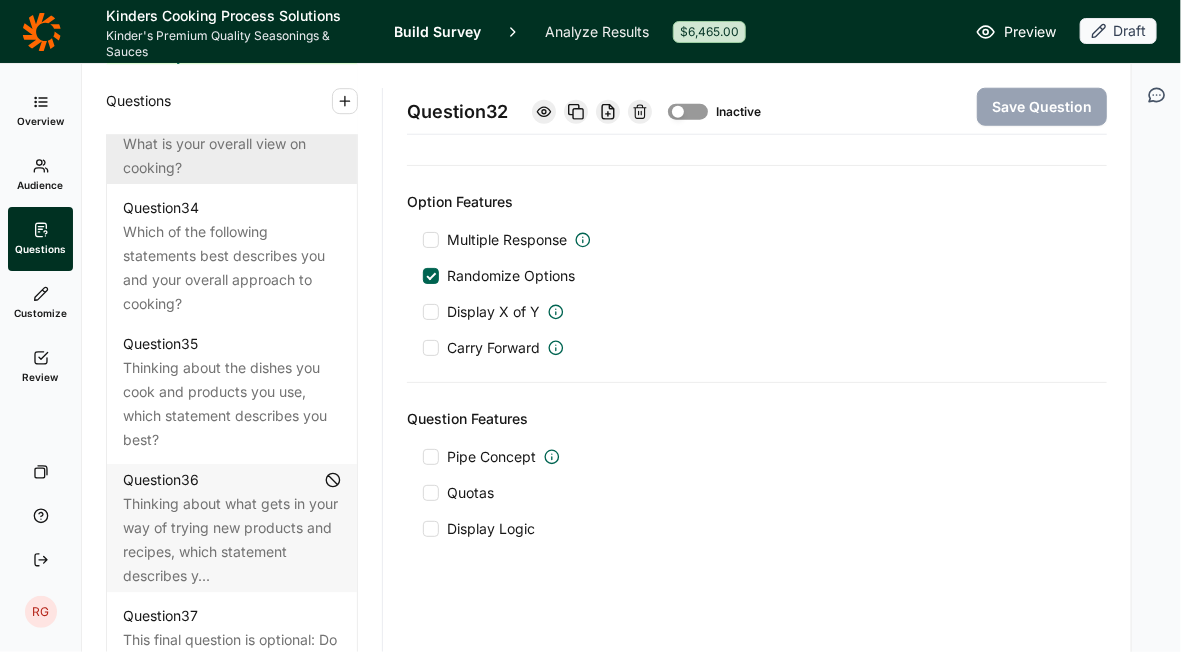 click on "What is your overall view on cooking?" at bounding box center [232, 156] 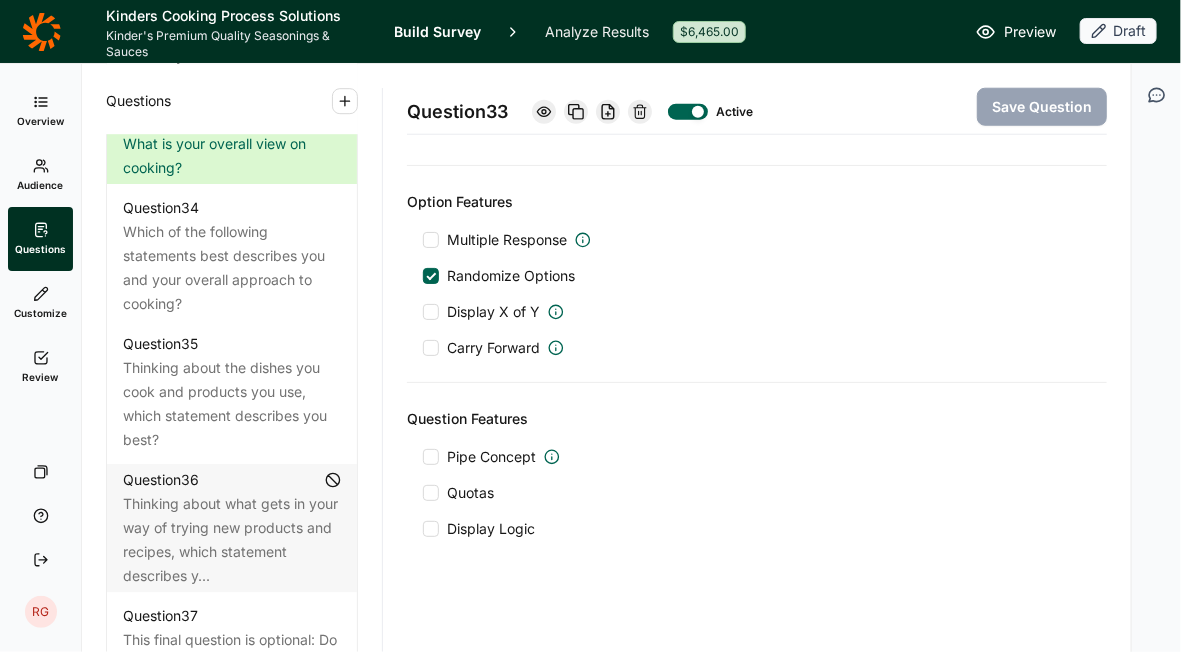 click at bounding box center (688, 112) 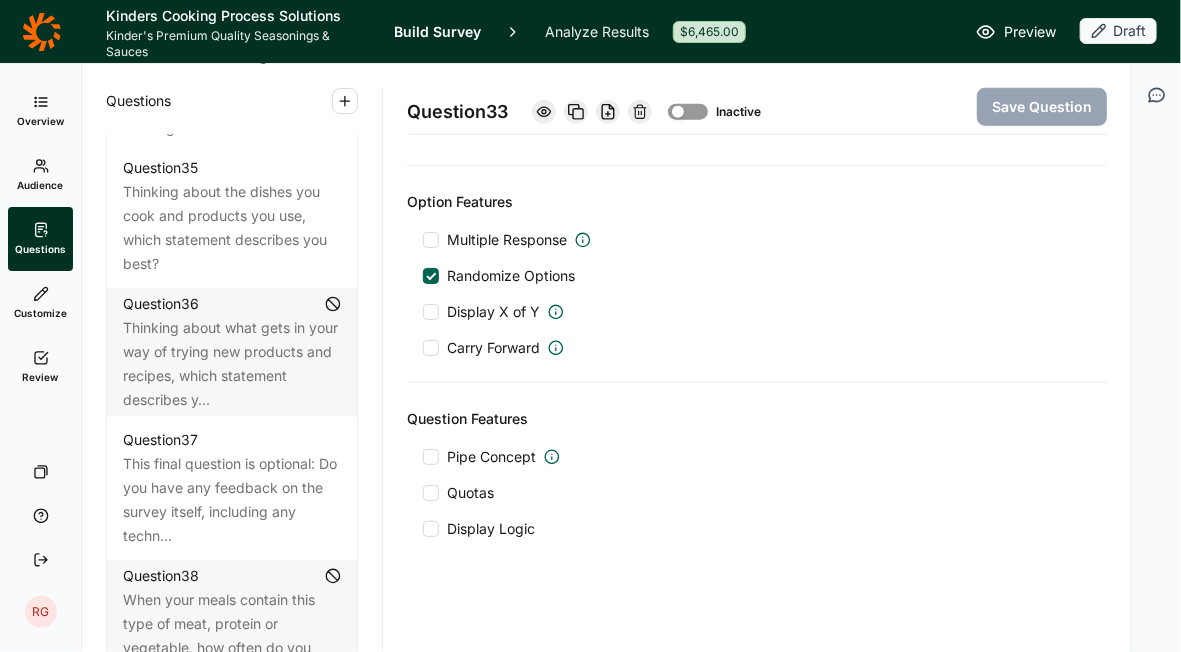 scroll, scrollTop: 5027, scrollLeft: 0, axis: vertical 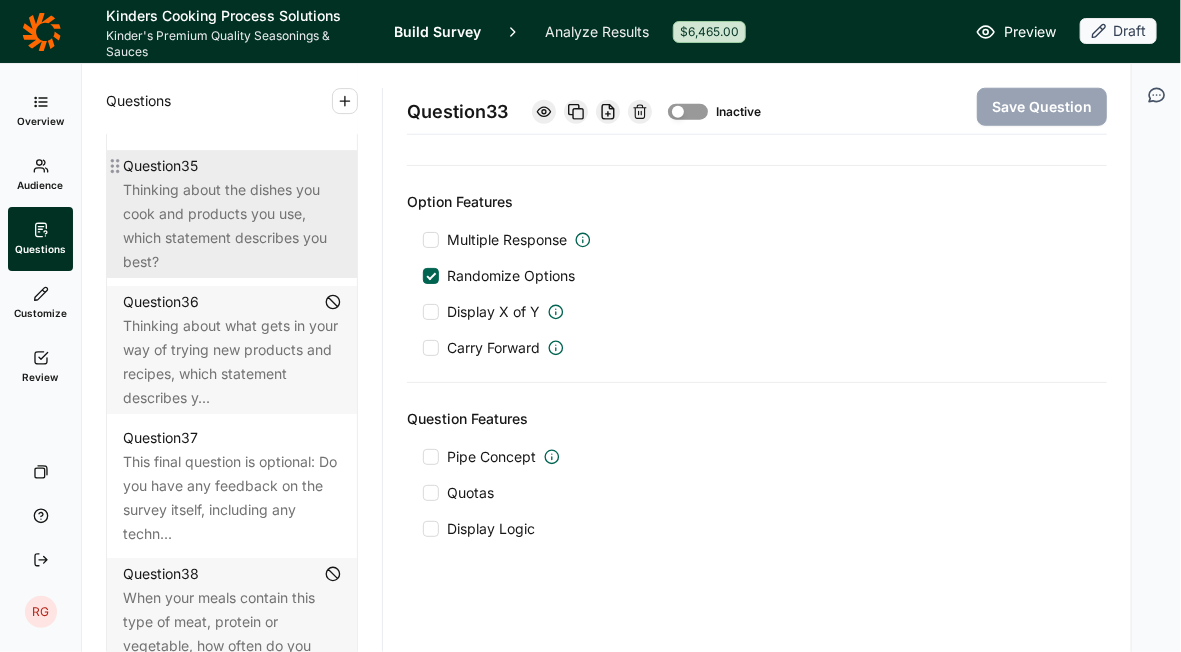 click on "Thinking about the dishes you cook and products you use, which statement describes you best?" at bounding box center (232, 226) 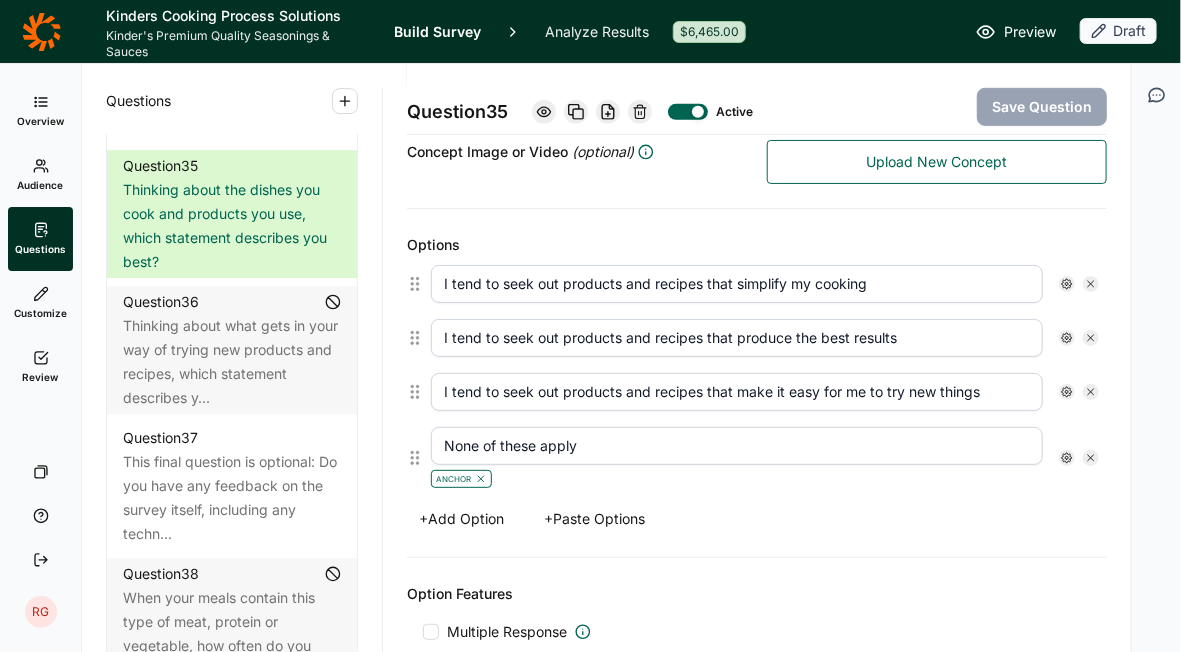 scroll, scrollTop: 458, scrollLeft: 0, axis: vertical 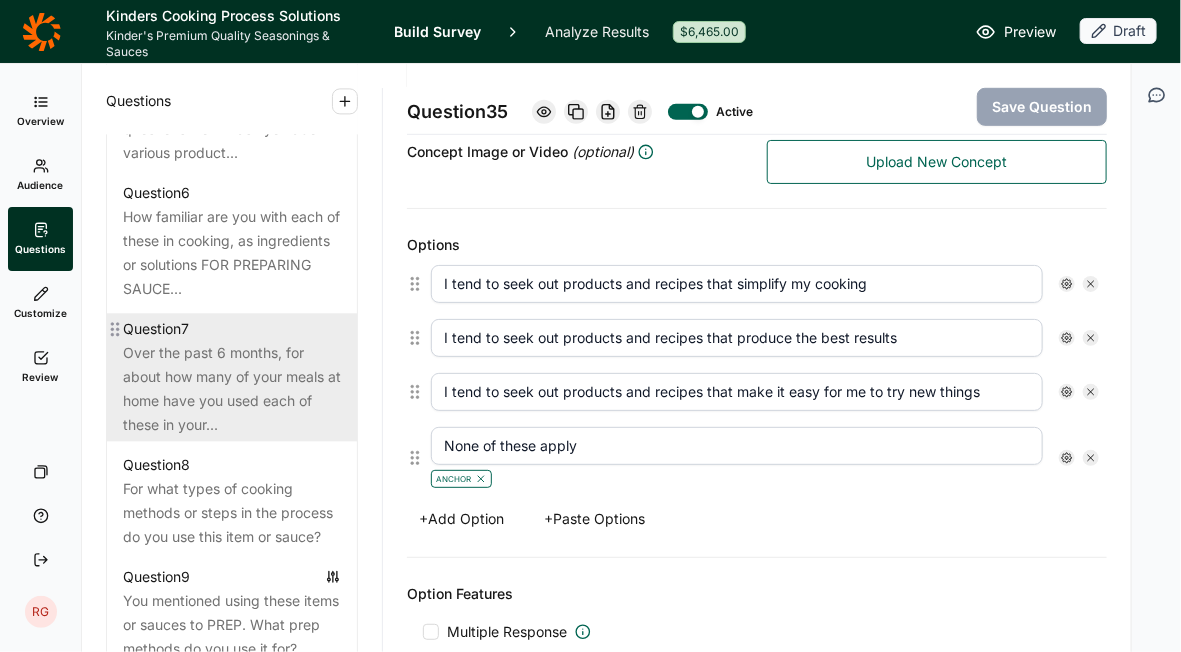 click on "Over the past 6 months, for about how many of your meals at home have you used each of these in your..." at bounding box center (232, 389) 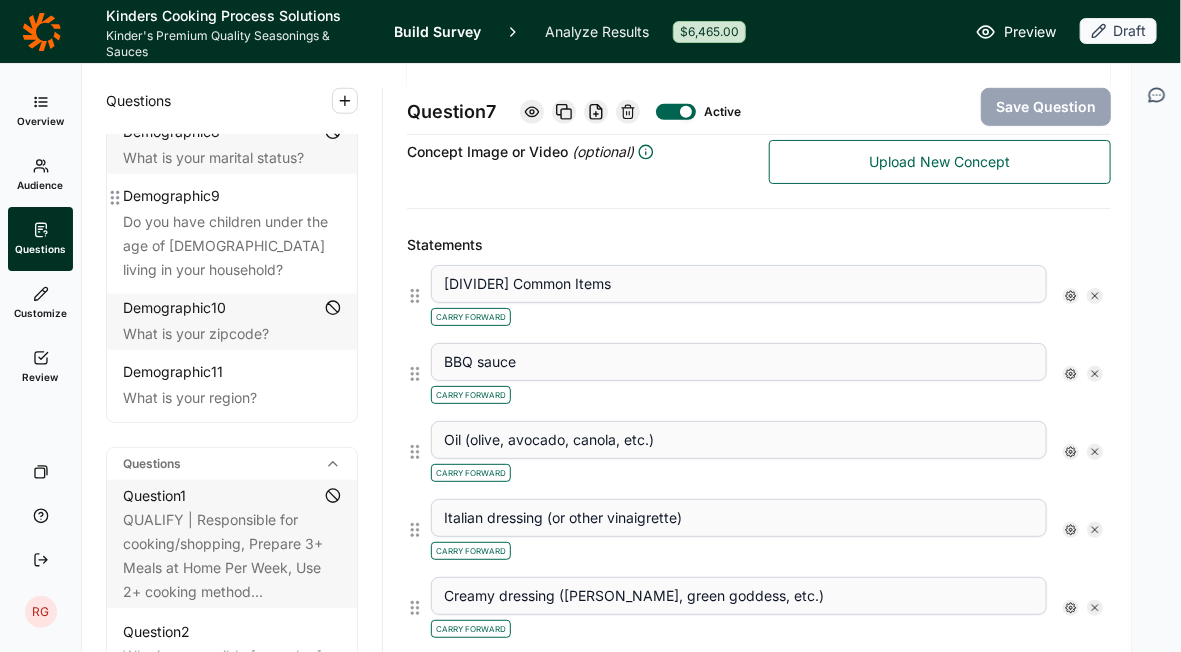 scroll, scrollTop: 661, scrollLeft: 0, axis: vertical 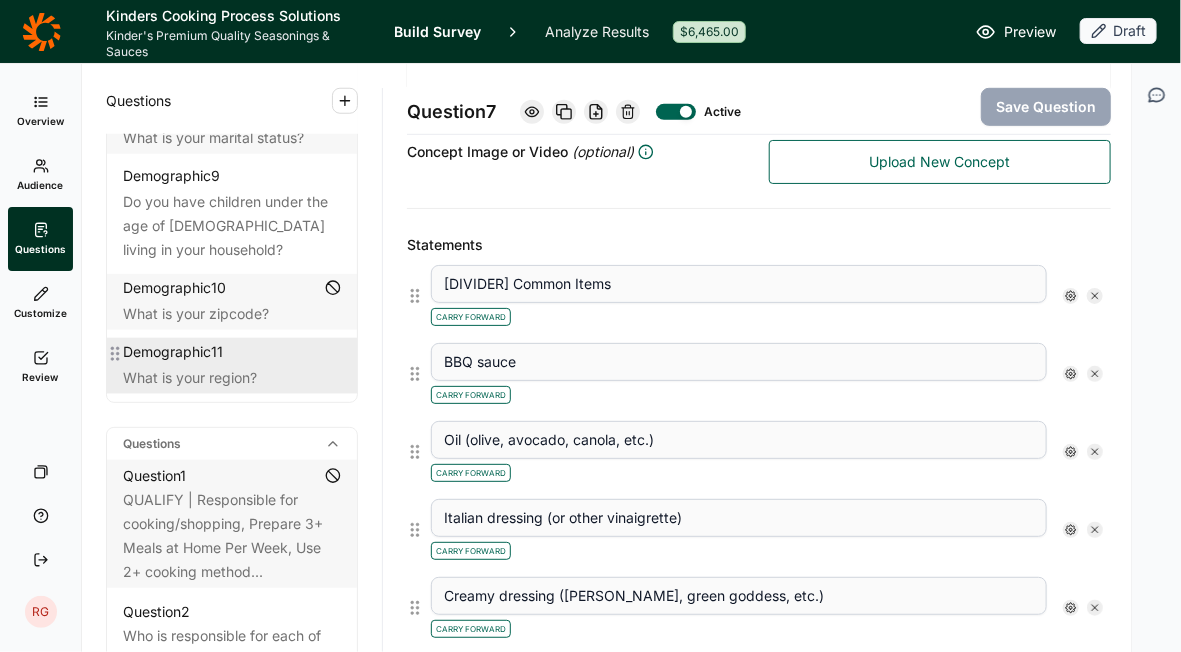 click on "What is your region?" at bounding box center [232, 378] 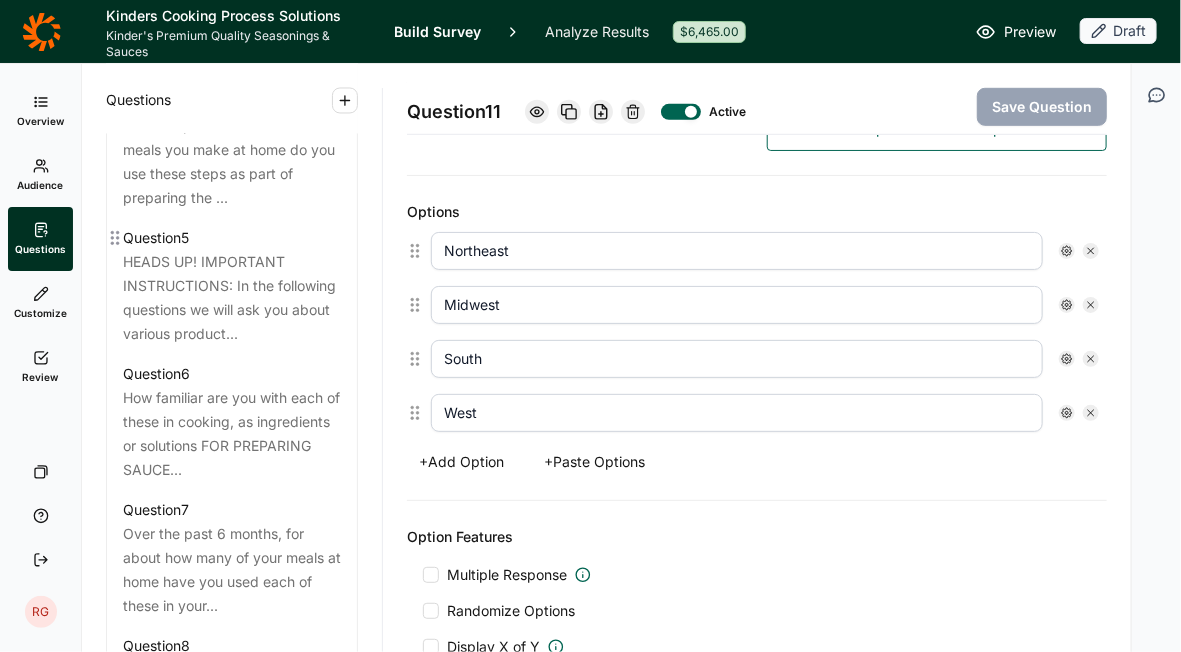 scroll, scrollTop: 1413, scrollLeft: 0, axis: vertical 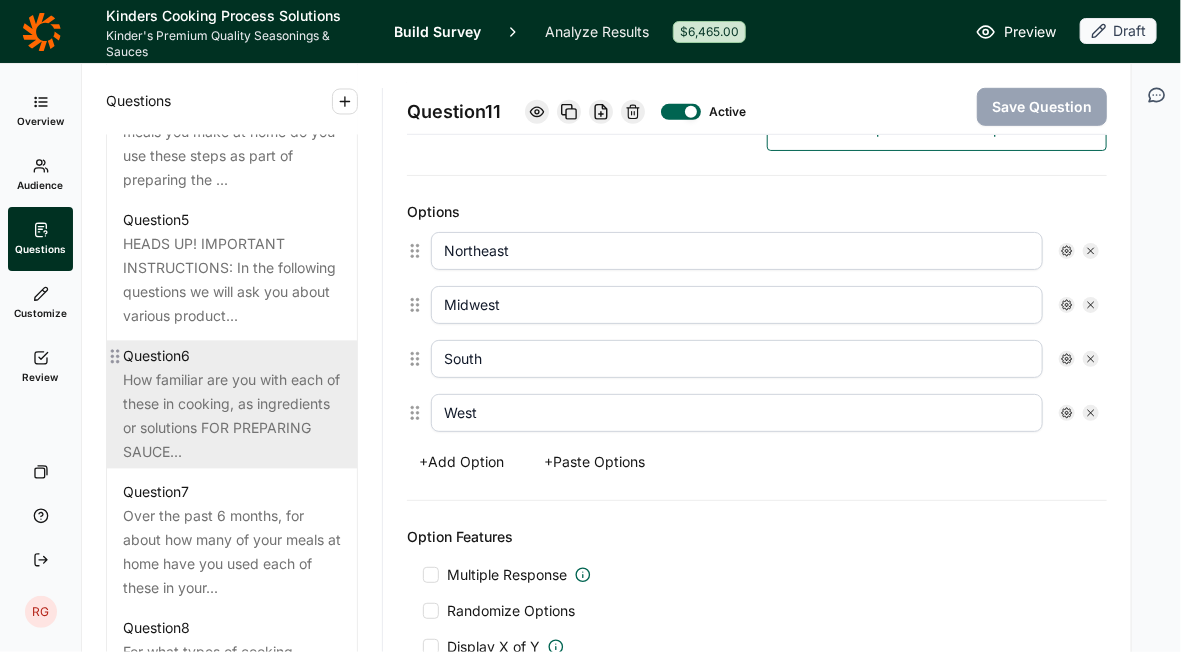 click on "How familiar are you with each of these in cooking,  as ingredients or solutions FOR PREPARING SAUCE..." at bounding box center (232, 416) 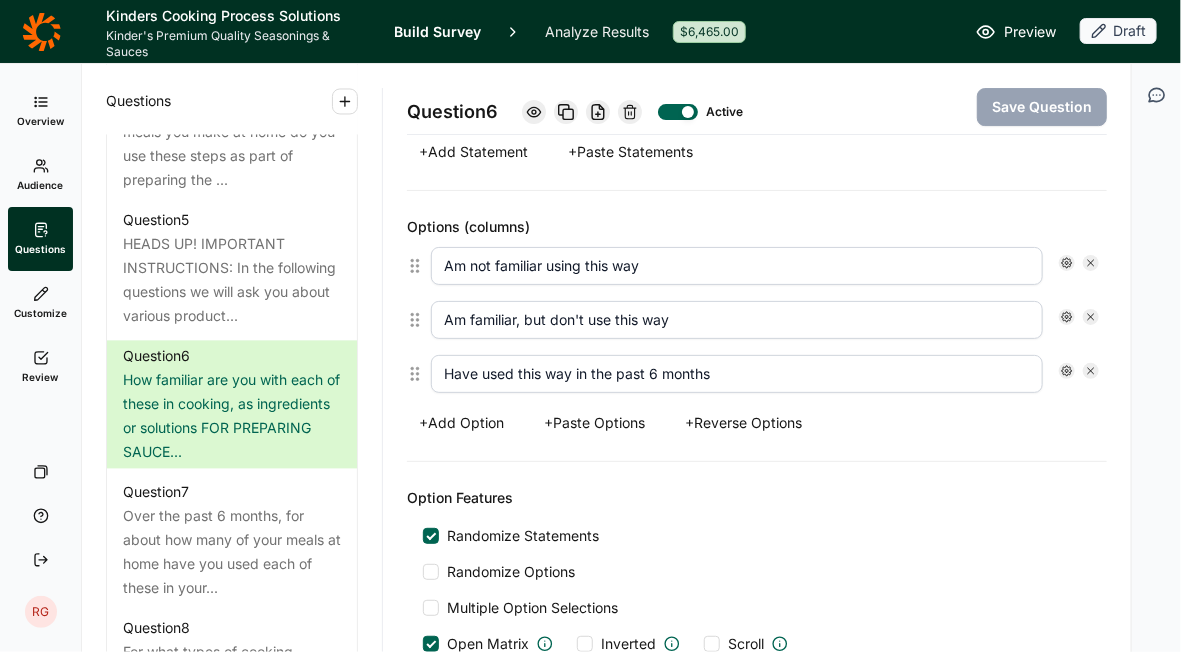 scroll, scrollTop: 2384, scrollLeft: 0, axis: vertical 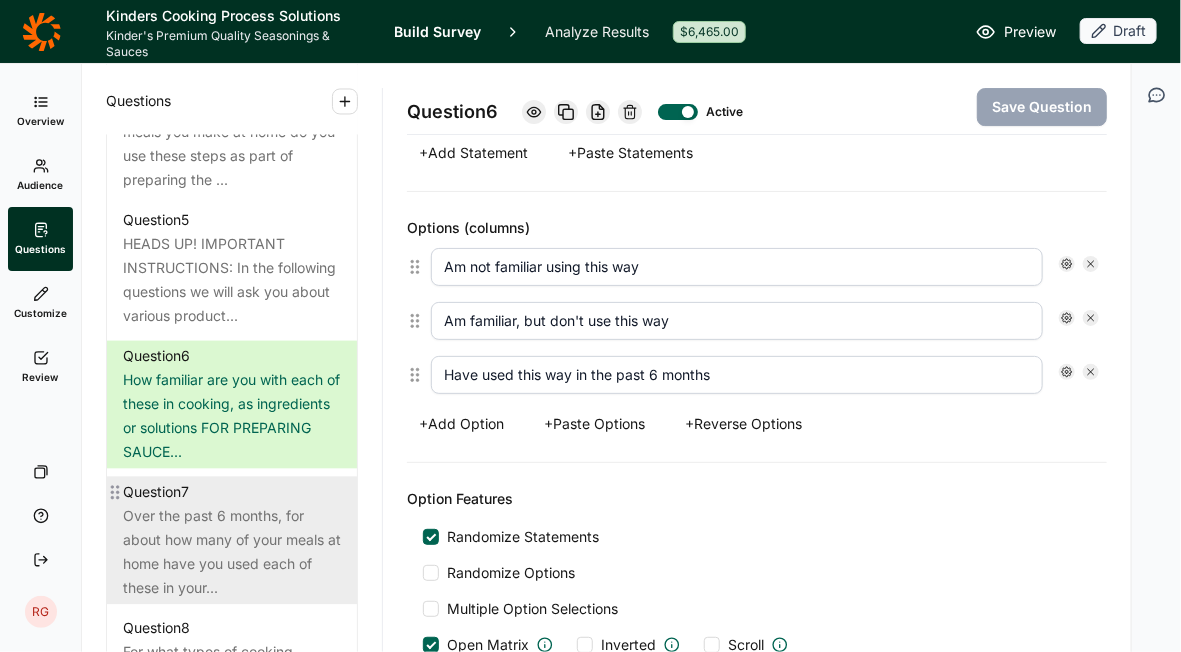 click on "Question  7" at bounding box center (232, 492) 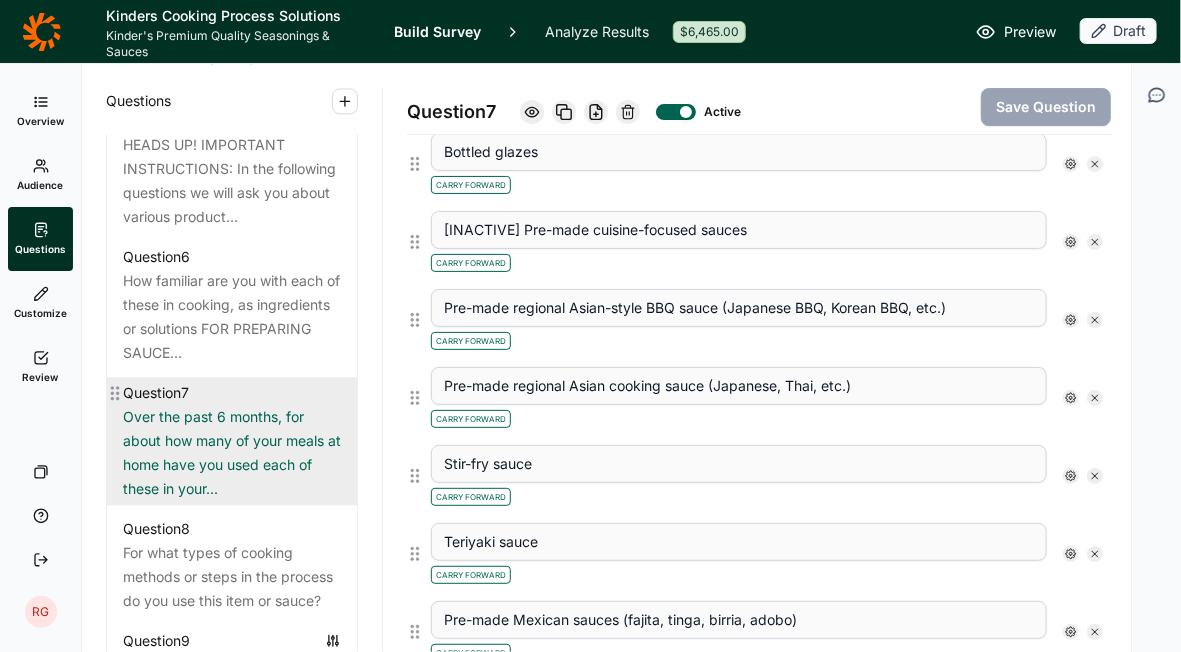 scroll, scrollTop: 1493, scrollLeft: 0, axis: vertical 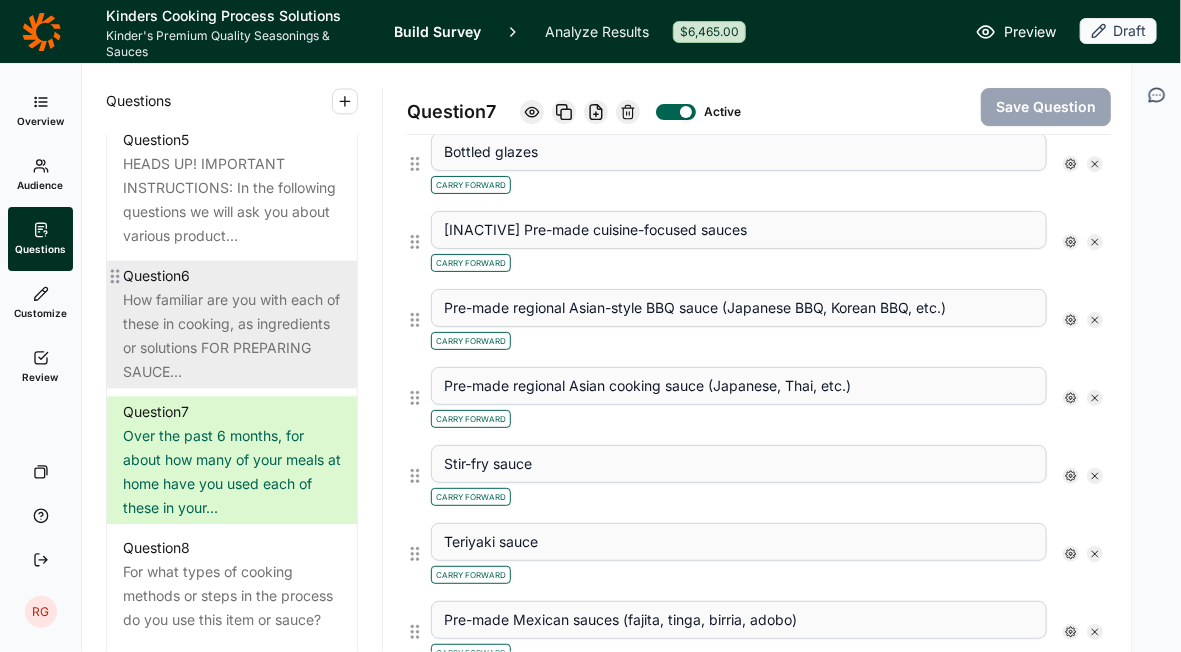 click on "How familiar are you with each of these in cooking,  as ingredients or solutions FOR PREPARING SAUCE..." at bounding box center [232, 336] 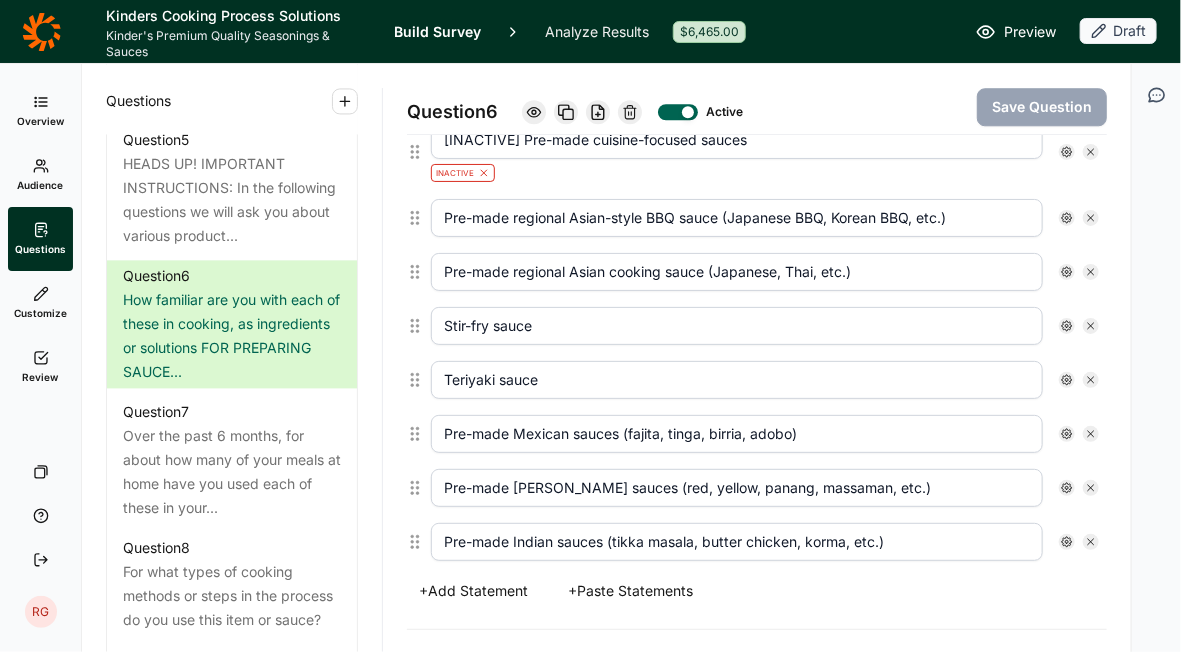 scroll, scrollTop: 1936, scrollLeft: 0, axis: vertical 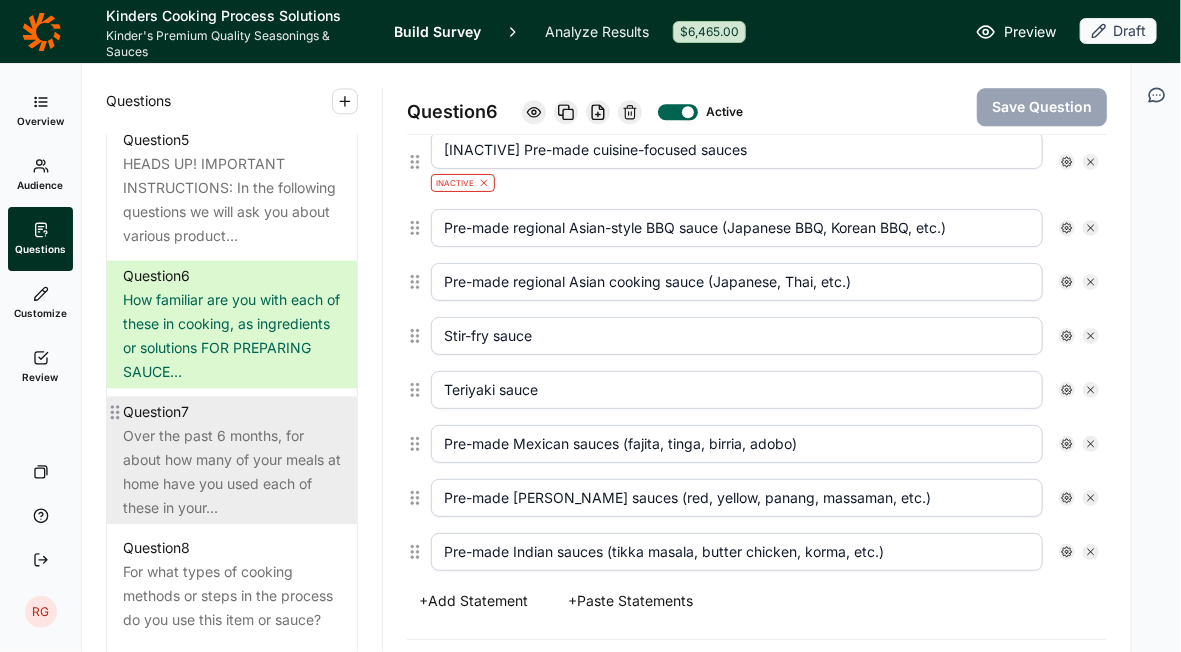 click on "Over the past 6 months, for about how many of your meals at home have you used each of these in your..." at bounding box center (232, 472) 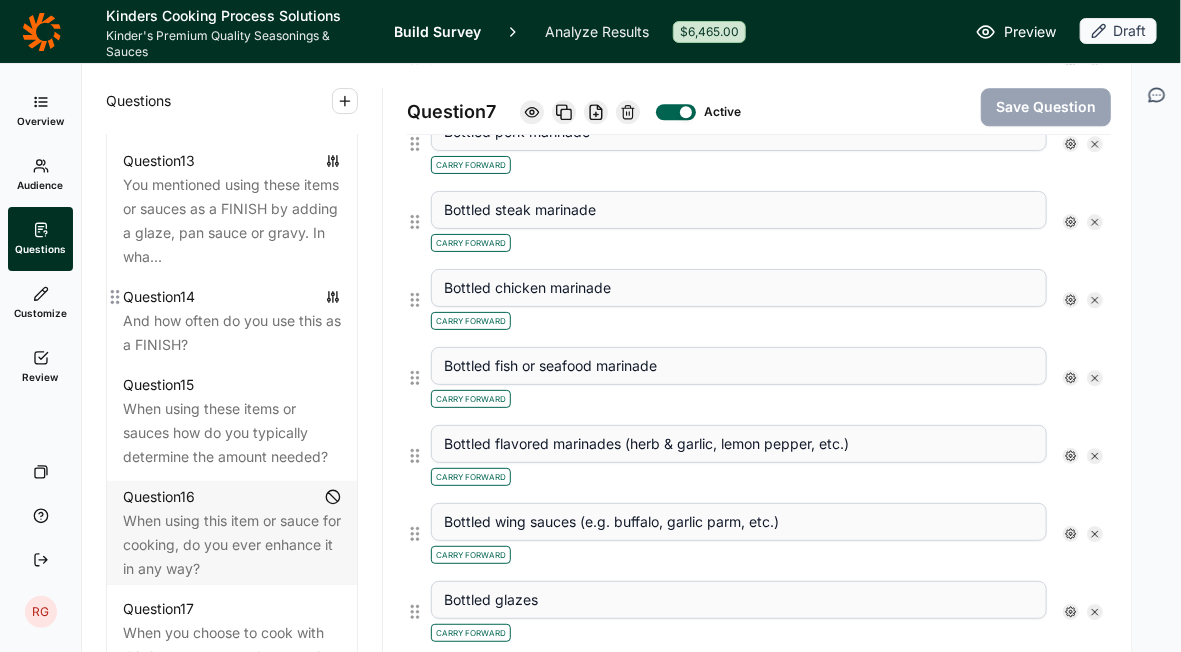 scroll, scrollTop: 2417, scrollLeft: 0, axis: vertical 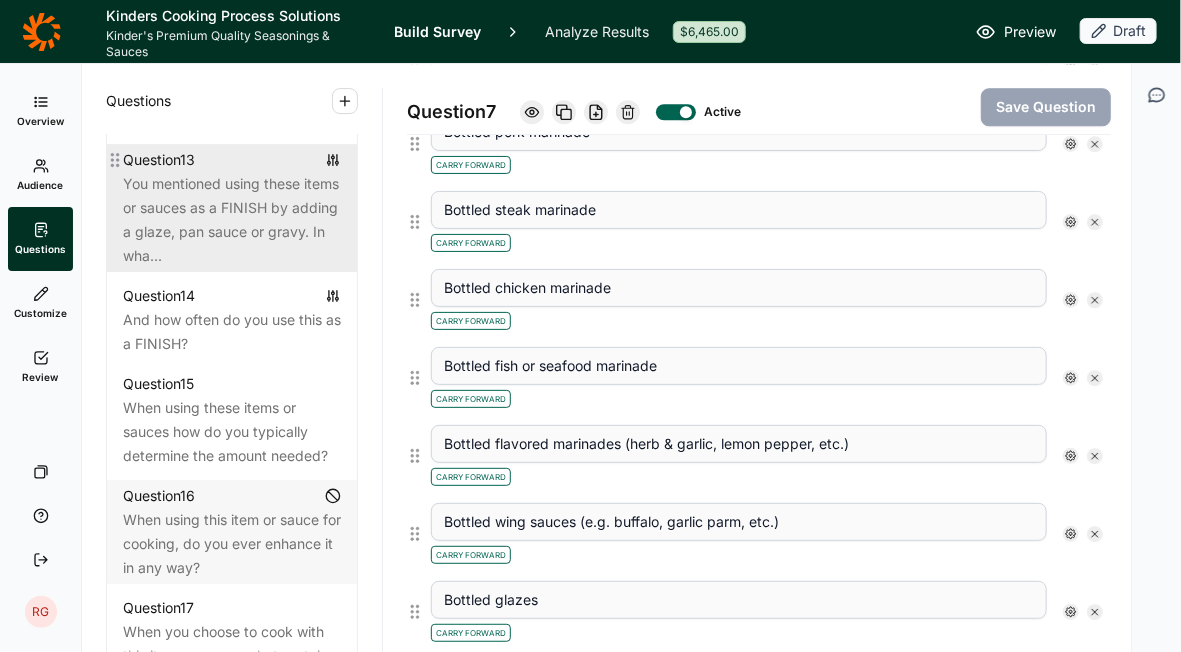 click on "You mentioned using these items or sauces as a FINISH by adding a glaze, pan sauce or gravy.  In wha..." at bounding box center [232, 220] 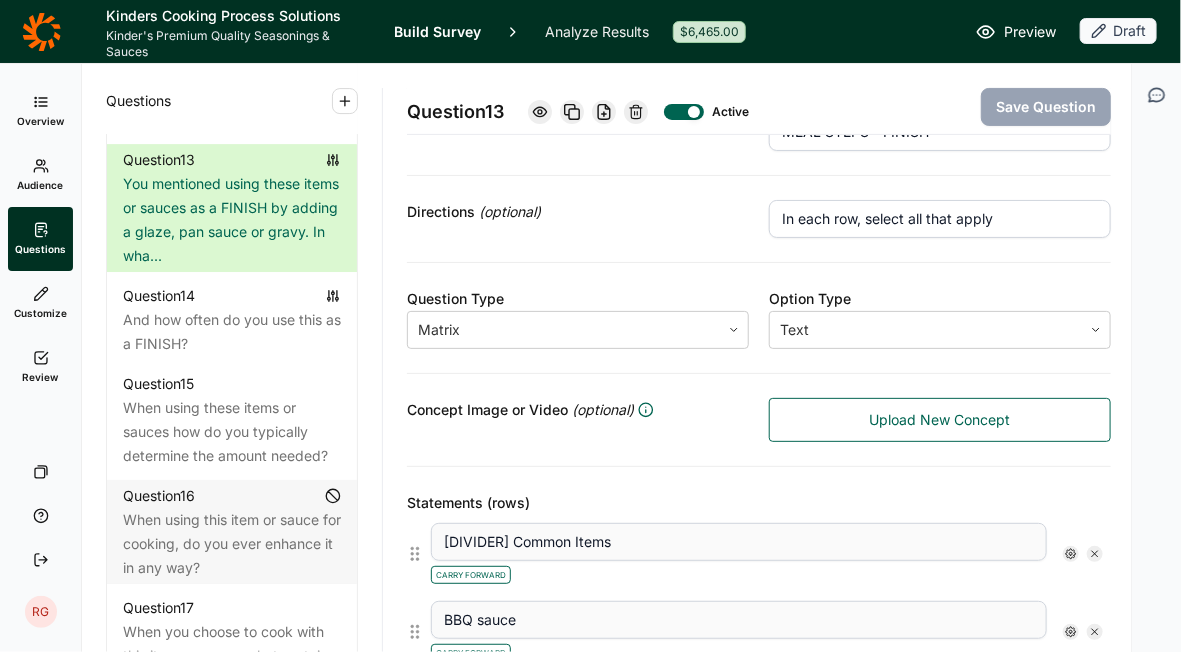 scroll, scrollTop: 199, scrollLeft: 0, axis: vertical 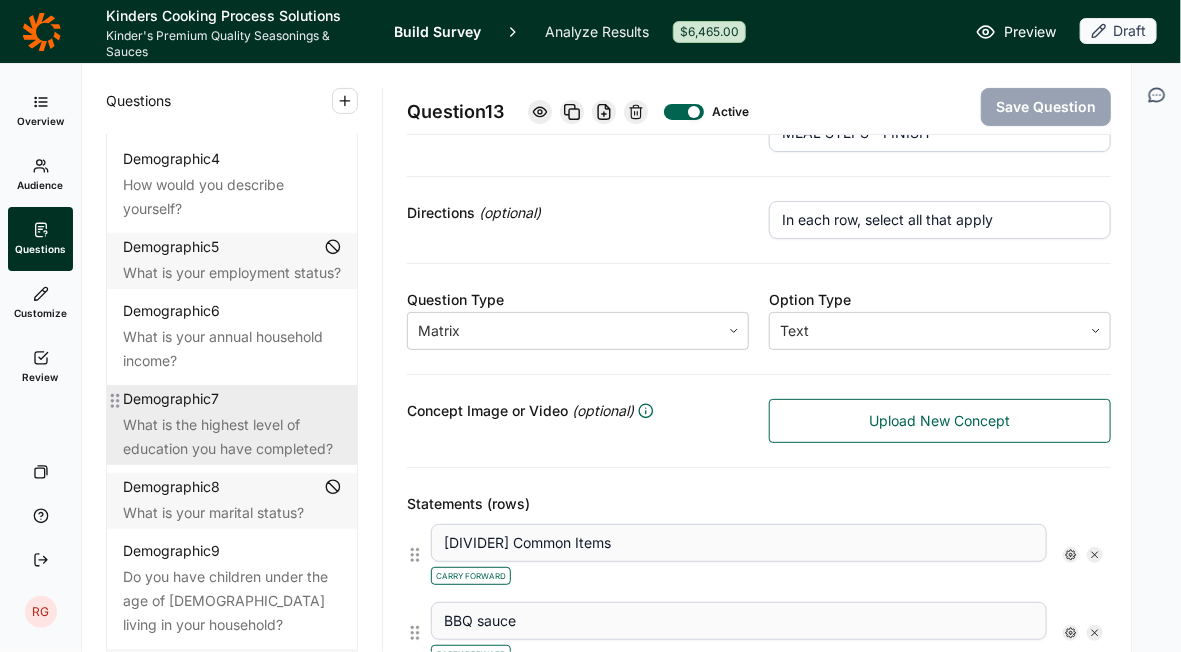 click on "Demographic  7" at bounding box center [232, 399] 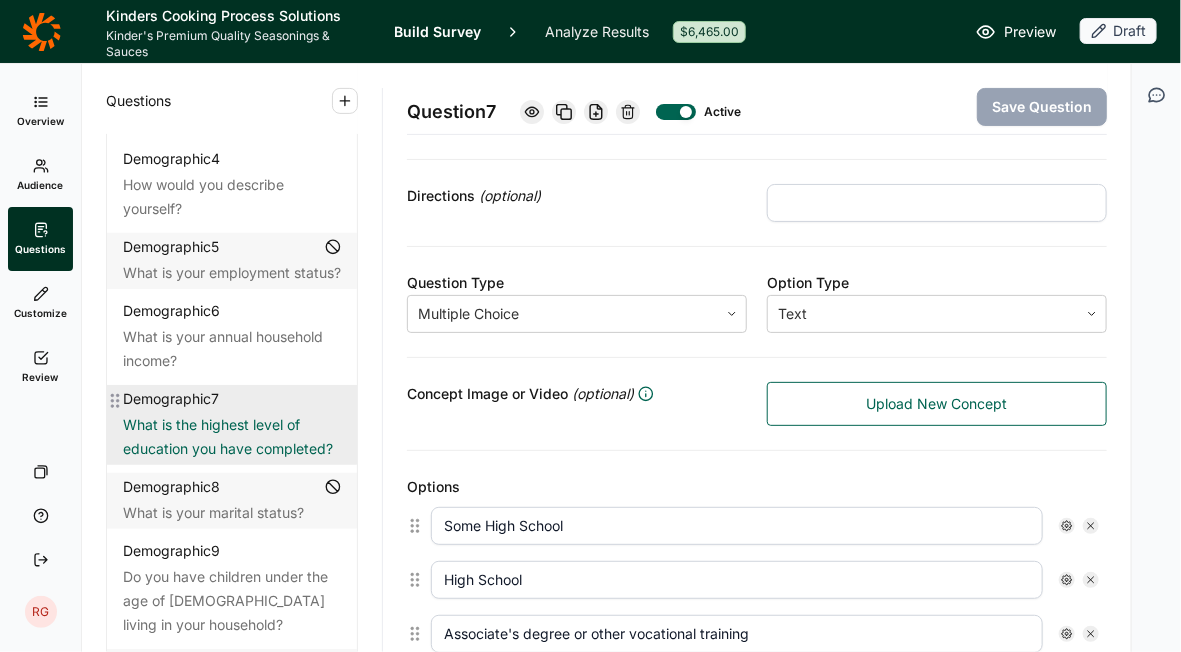scroll, scrollTop: 215, scrollLeft: 0, axis: vertical 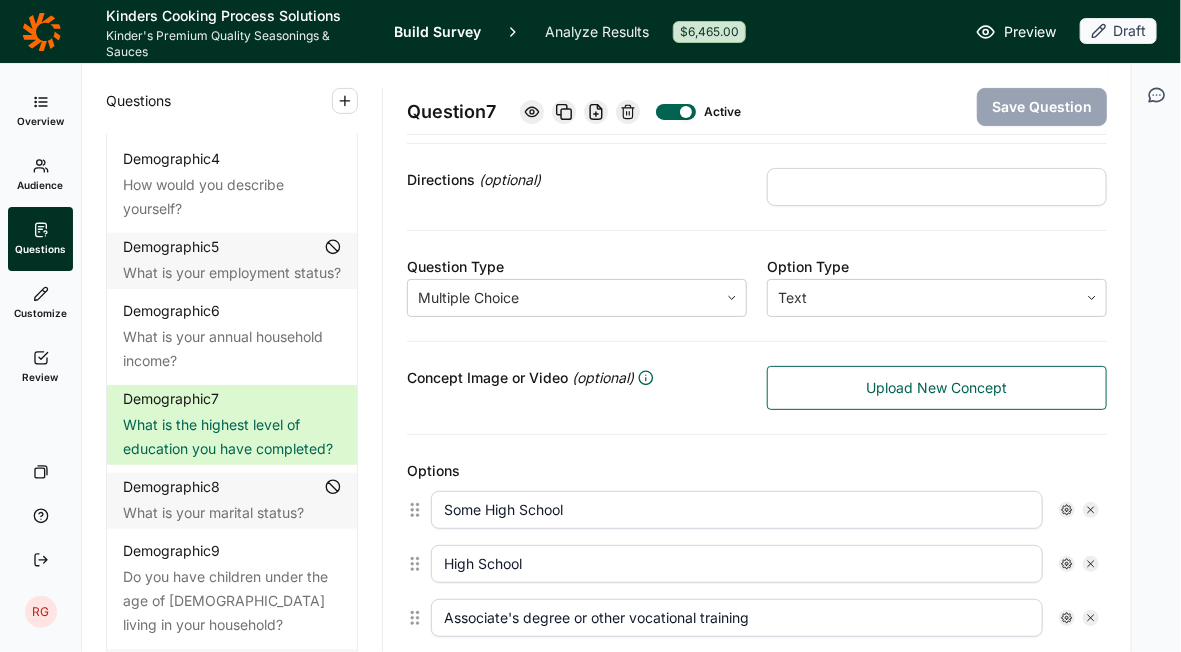 click at bounding box center [676, 112] 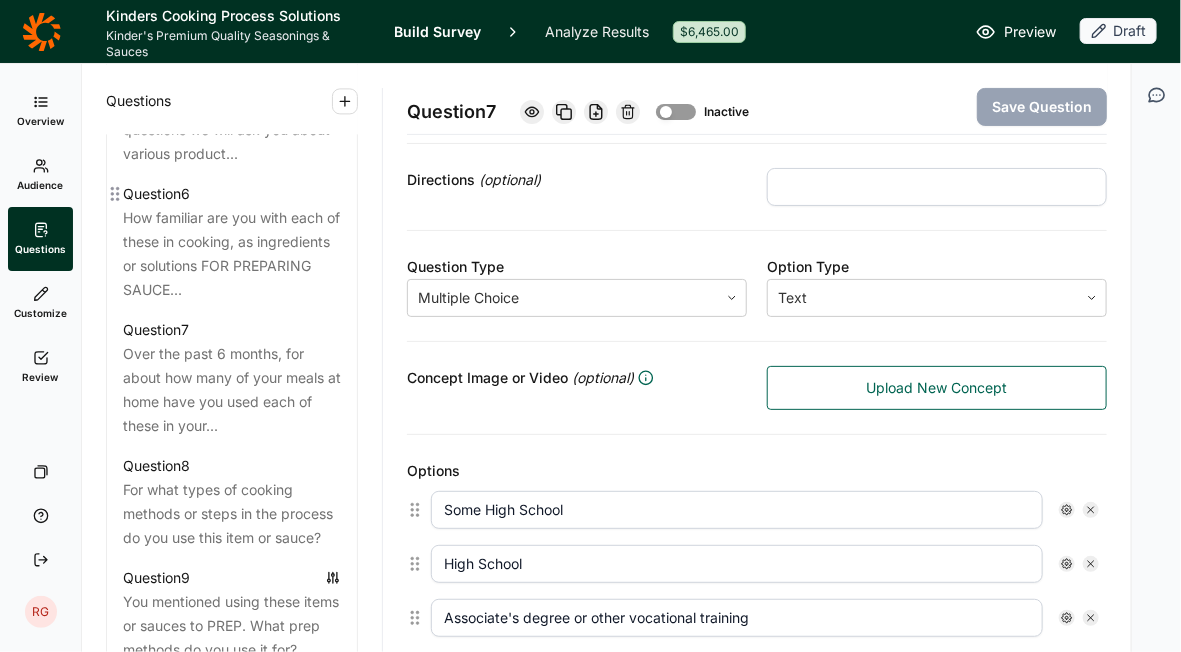scroll, scrollTop: 1576, scrollLeft: 0, axis: vertical 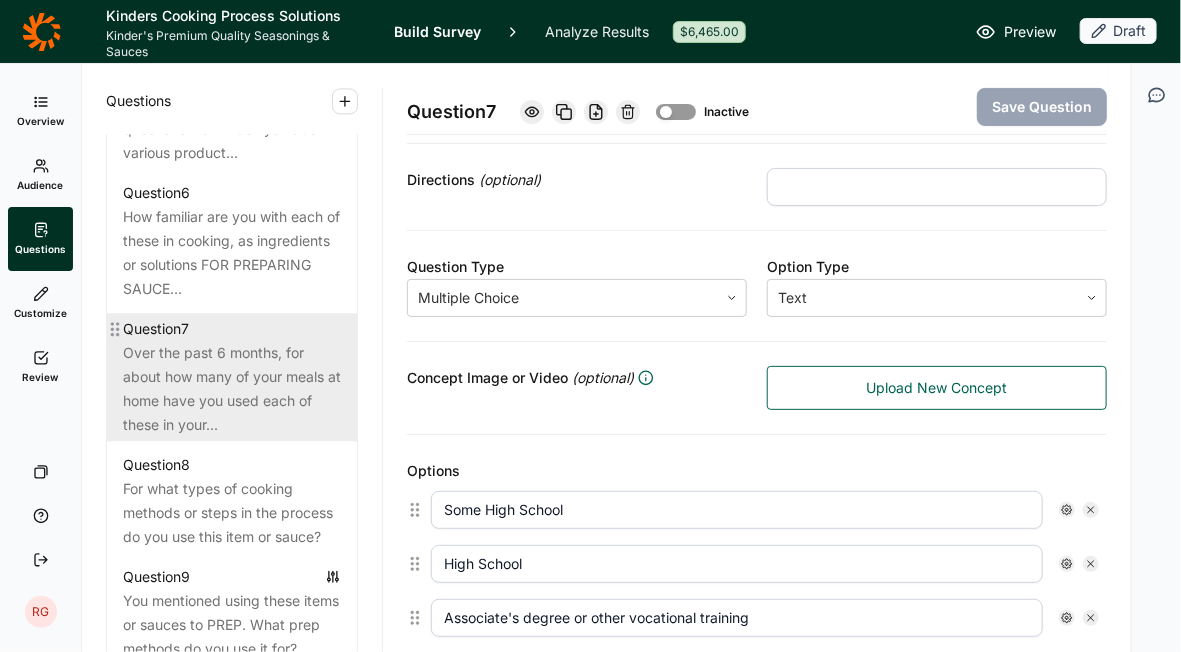 click on "Over the past 6 months, for about how many of your meals at home have you used each of these in your..." at bounding box center (232, 389) 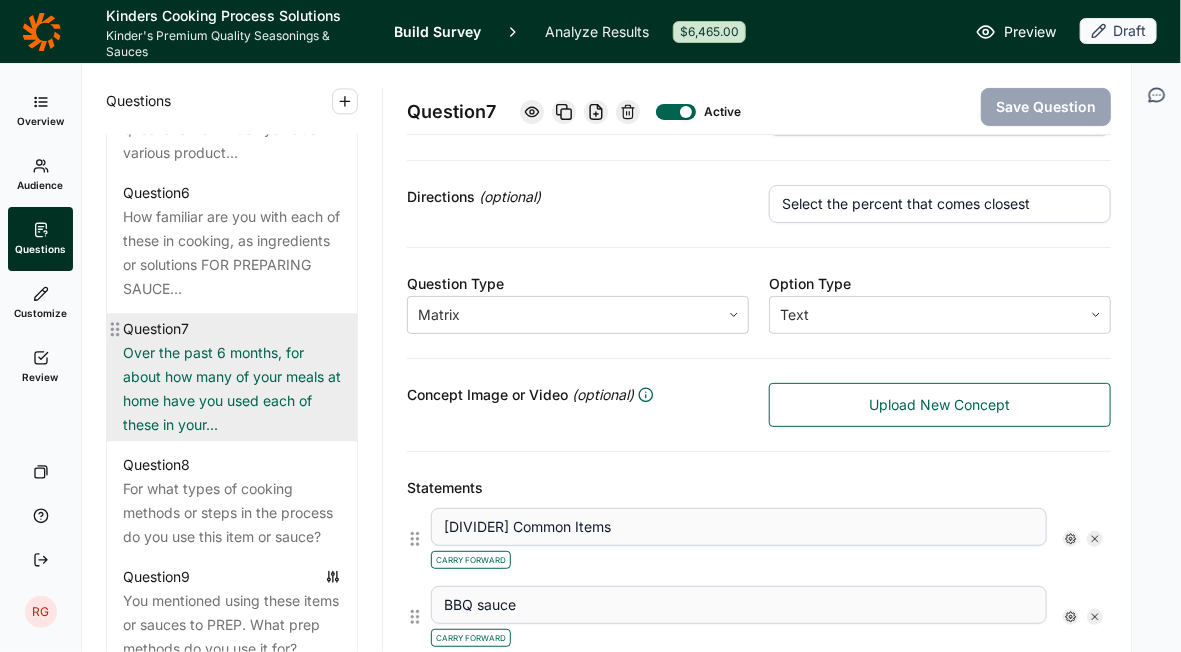 scroll, scrollTop: 199, scrollLeft: 0, axis: vertical 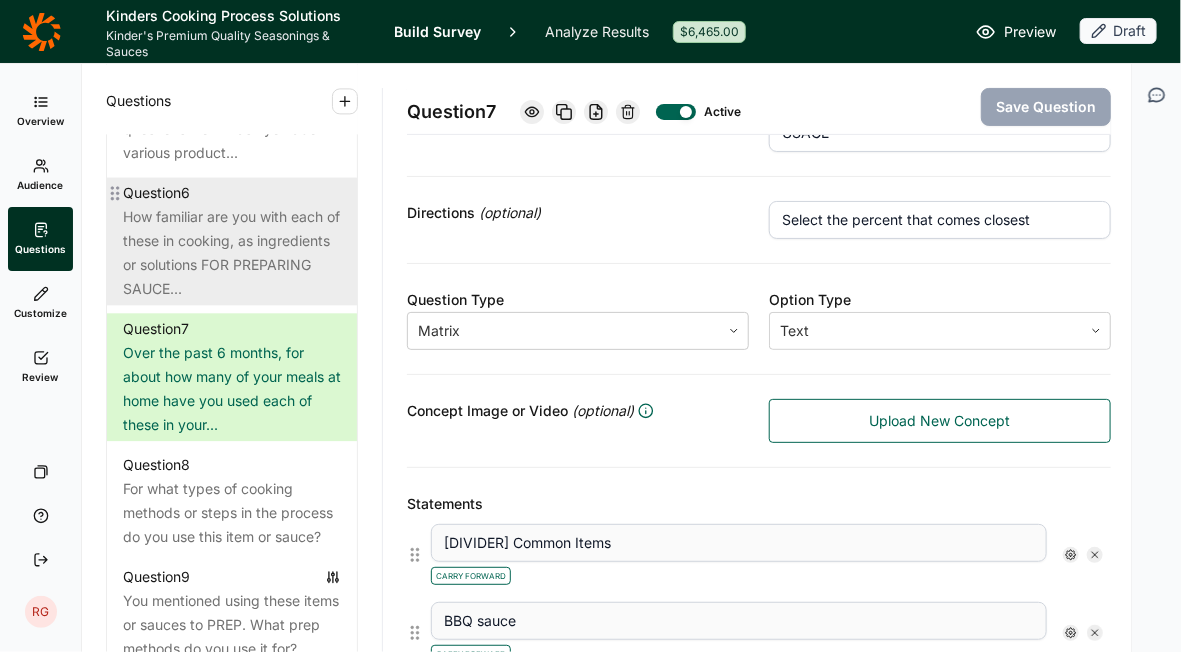 click on "How familiar are you with each of these in cooking,  as ingredients or solutions FOR PREPARING SAUCE..." at bounding box center (232, 253) 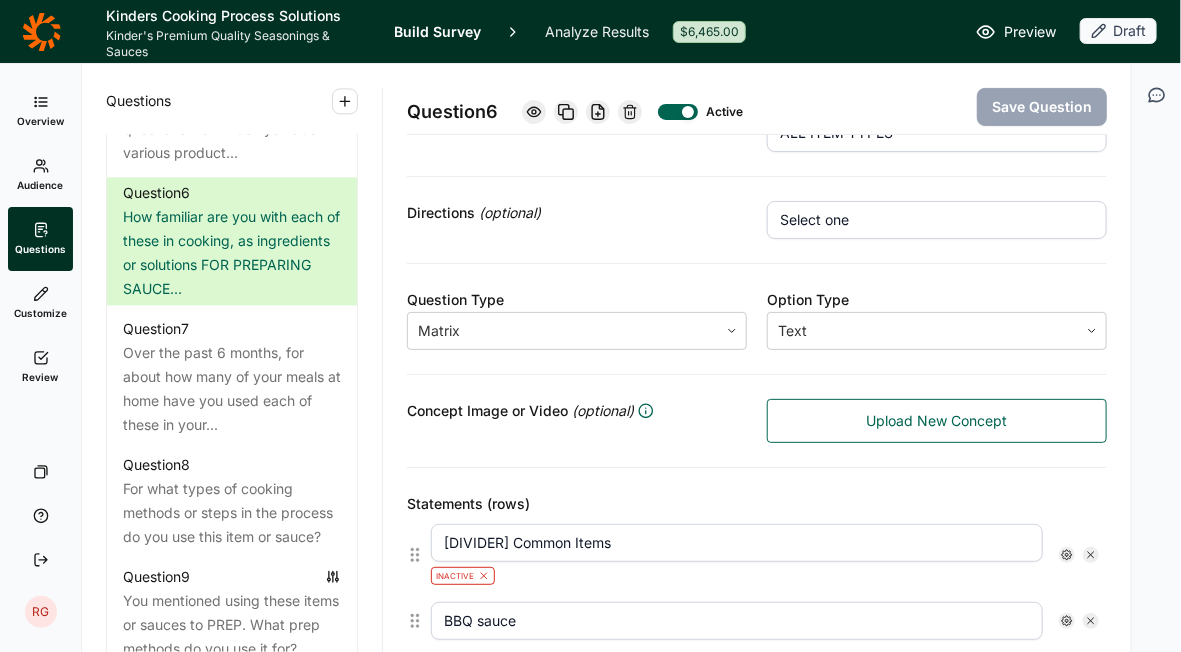 scroll, scrollTop: 0, scrollLeft: 0, axis: both 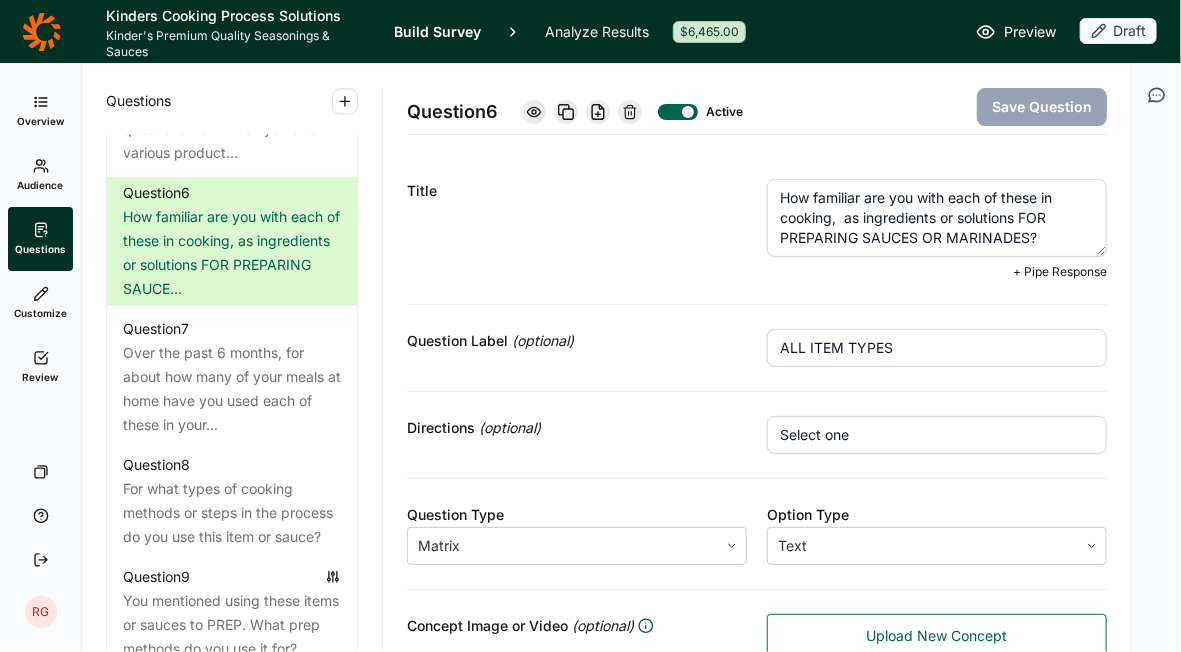 click on "How familiar are you with each of these in cooking,  as ingredients or solutions FOR PREPARING SAUCES OR MARINADES?" at bounding box center [937, 218] 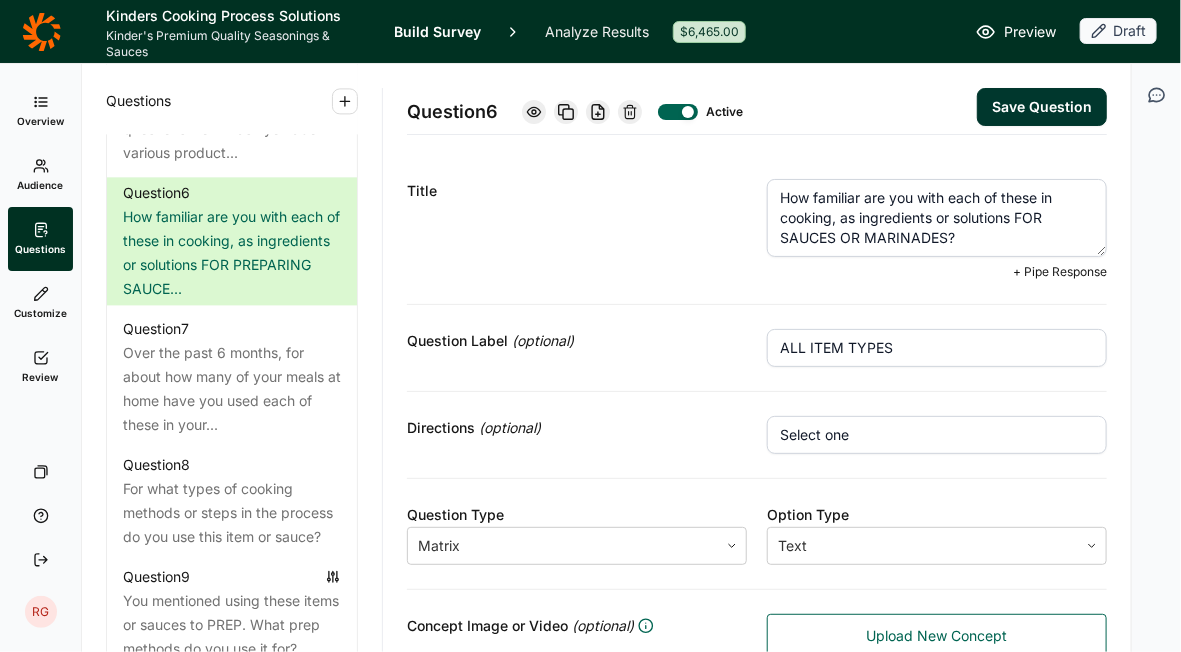 click on "How familiar are you with each of these in cooking, as ingredients or solutions FOR SAUCES OR MARINADES?" at bounding box center (937, 218) 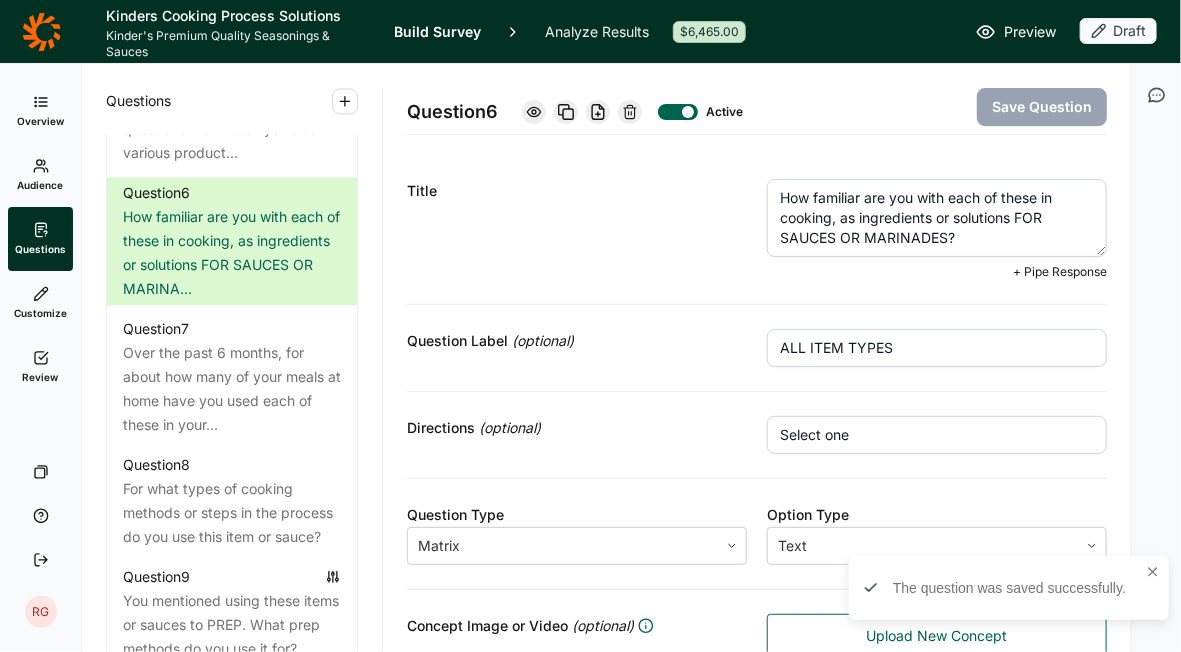 click on "How familiar are you with each of these in cooking, as ingredients or solutions FOR SAUCES OR MARINADES?" at bounding box center (937, 218) 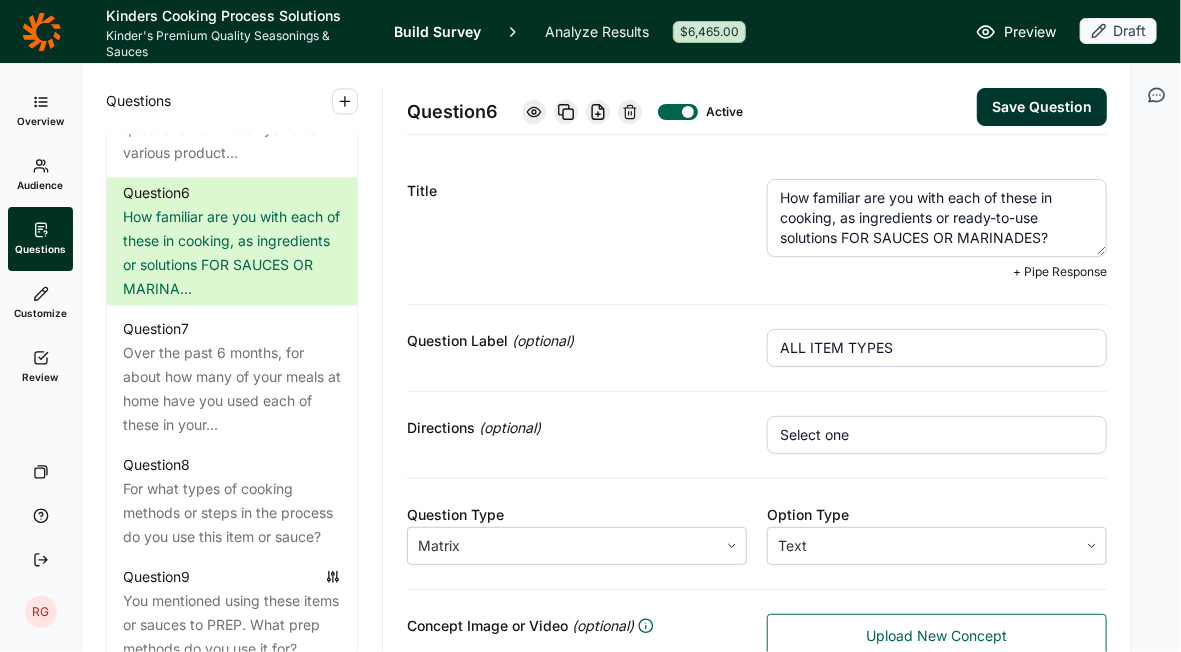 type on "How familiar are you with each of these in cooking, as ingredients or ready-to-use solutions FOR SAUCES OR MARINADES?" 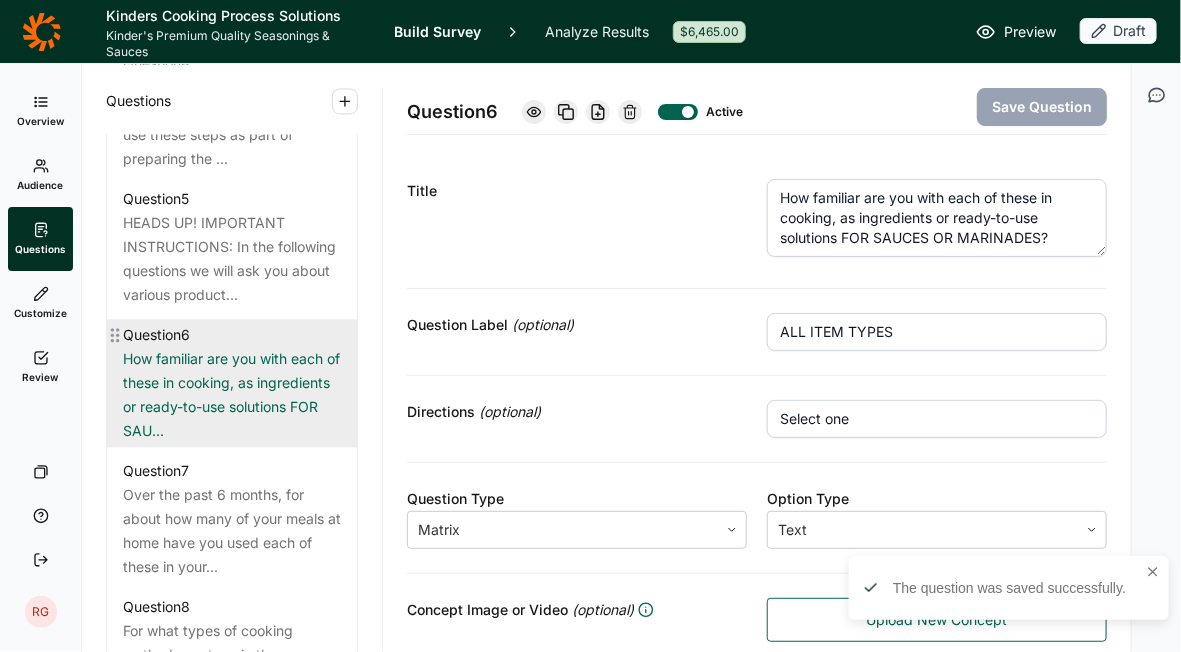 scroll, scrollTop: 1432, scrollLeft: 0, axis: vertical 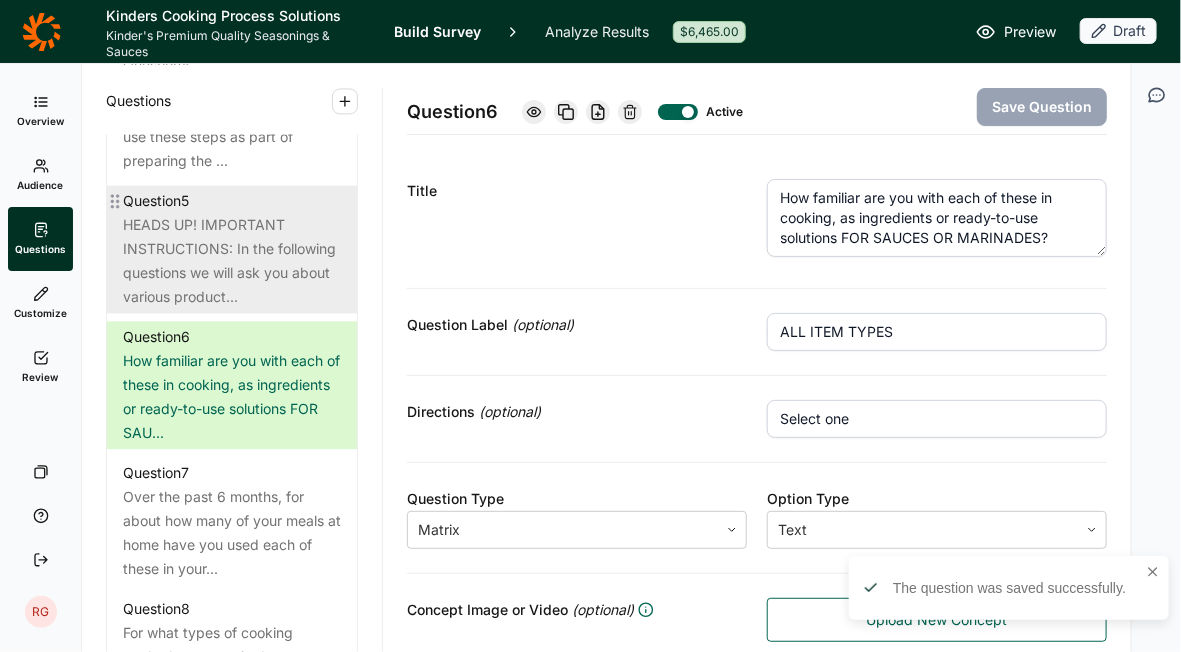 click on "HEADS UP!  IMPORTANT INSTRUCTIONS:  In the following questions we will ask you about various product..." at bounding box center (232, 261) 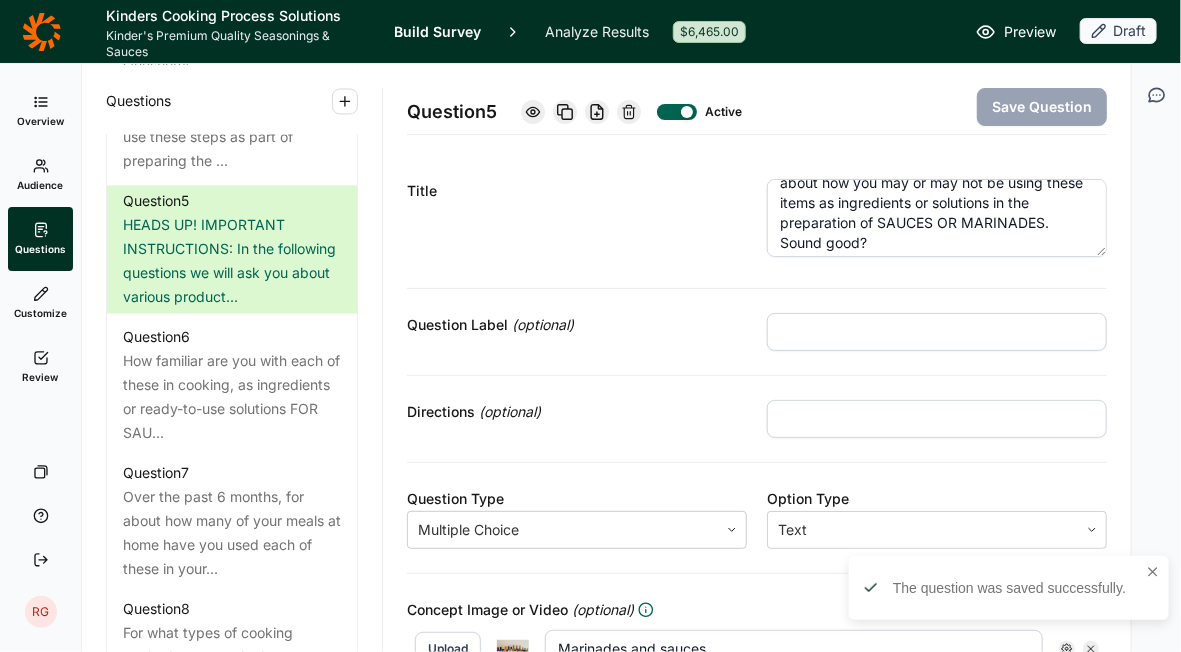 scroll, scrollTop: 117, scrollLeft: 0, axis: vertical 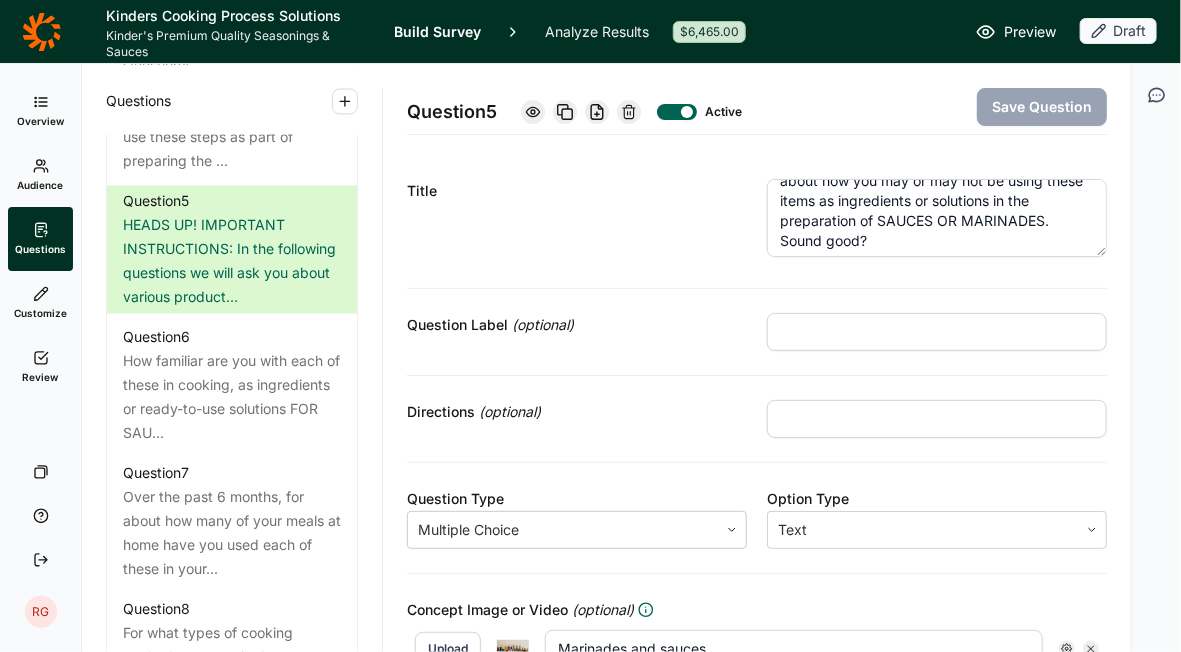 click on "HEADS UP!  IMPORTANT INSTRUCTIONS:  In the following questions we will ask you about various products that you are probably familiar with [DATE] in some way like beer or yogurt as examples.  We are ONLY interested in learning about how you may or may not be using these items as ingredients or solutions in the preparation of SAUCES OR MARINADES.  Sound good?" at bounding box center (937, 218) 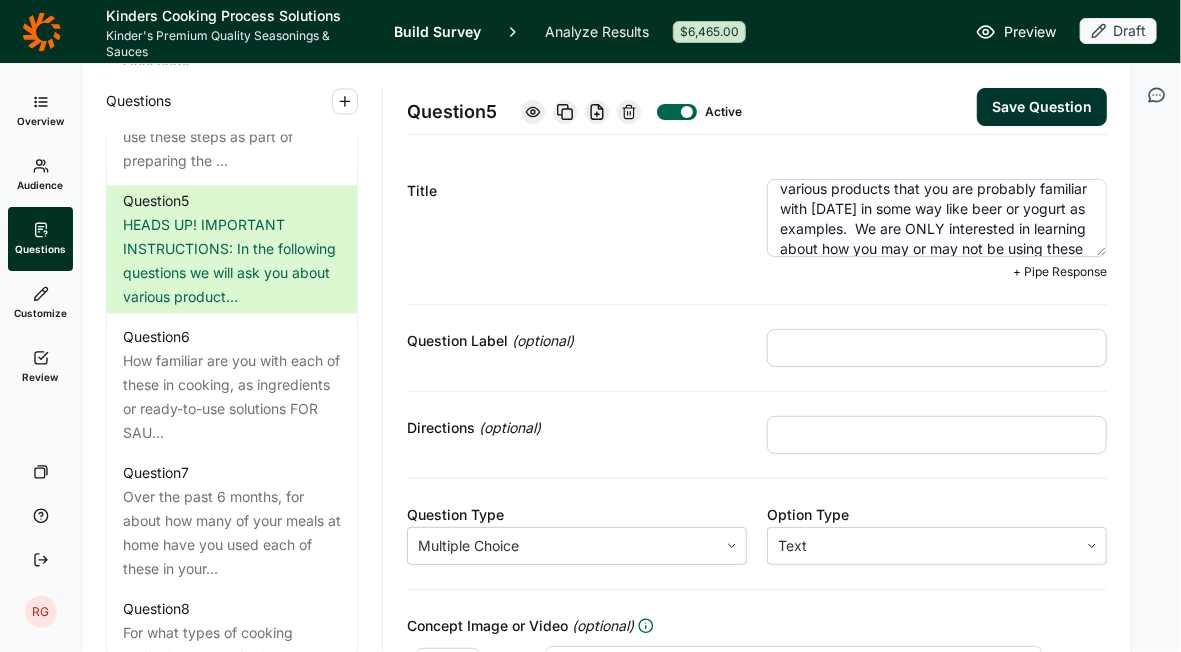 scroll, scrollTop: 48, scrollLeft: 0, axis: vertical 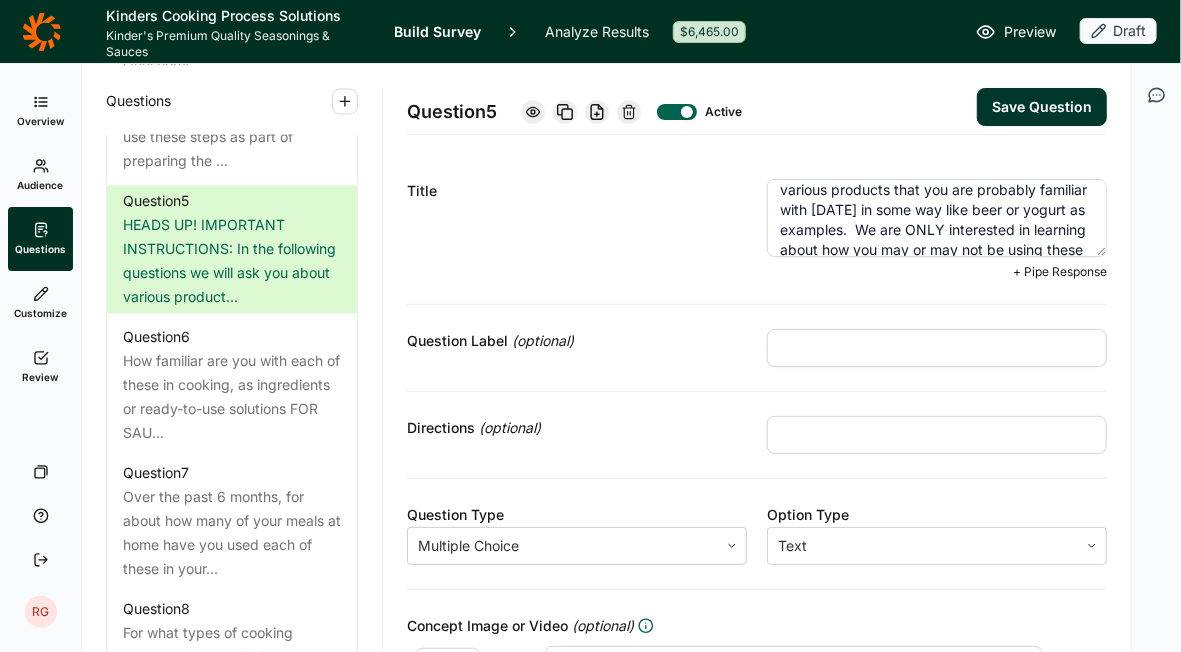 click on "HEADS UP!  IMPORTANT INSTRUCTIONS:  In the following questions we will ask you about various products that you are probably familiar with [DATE] in some way like beer or yogurt as examples.  We are ONLY interested in learning about how you may or may not be using these items as ingredients or ready-to-use solutions for SAUCES OR MARINADES.  Sound good?" at bounding box center [937, 218] 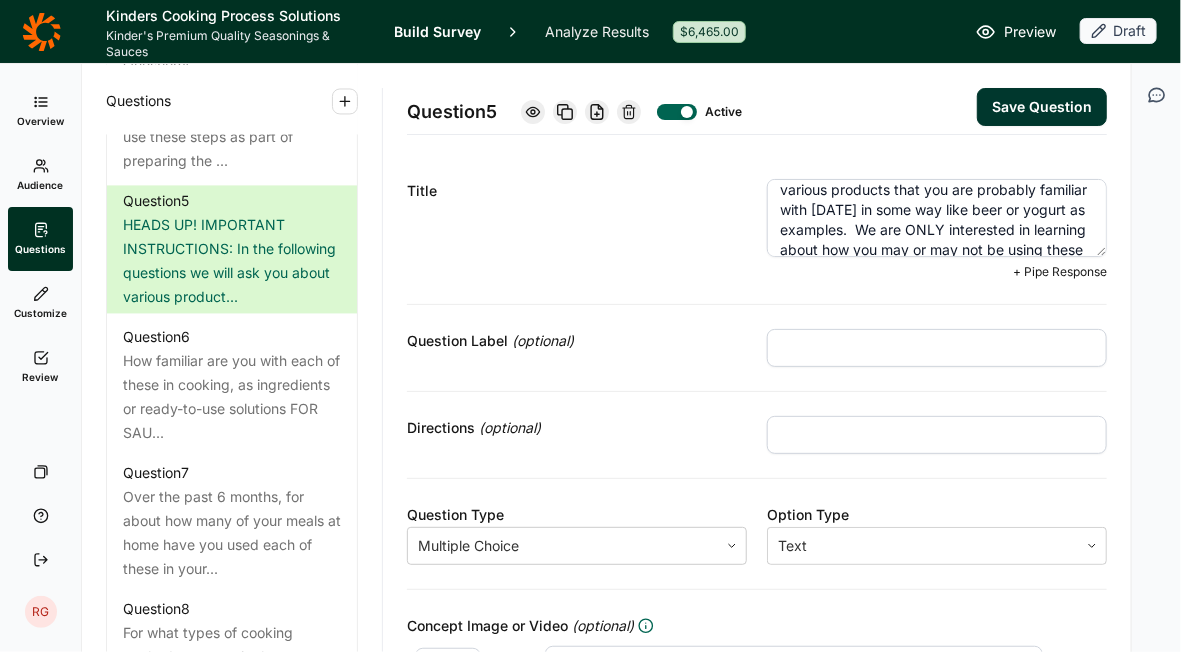 click on "HEADS UP!  IMPORTANT INSTRUCTIONS:  In the following questions we will ask you about various products that you are probably familiar with [DATE] in some way like beer or yogurt as examples.  We are ONLY interested in learning about how you may or may not be using these items as ingredients or ready-to-use solutions for SAUCES OR MARINADES.  Sound good?" at bounding box center (937, 218) 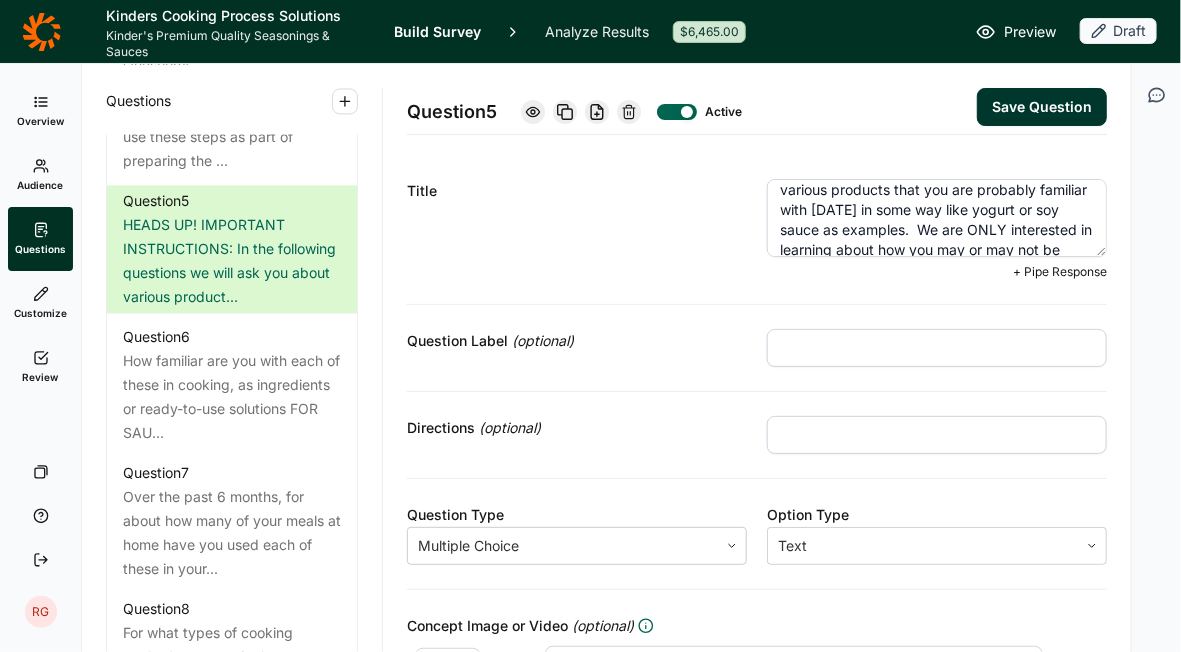 scroll, scrollTop: 50, scrollLeft: 0, axis: vertical 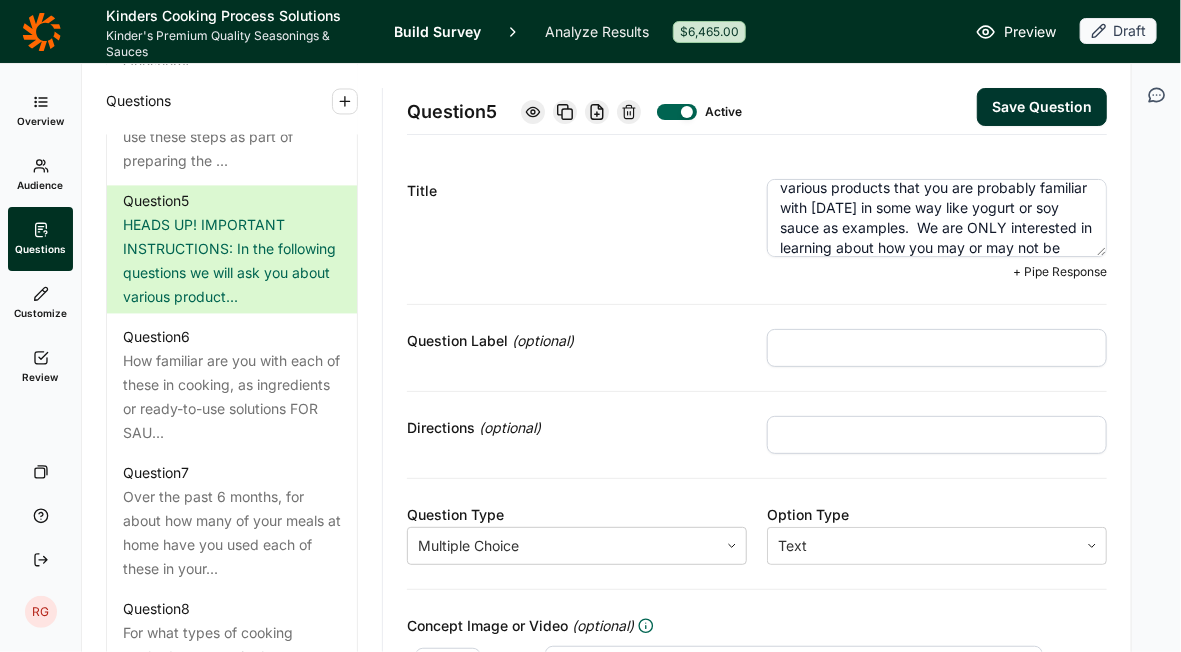 click on "HEADS UP!  IMPORTANT INSTRUCTIONS:  In the following questions we will ask you about various products that you are probably familiar with [DATE] in some way like yogurt or soy sauce as examples.  We are ONLY interested in learning about how you may or may not be using these items as ingredients or ready-to-use solutions for SAUCES OR MARINADES.  Sound good?" at bounding box center [937, 218] 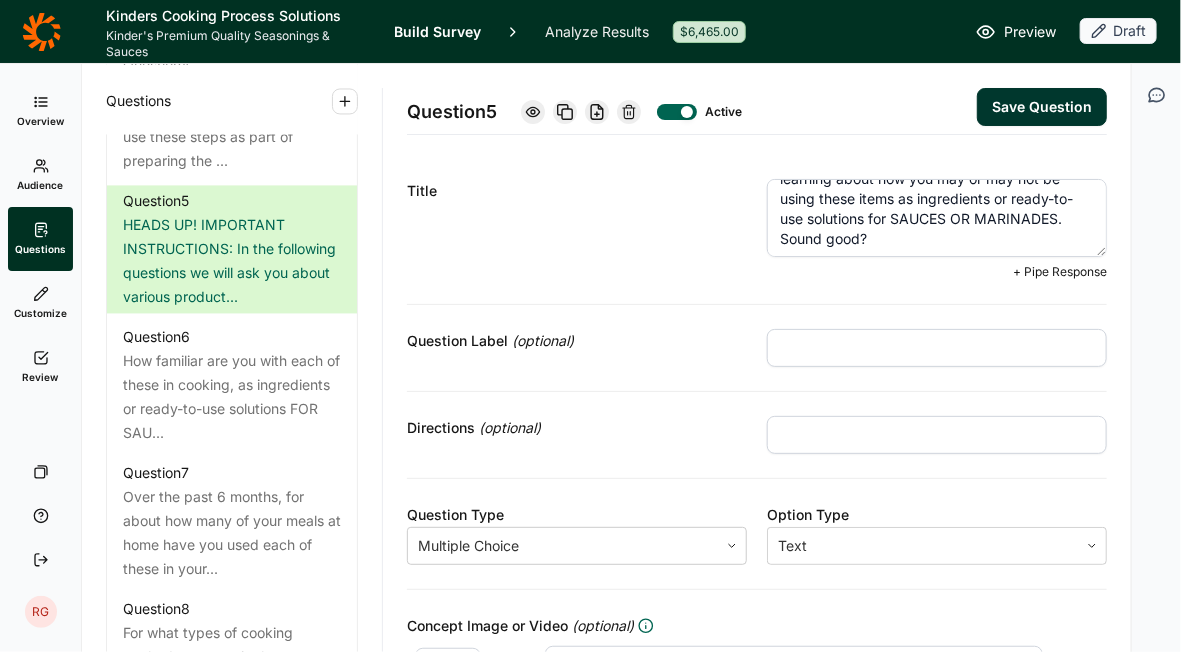 scroll, scrollTop: 119, scrollLeft: 0, axis: vertical 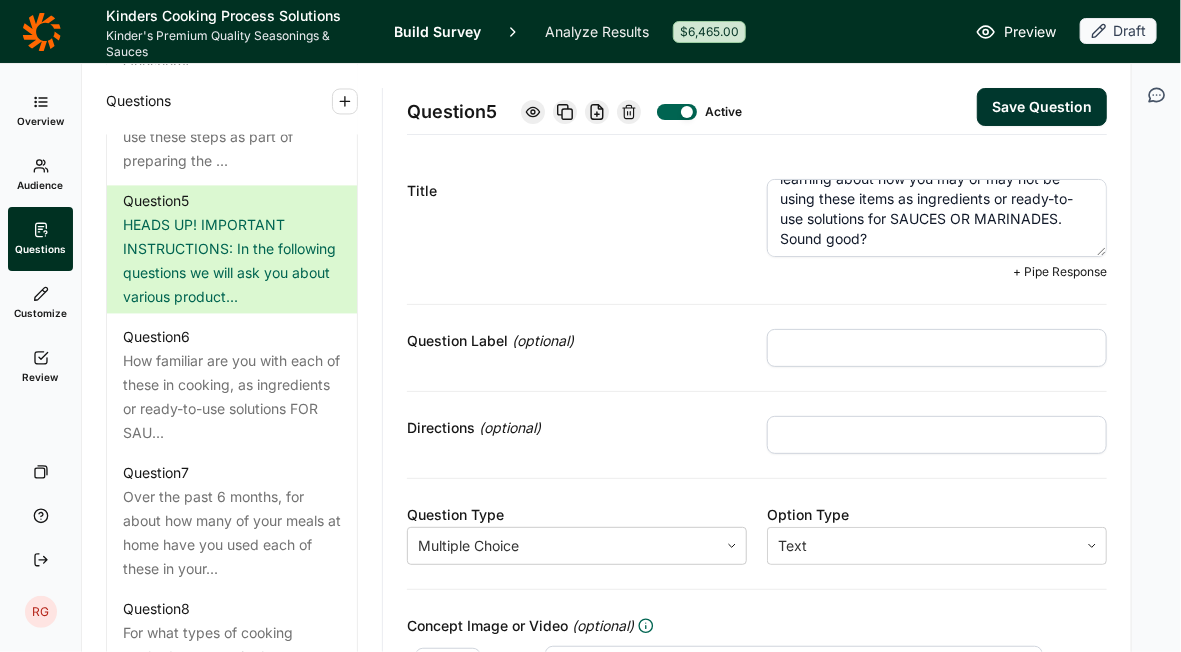 type on "HEADS UP!  IMPORTANT INSTRUCTIONS:  In the following questions we will ask you about various products that you are probably familiar with [DATE] in some way like olive oil or soy sauce as examples.  We are ONLY interested in learning about how you may or may not be using these items as ingredients or ready-to-use solutions for SAUCES OR MARINADES.  Sound good?" 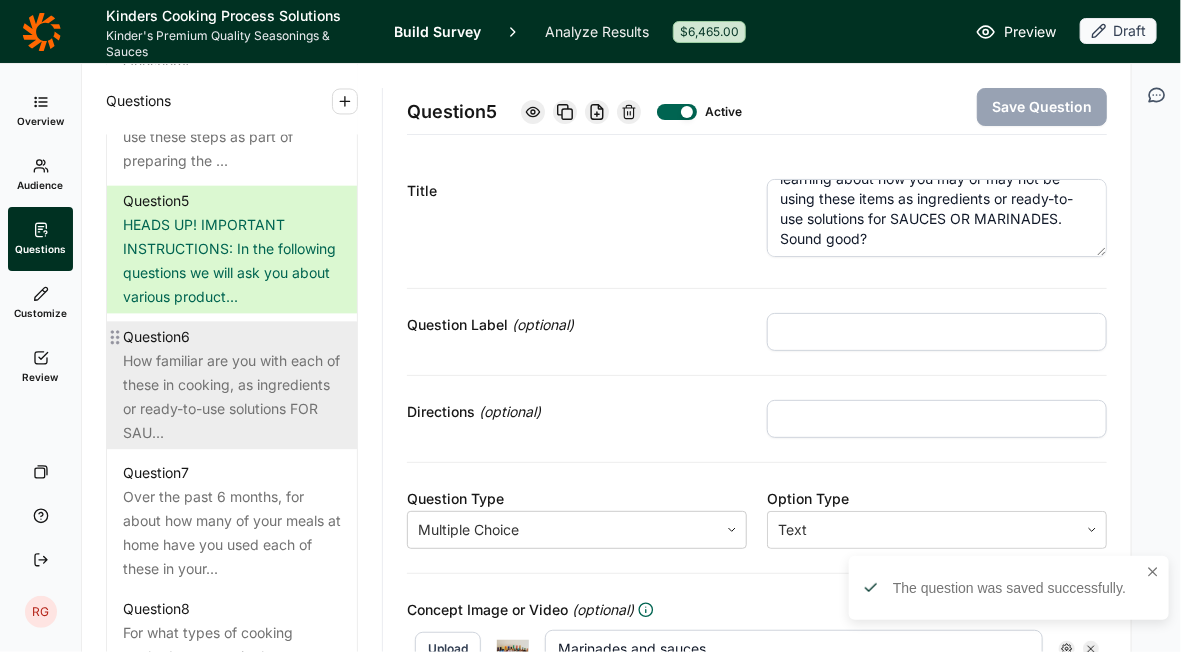 click on "How familiar are you with each of these in cooking, as ingredients or ready-to-use solutions FOR SAU..." at bounding box center (232, 397) 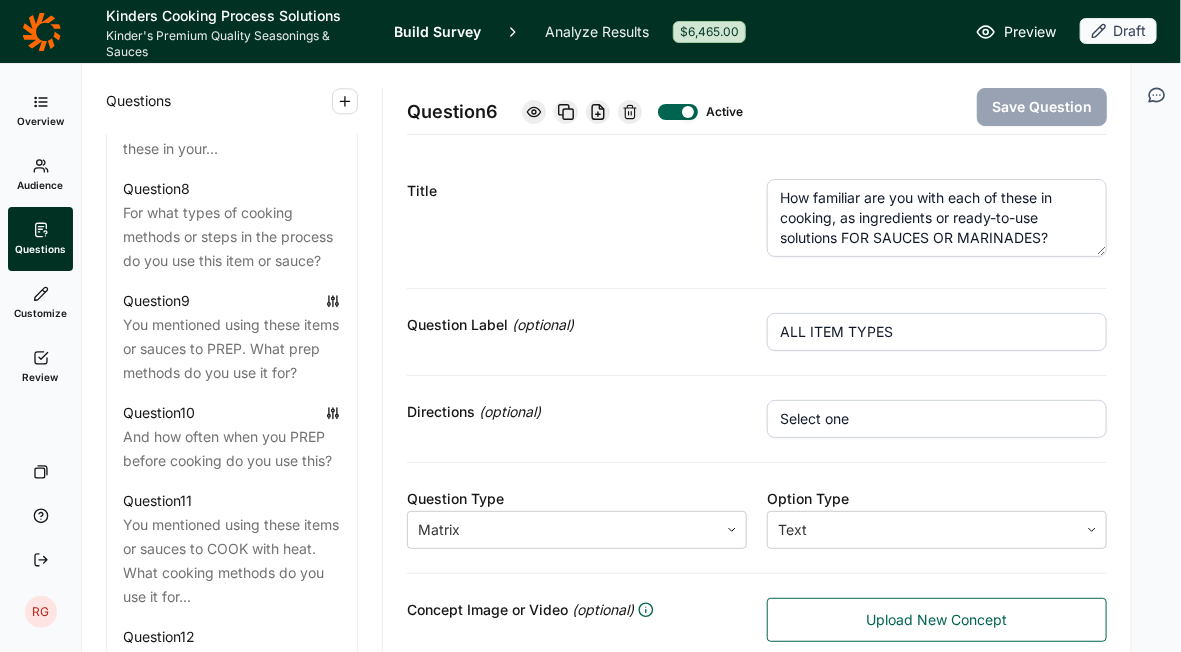 scroll, scrollTop: 1854, scrollLeft: 0, axis: vertical 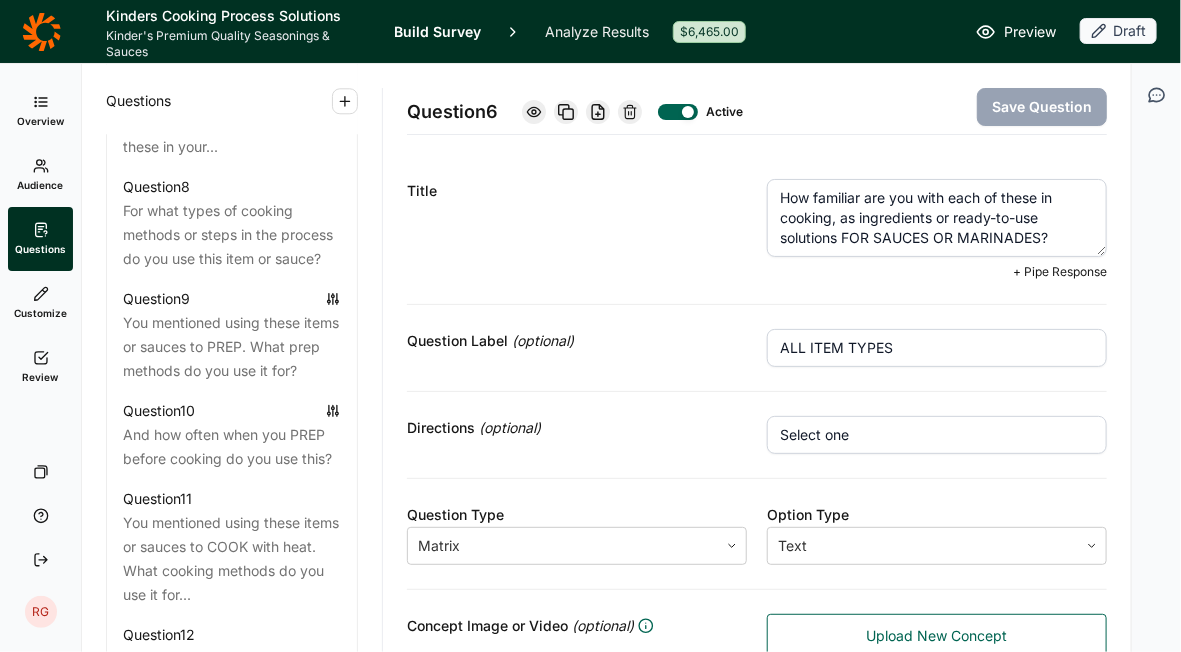 click on "How familiar are you with each of these in cooking, as ingredients or ready-to-use solutions FOR SAUCES OR MARINADES?" at bounding box center [937, 218] 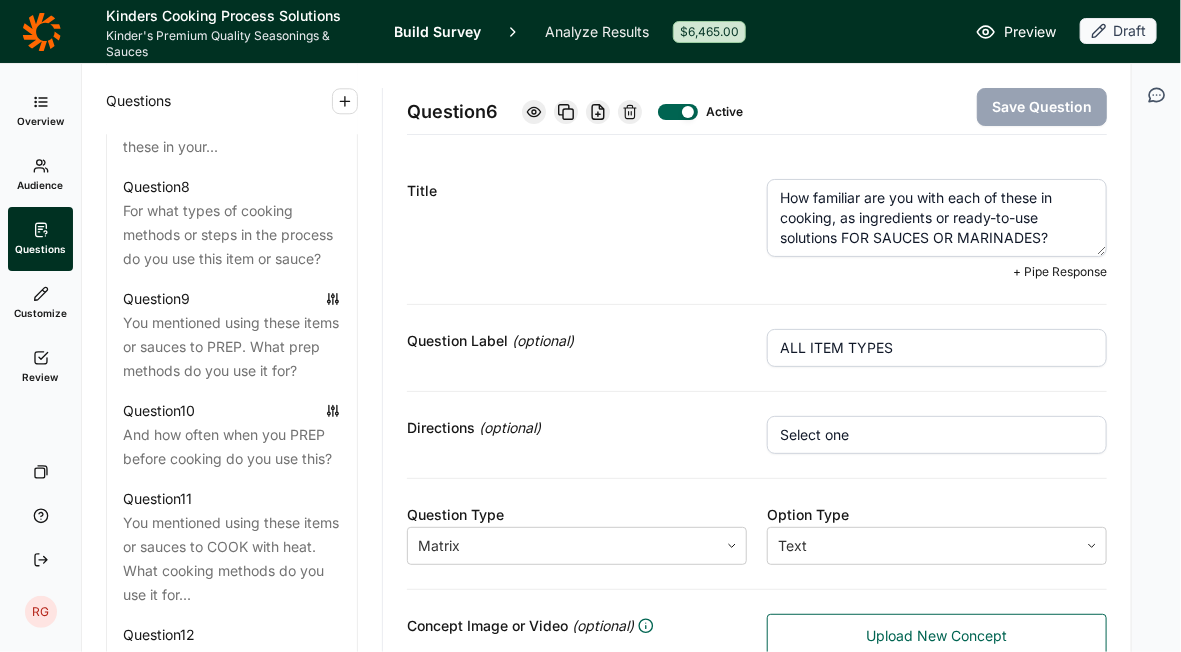 click on "How familiar are you with each of these in cooking, as ingredients or ready-to-use solutions FOR SAUCES OR MARINADES?" at bounding box center [937, 218] 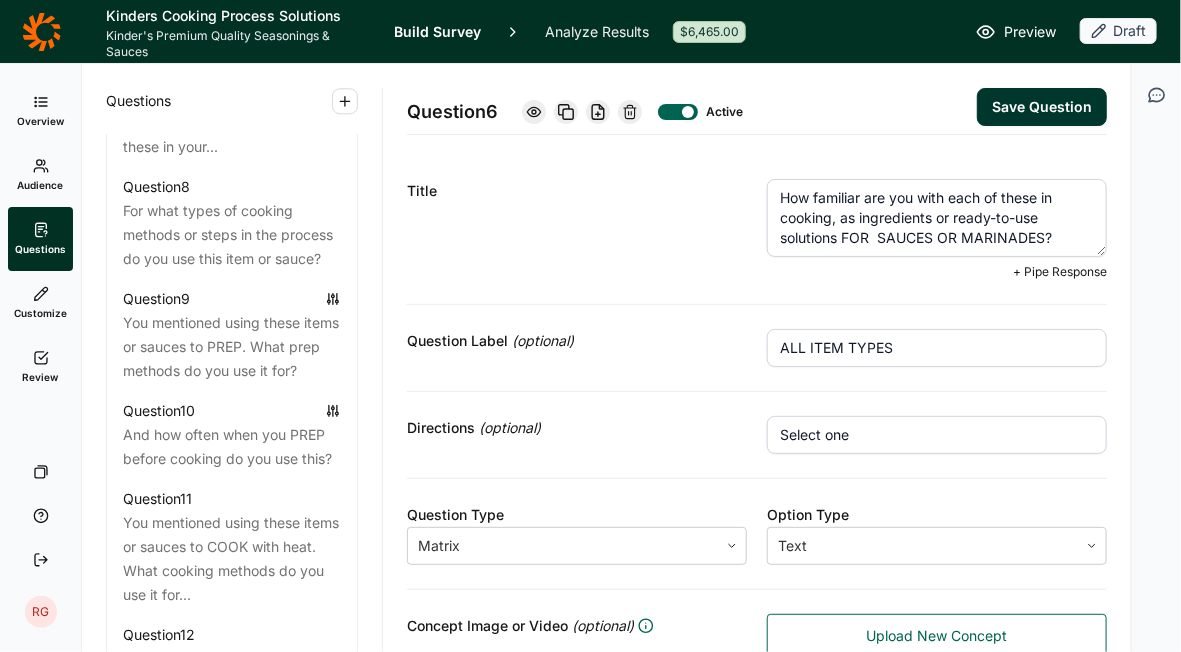 scroll, scrollTop: 0, scrollLeft: 0, axis: both 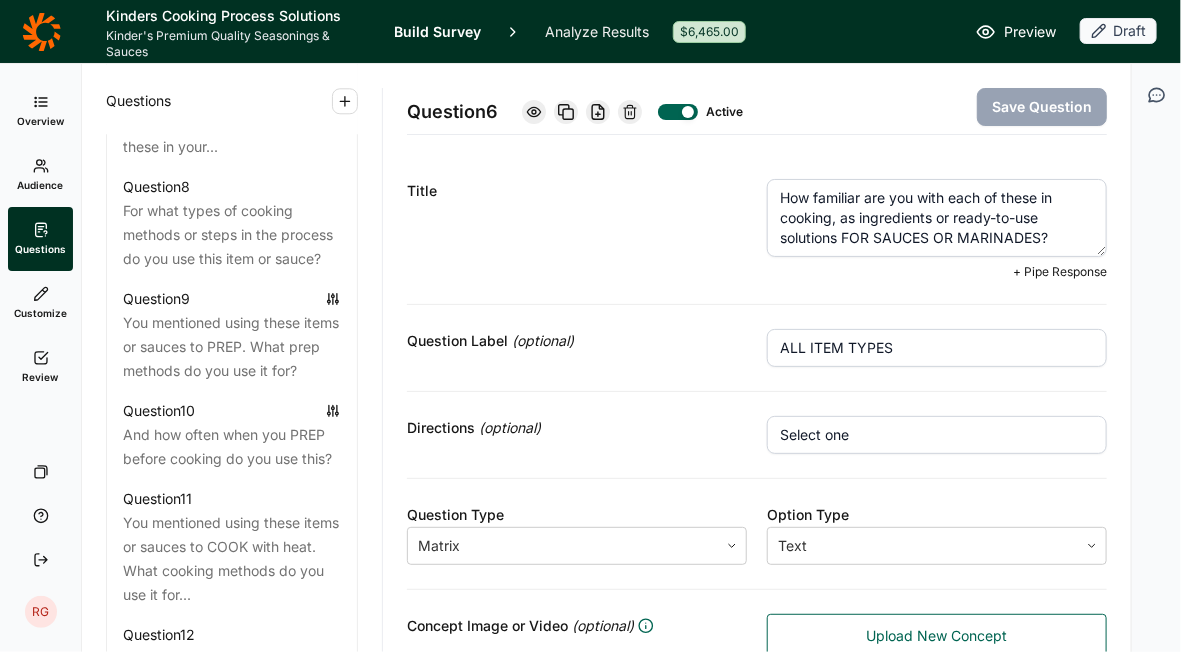 click on "Title" at bounding box center (577, 229) 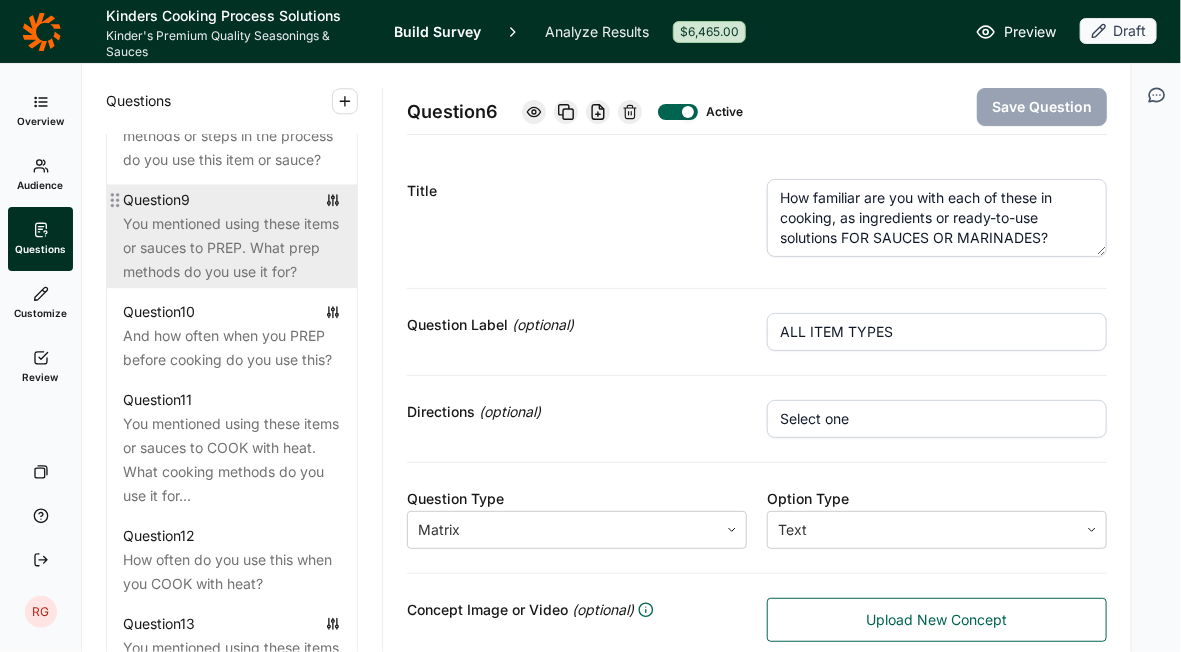scroll, scrollTop: 1953, scrollLeft: 0, axis: vertical 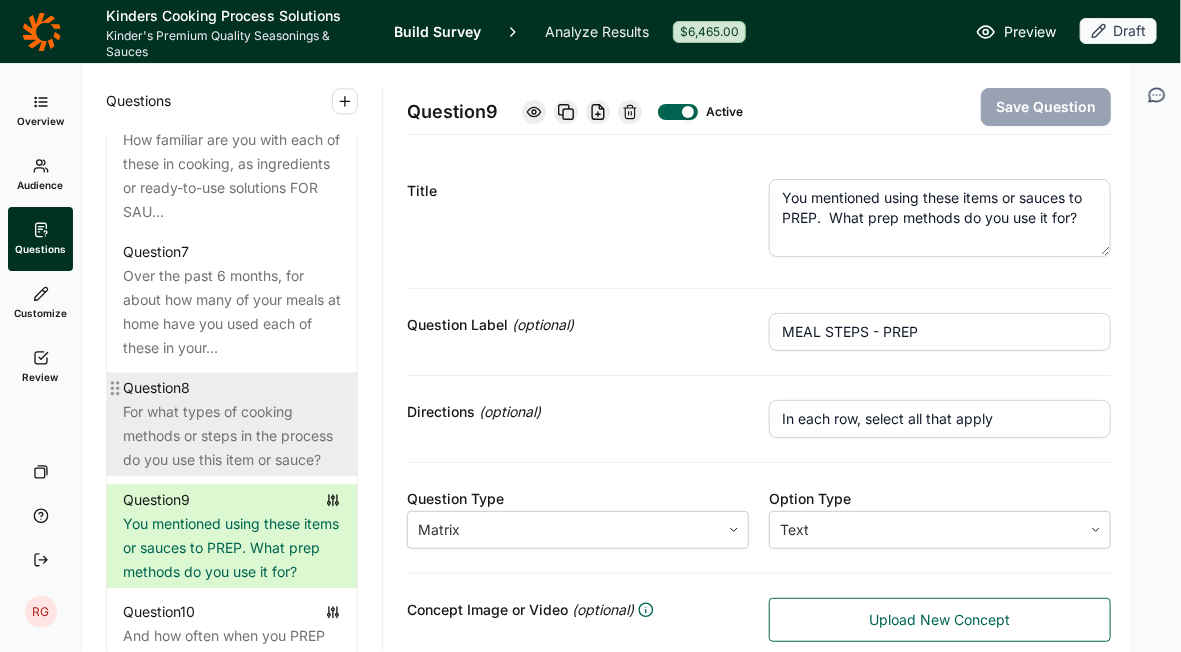 click on "For what types of cooking methods or steps in the process do you use this item or sauce?" at bounding box center [232, 436] 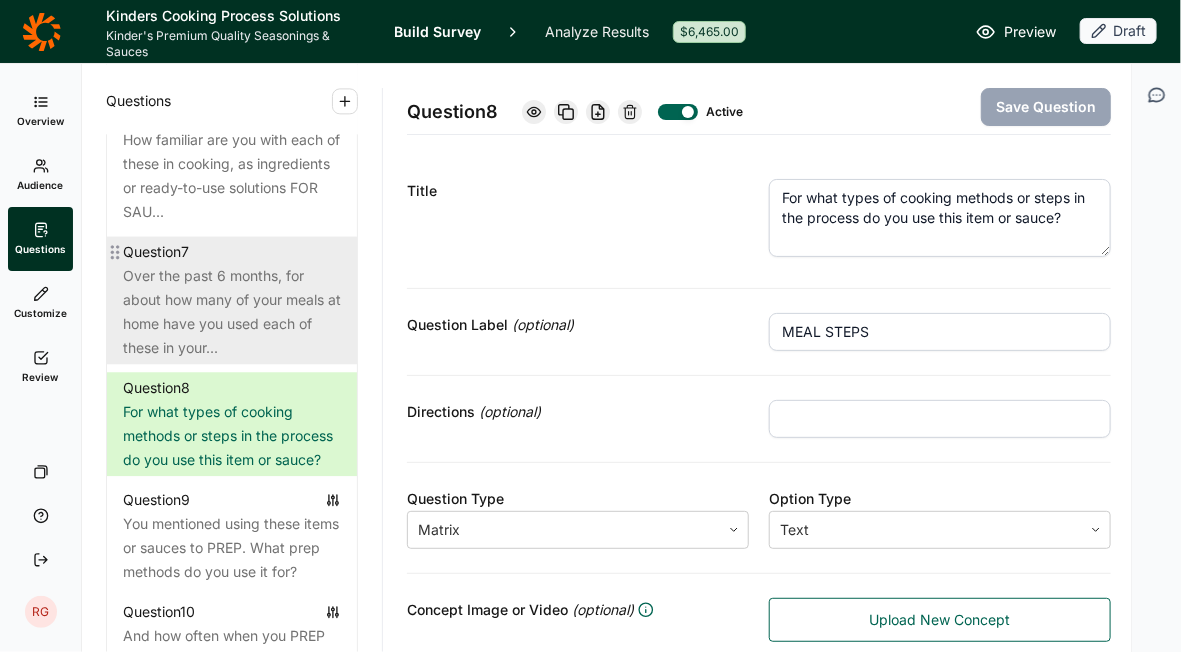 click on "Over the past 6 months, for about how many of your meals at home have you used each of these in your..." at bounding box center (232, 312) 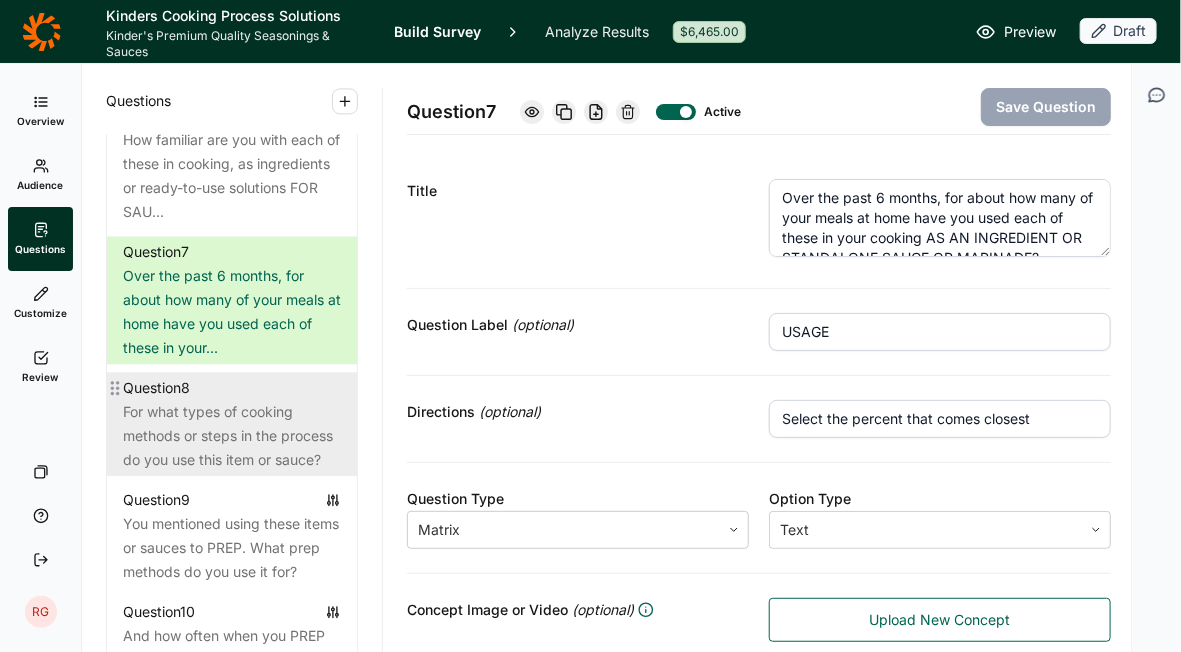 click on "For what types of cooking methods or steps in the process do you use this item or sauce?" at bounding box center (232, 436) 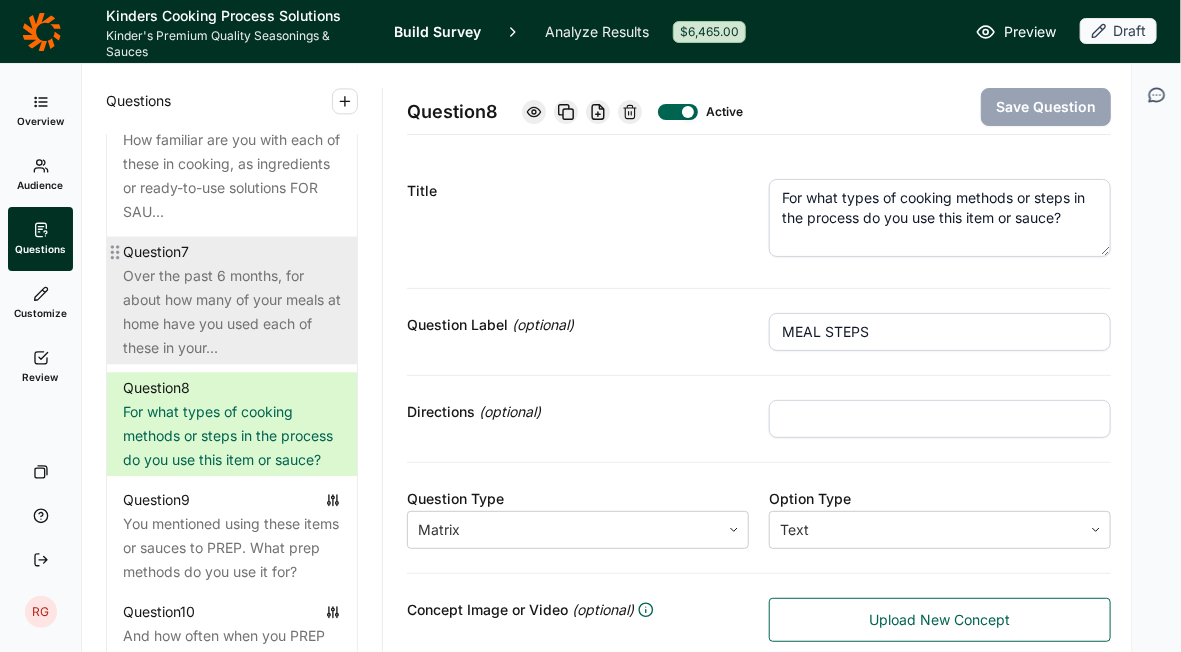 click on "Over the past 6 months, for about how many of your meals at home have you used each of these in your..." at bounding box center (232, 312) 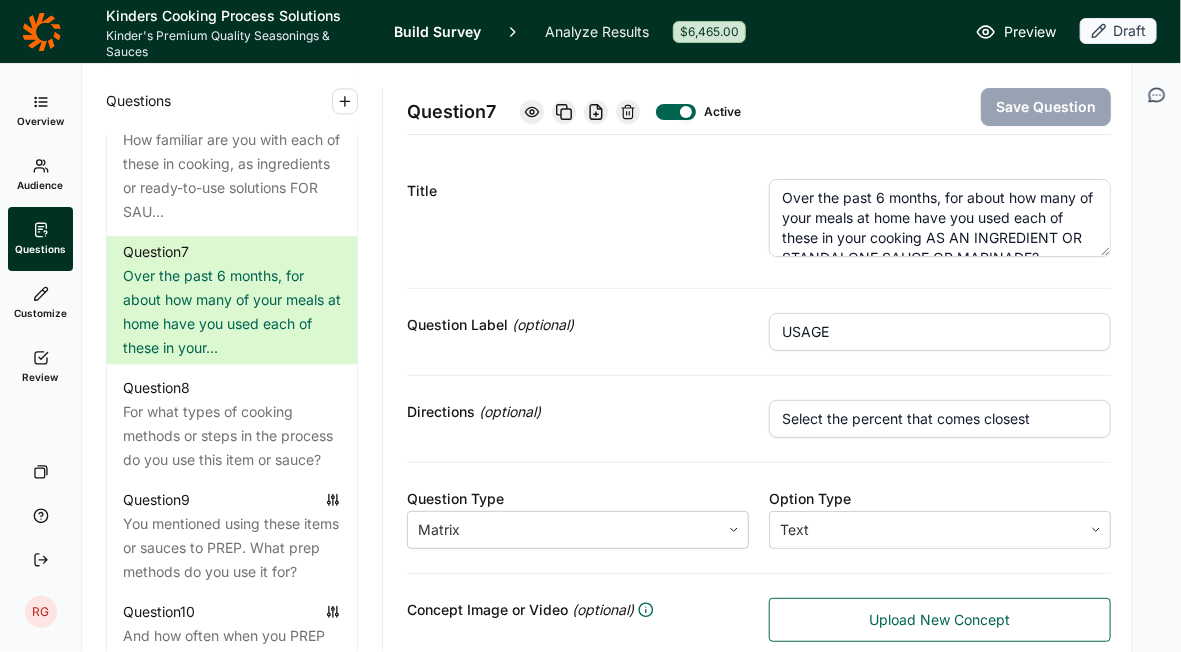 scroll, scrollTop: 19, scrollLeft: 0, axis: vertical 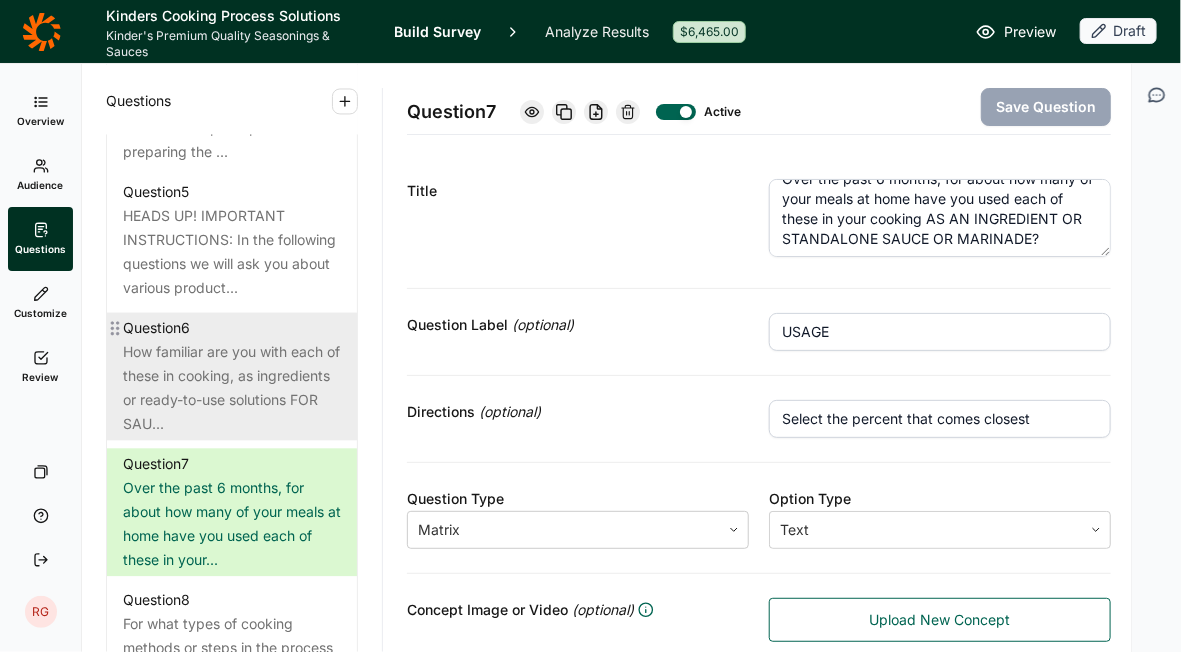 click on "How familiar are you with each of these in cooking, as ingredients or ready-to-use solutions FOR SAU..." at bounding box center [232, 388] 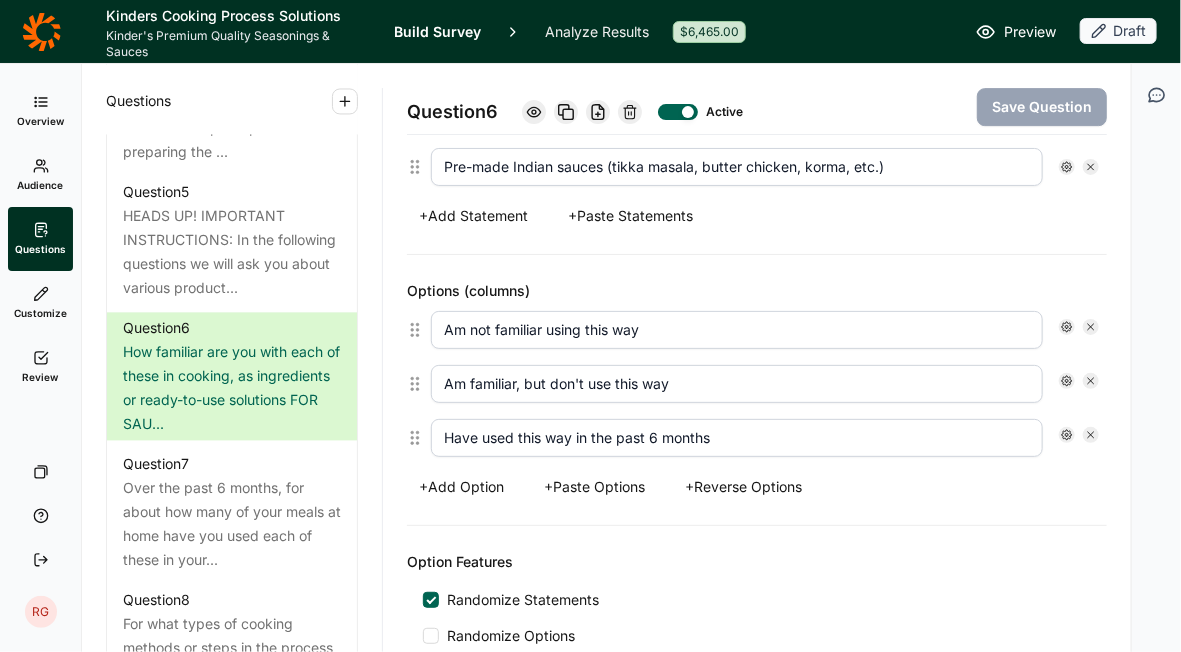scroll, scrollTop: 2321, scrollLeft: 0, axis: vertical 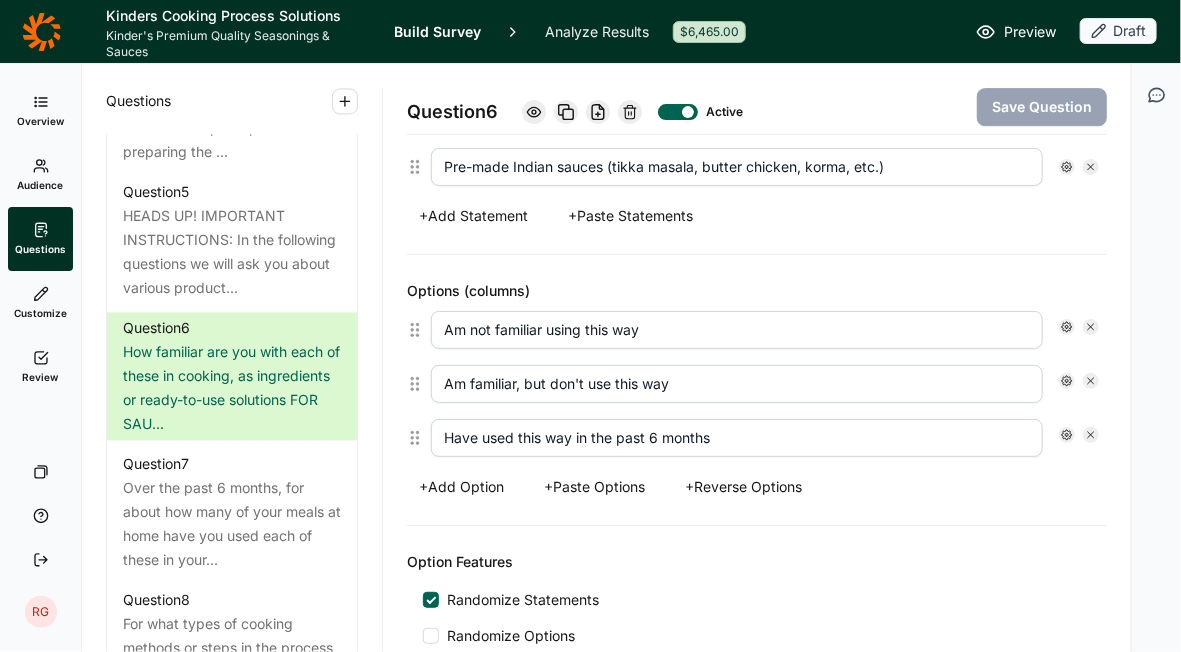 click on "Am not familiar using this way" at bounding box center (737, 330) 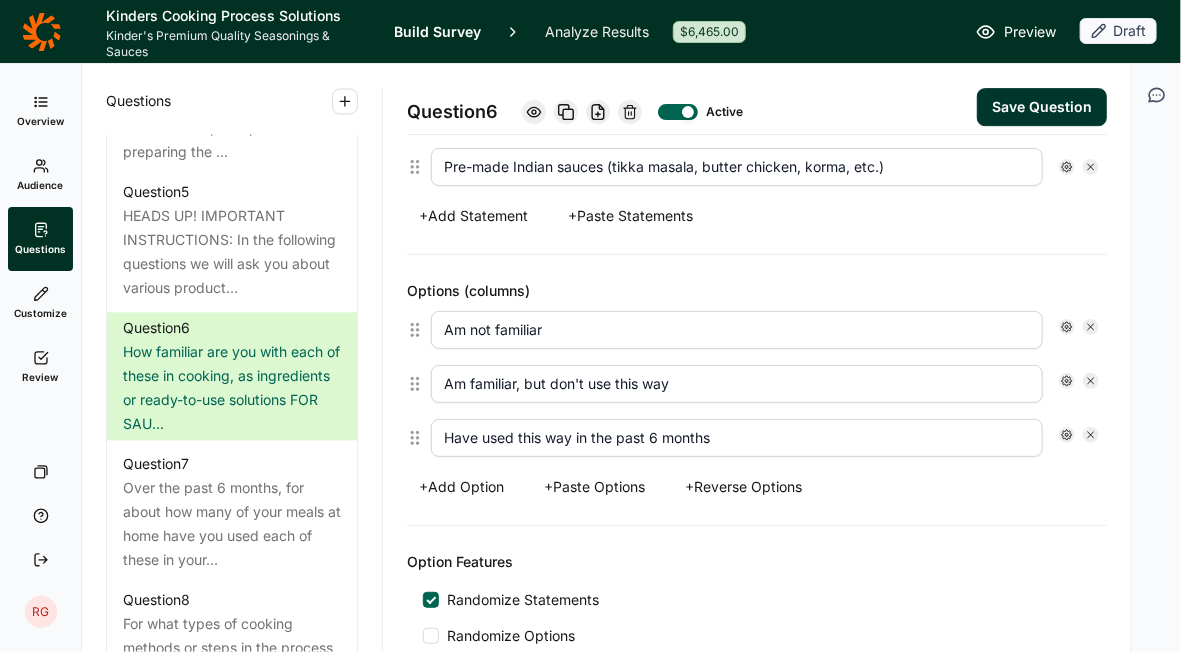 type on "Am not familiar" 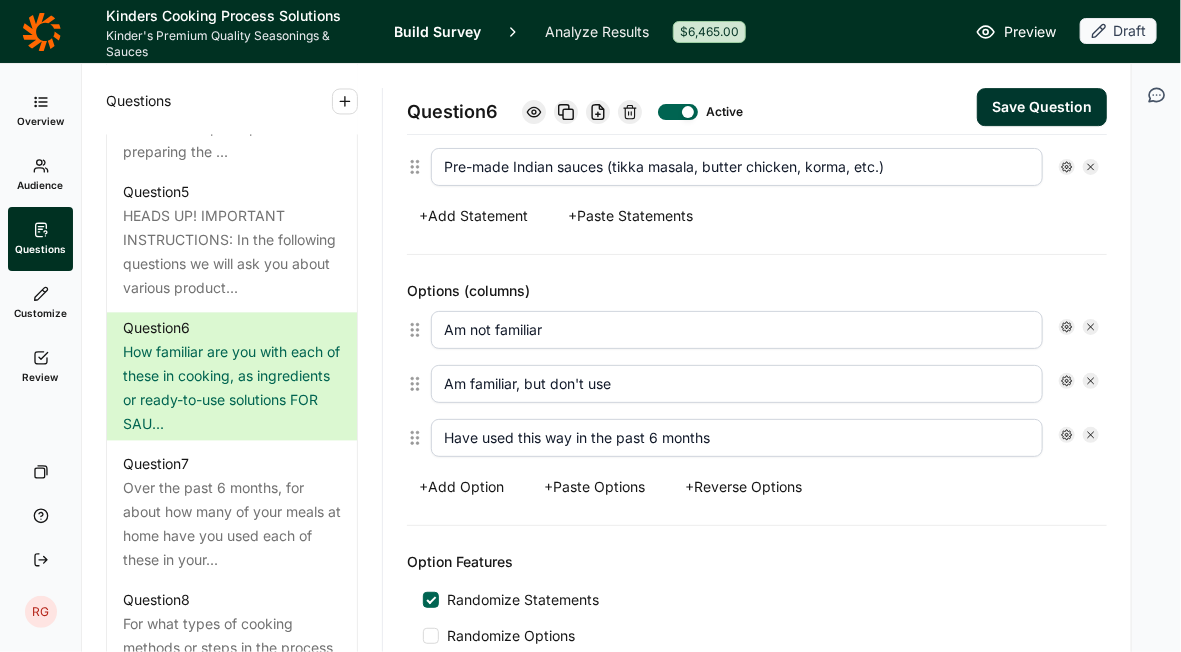 type on "Am familiar, but don't use" 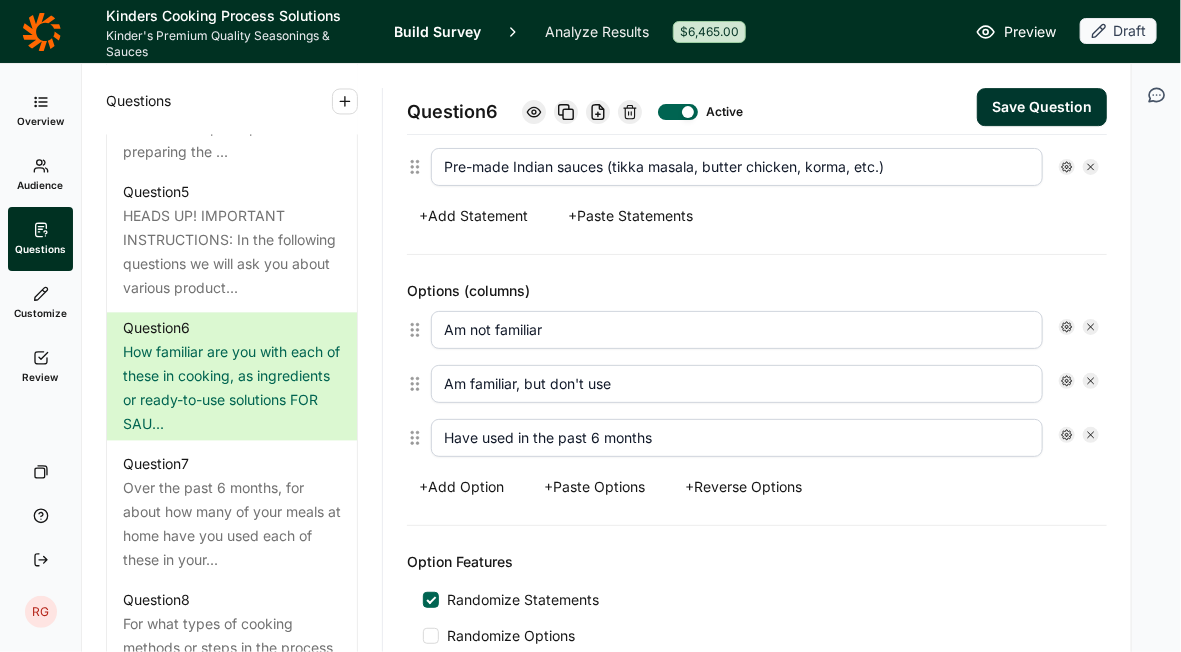 type on "Have used in the past 6 months" 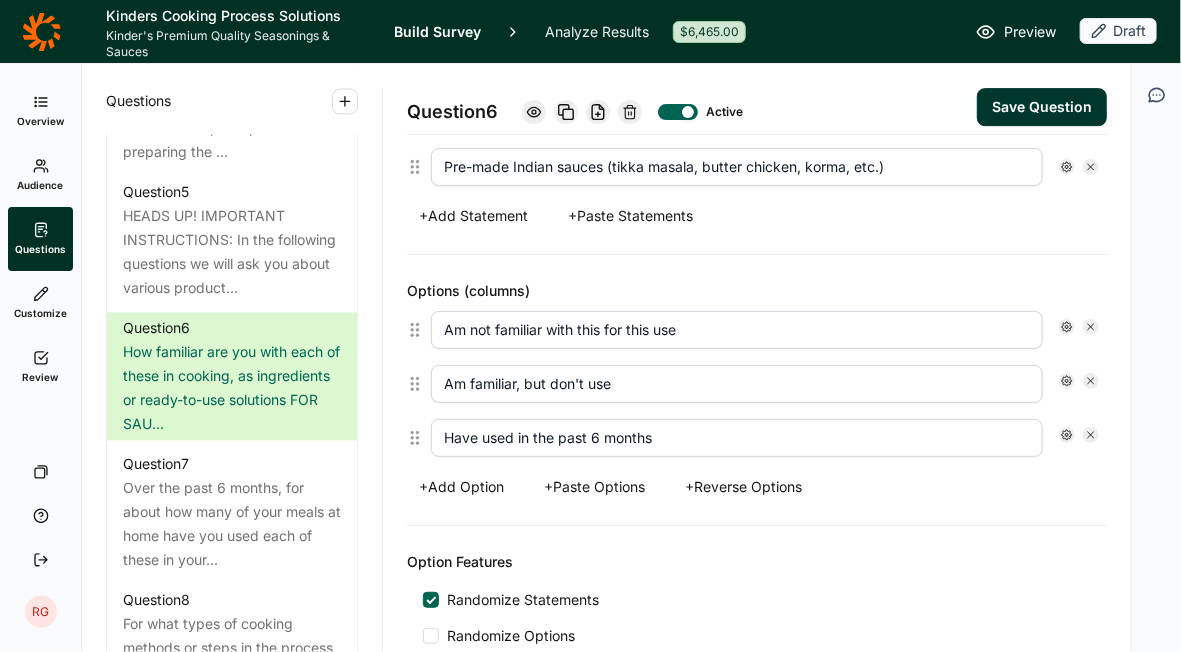 type on "Am not familiar with this for this use" 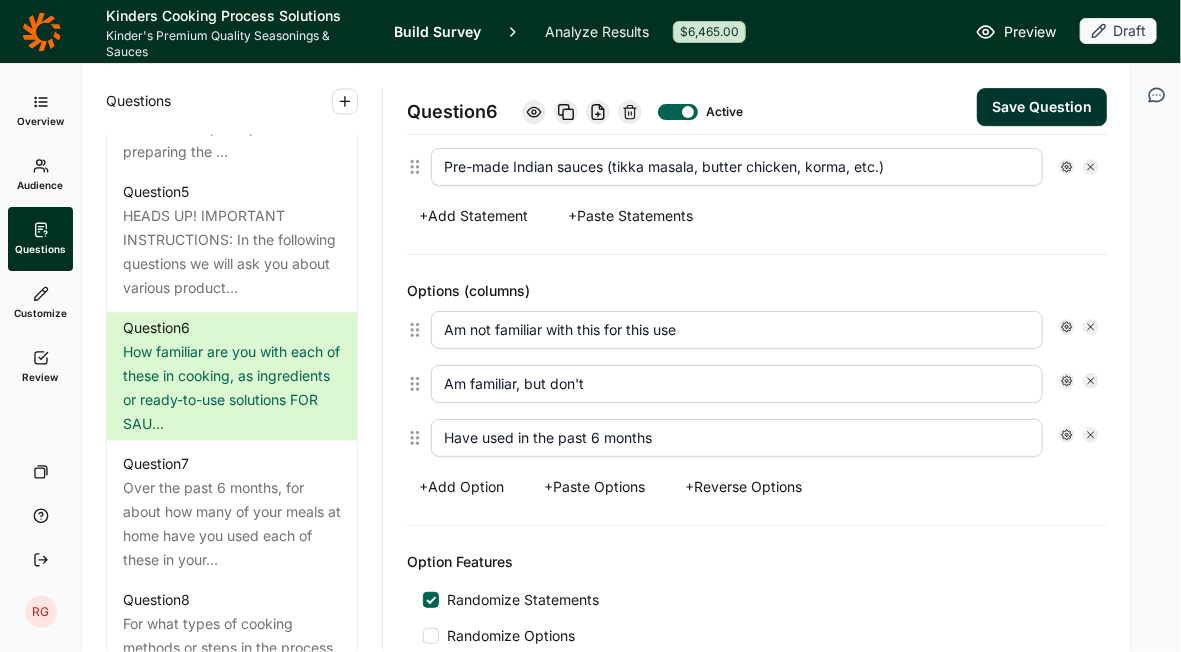 click on "Am familiar, but don't" at bounding box center [737, 384] 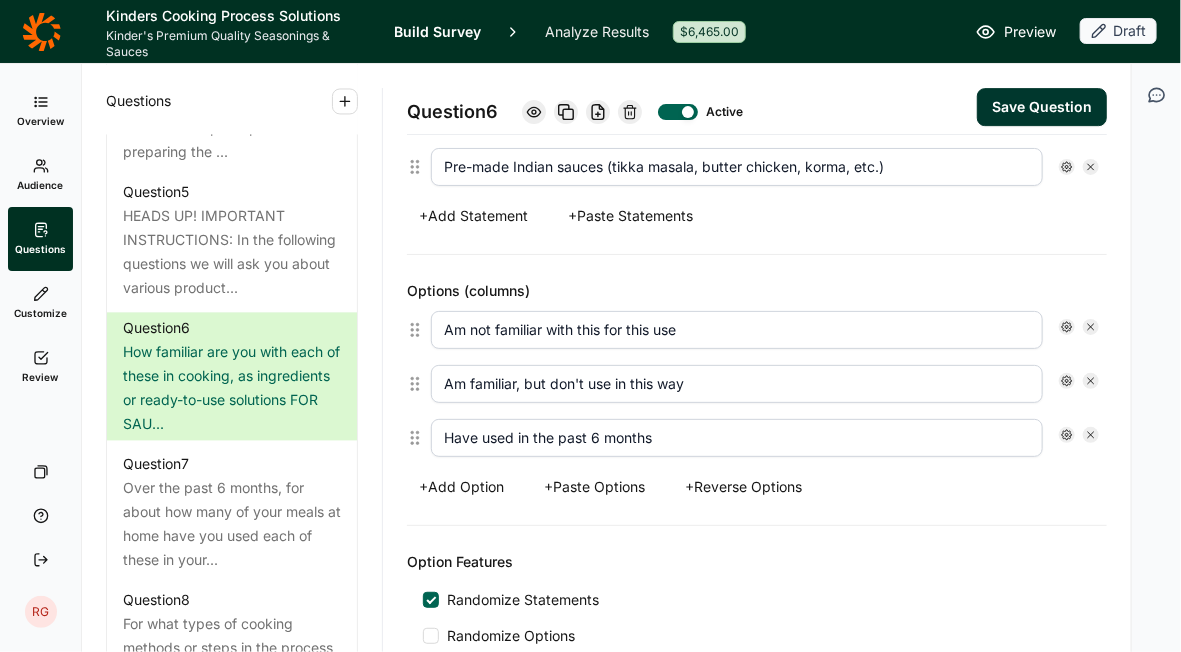 type on "Am familiar, but don't use in this way" 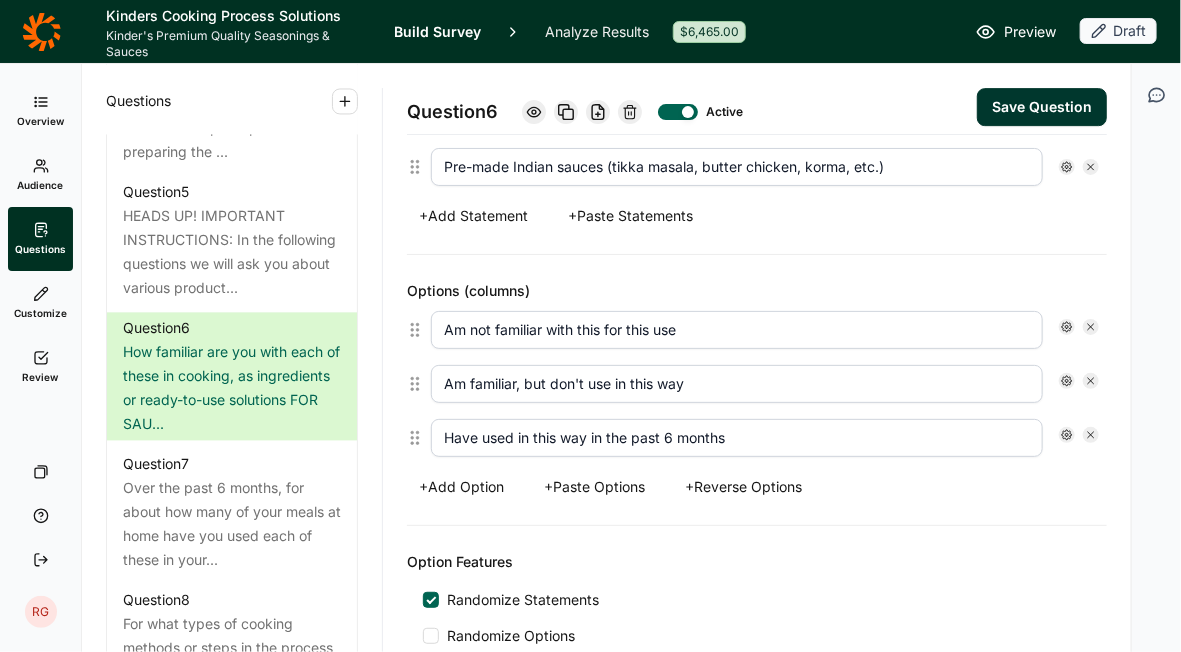 type on "Have used in this way in the past 6 months" 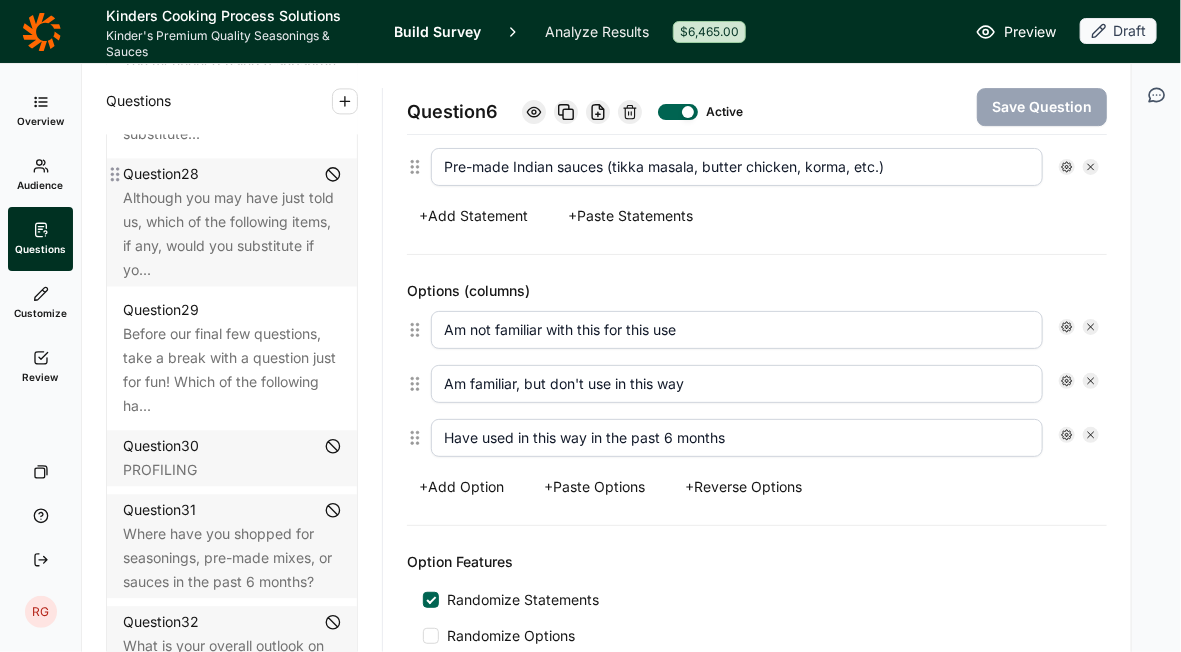 scroll, scrollTop: 4268, scrollLeft: 0, axis: vertical 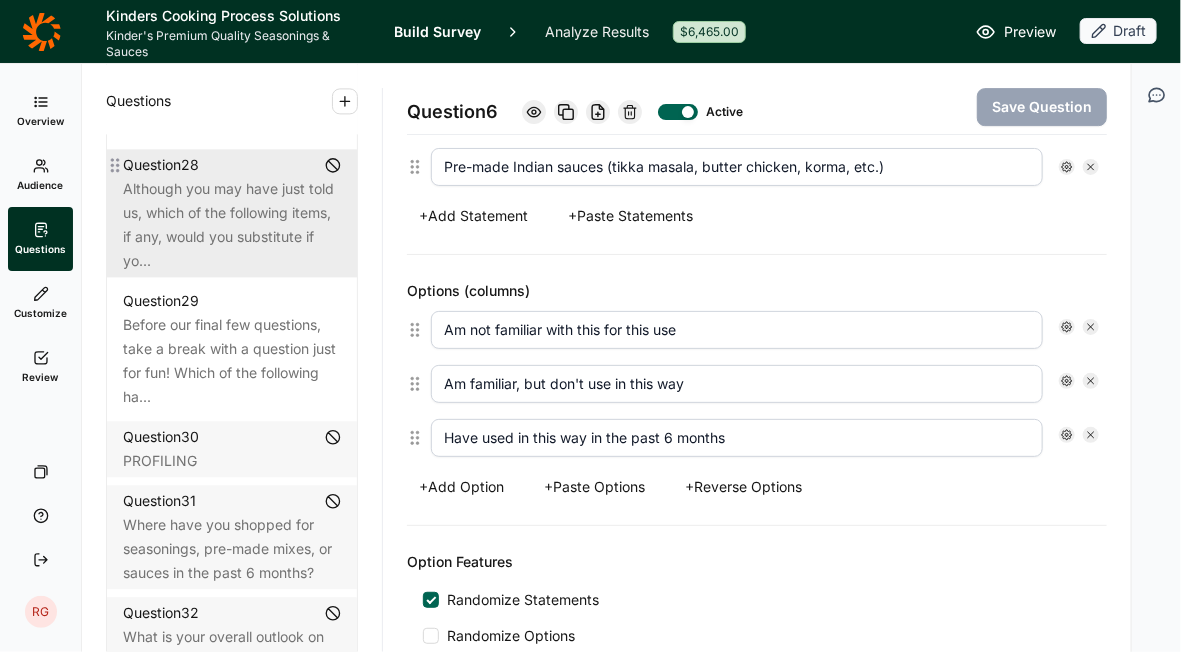 click on "Although you may have just told us, which of the following items, if any, would you substitute if yo..." at bounding box center (232, 225) 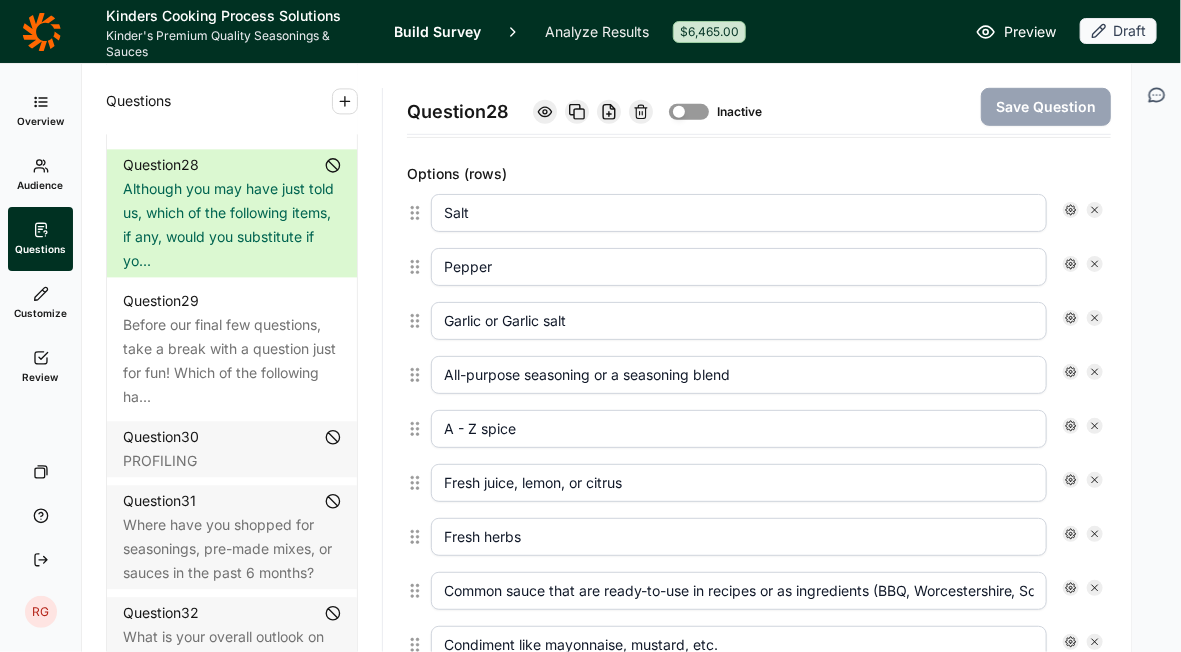 scroll, scrollTop: 3134, scrollLeft: 0, axis: vertical 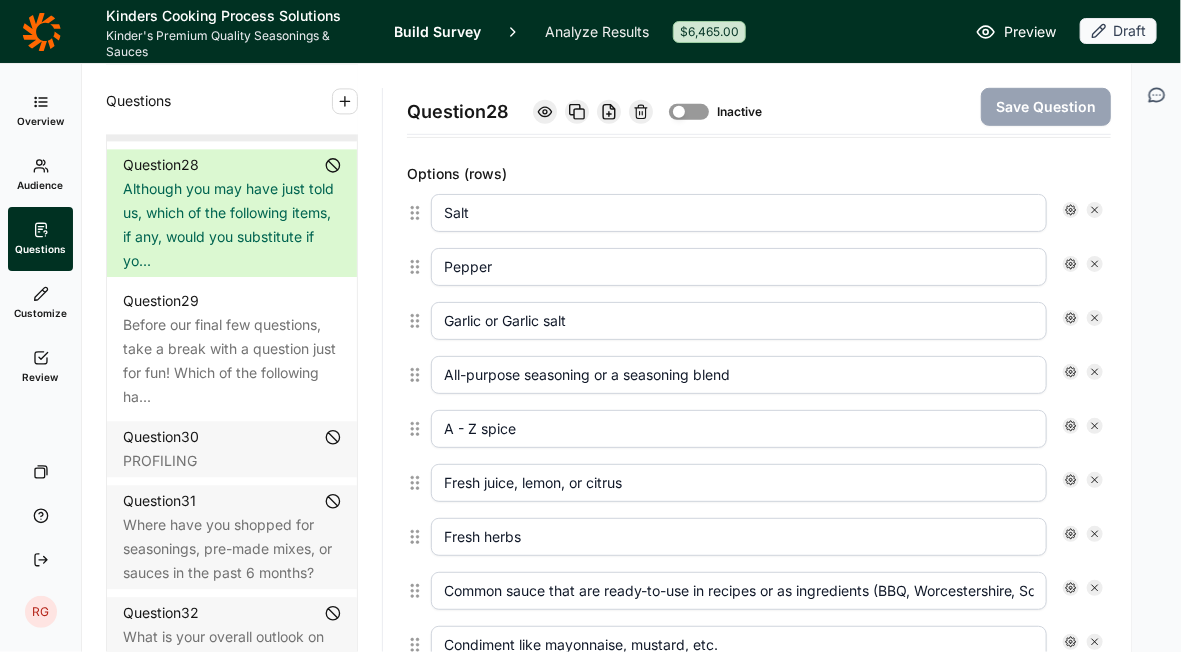 click on "You mentioned using a substitute for this if it’s out when you’re preparing a meal.  What substitute..." at bounding box center (232, 89) 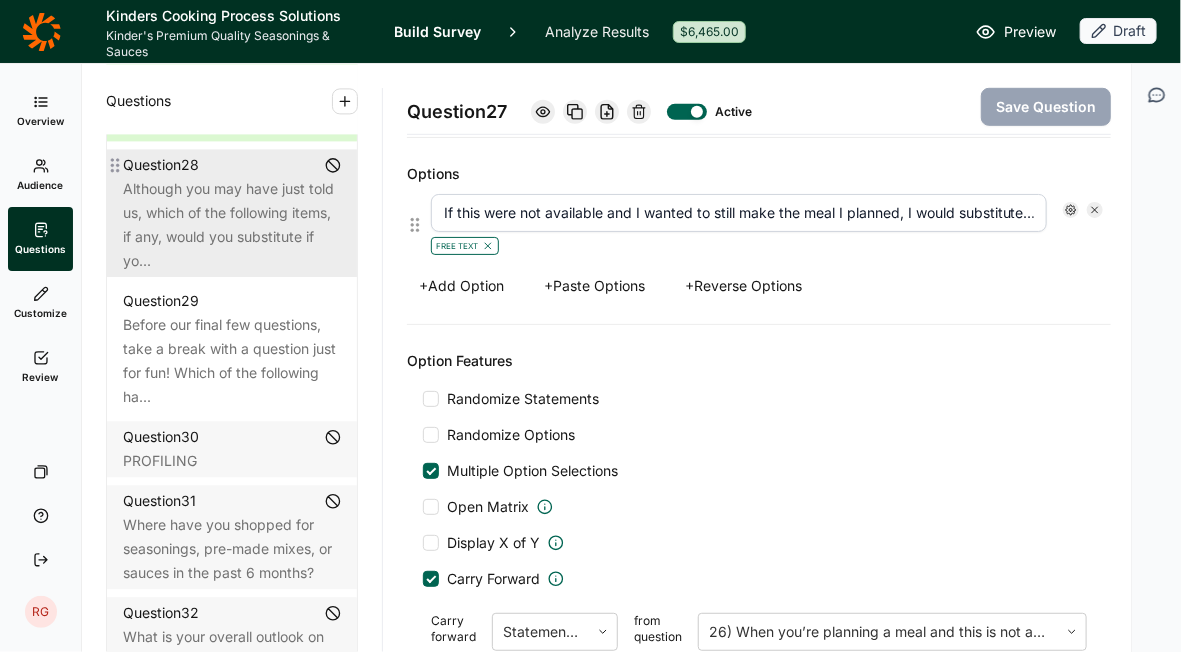 click on "Although you may have just told us, which of the following items, if any, would you substitute if yo..." at bounding box center (232, 225) 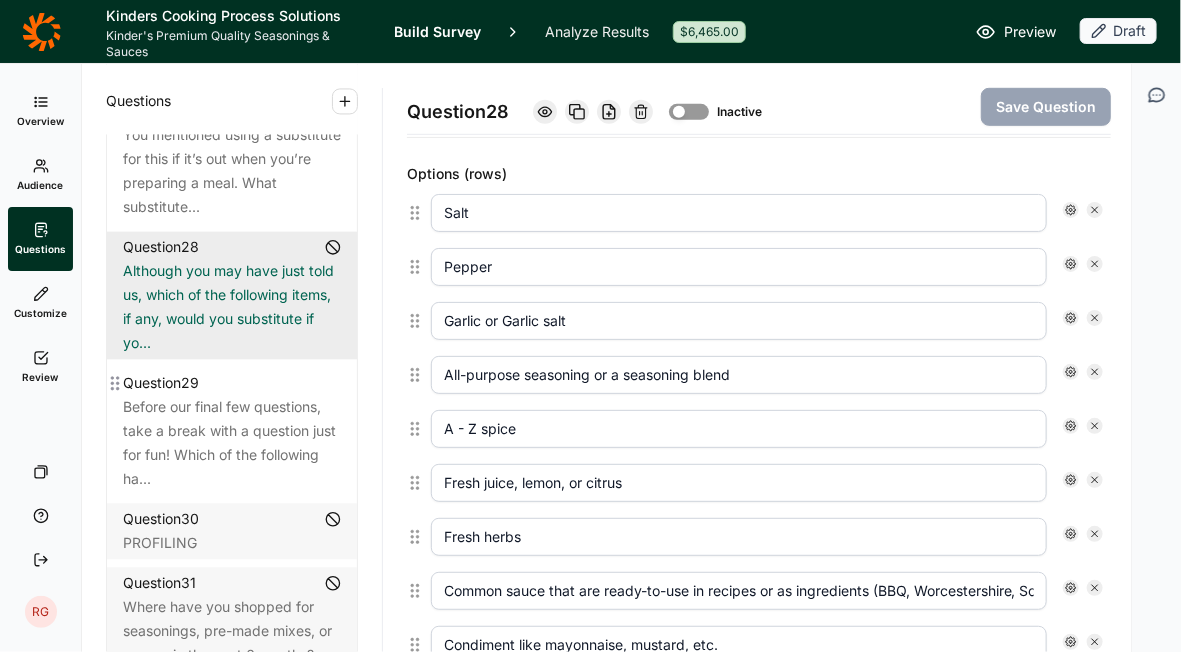 scroll, scrollTop: 4181, scrollLeft: 0, axis: vertical 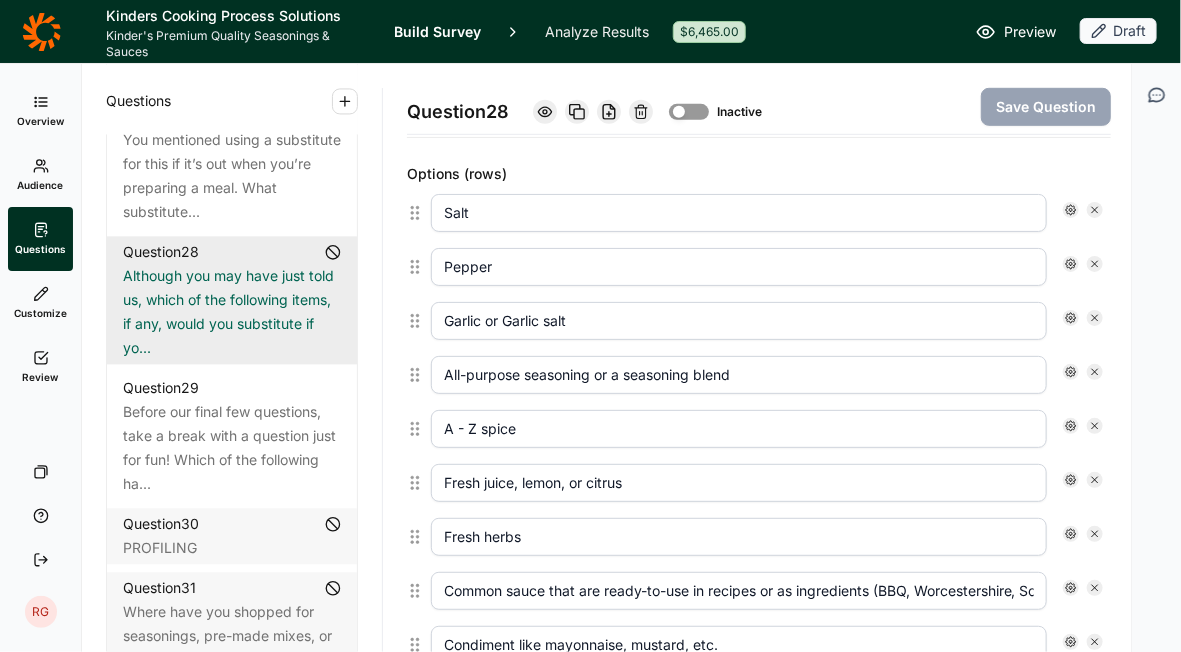 click on "You mentioned using a substitute for this if it’s out when you’re preparing a meal.  What substitute..." at bounding box center (232, 176) 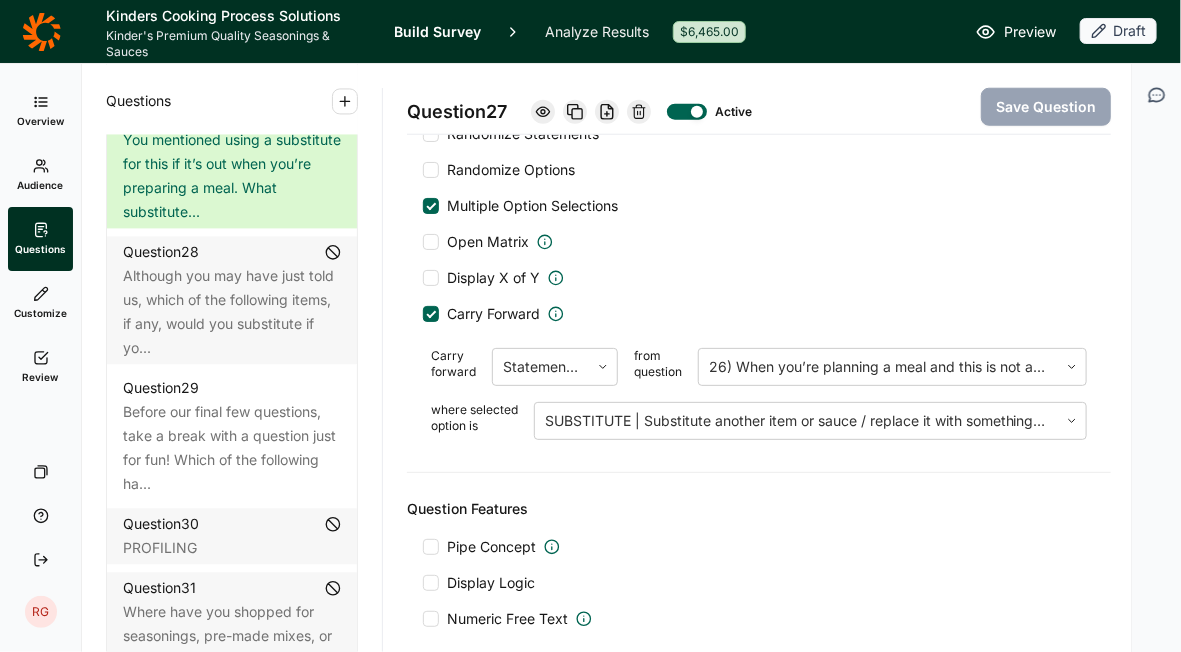scroll, scrollTop: 3466, scrollLeft: 0, axis: vertical 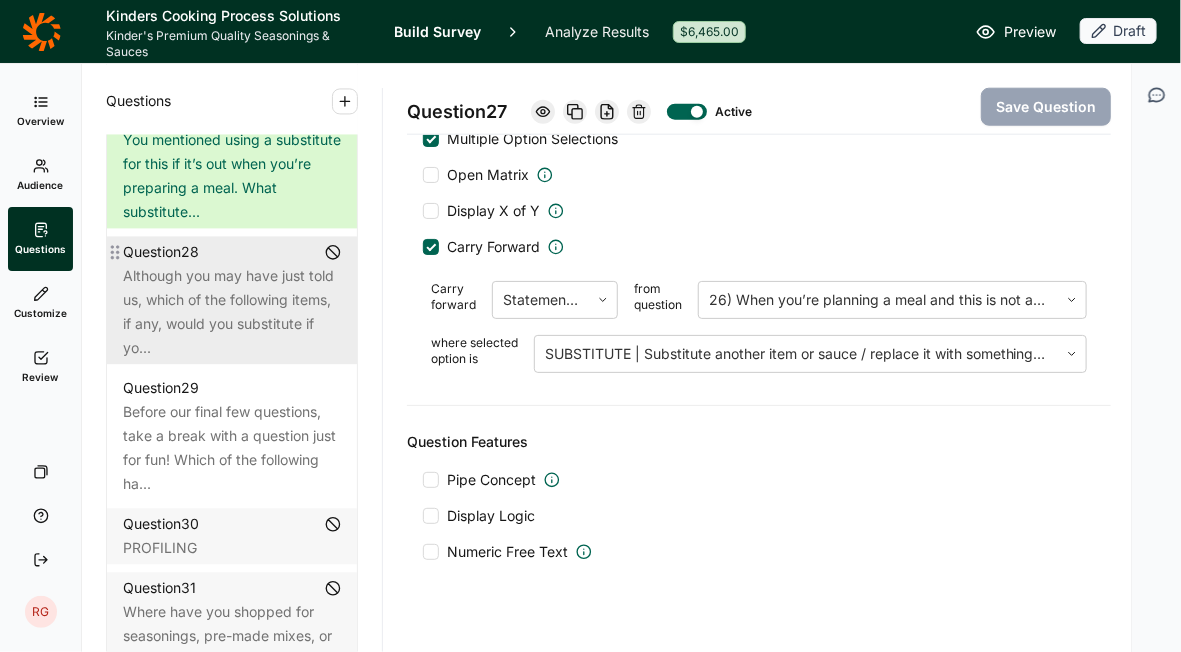 click on "Although you may have just told us, which of the following items, if any, would you substitute if yo..." at bounding box center [232, 312] 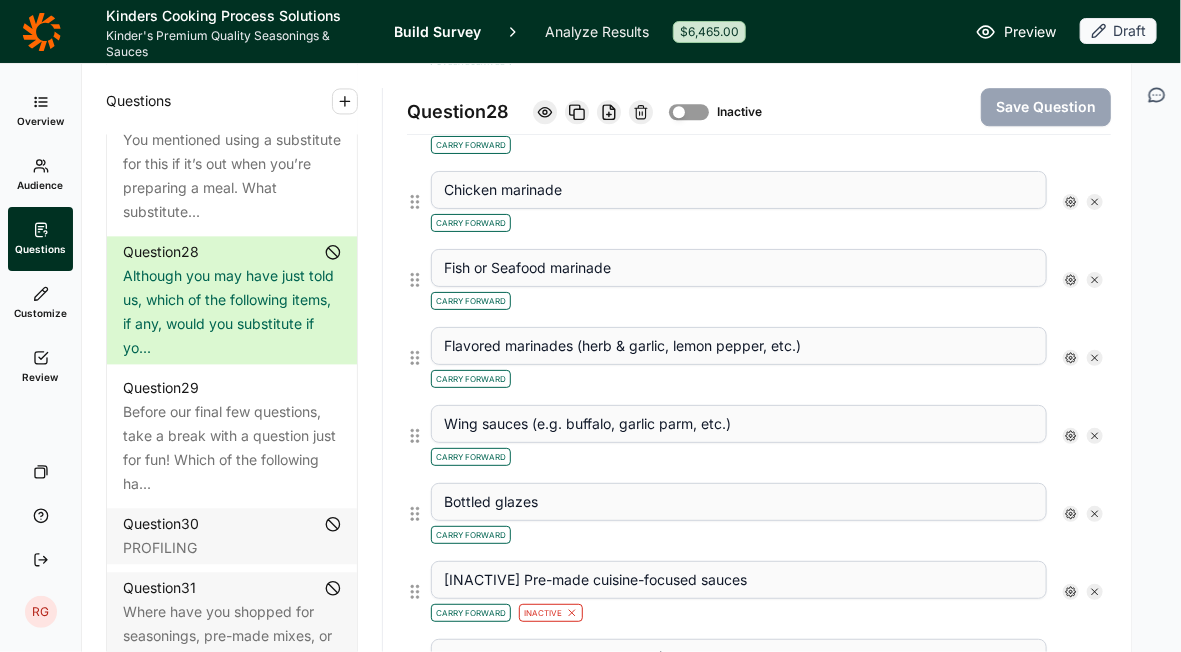 scroll, scrollTop: 2016, scrollLeft: 0, axis: vertical 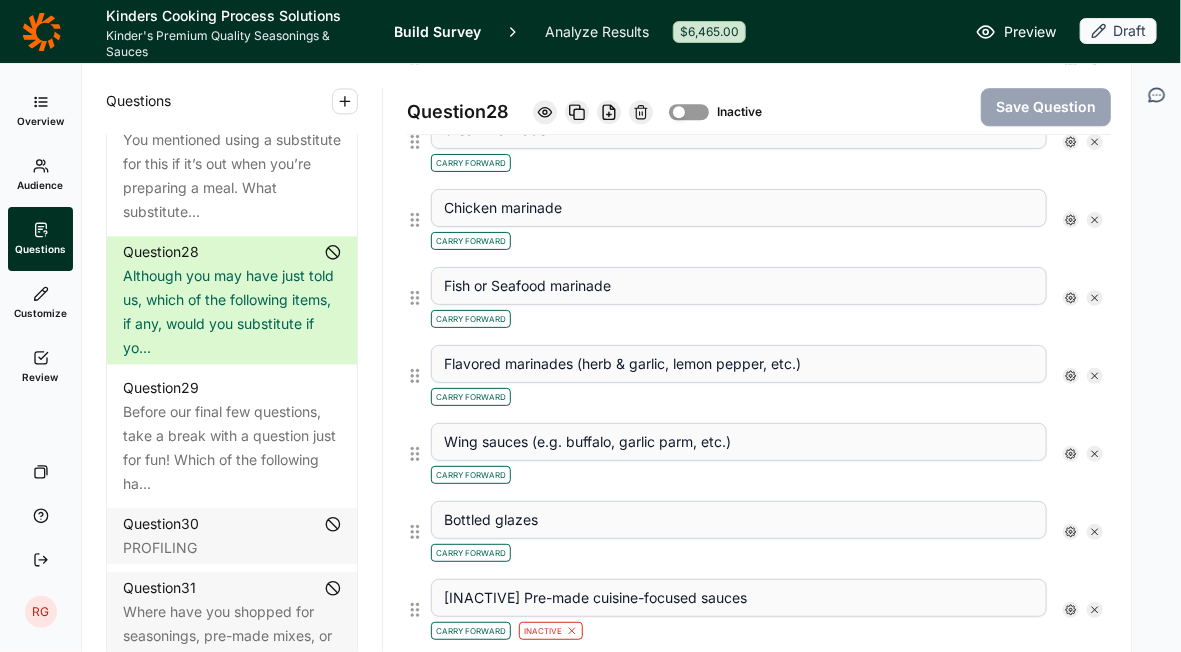 click at bounding box center (689, 112) 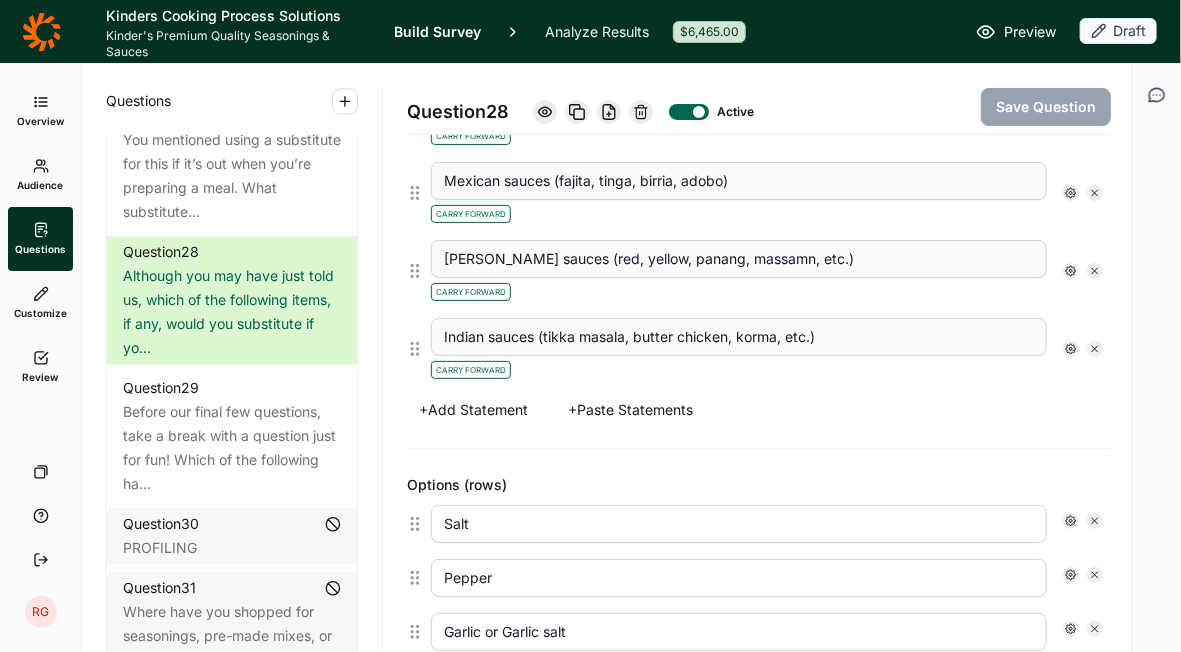 scroll, scrollTop: 2827, scrollLeft: 0, axis: vertical 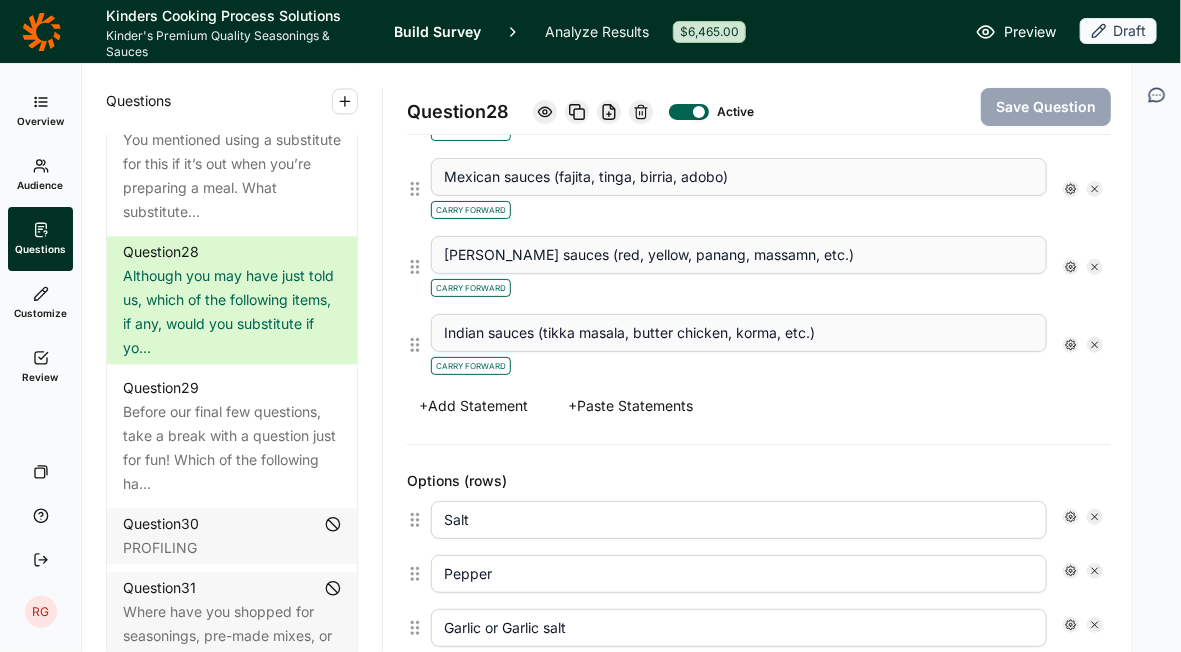 click on "Salt" at bounding box center [739, 520] 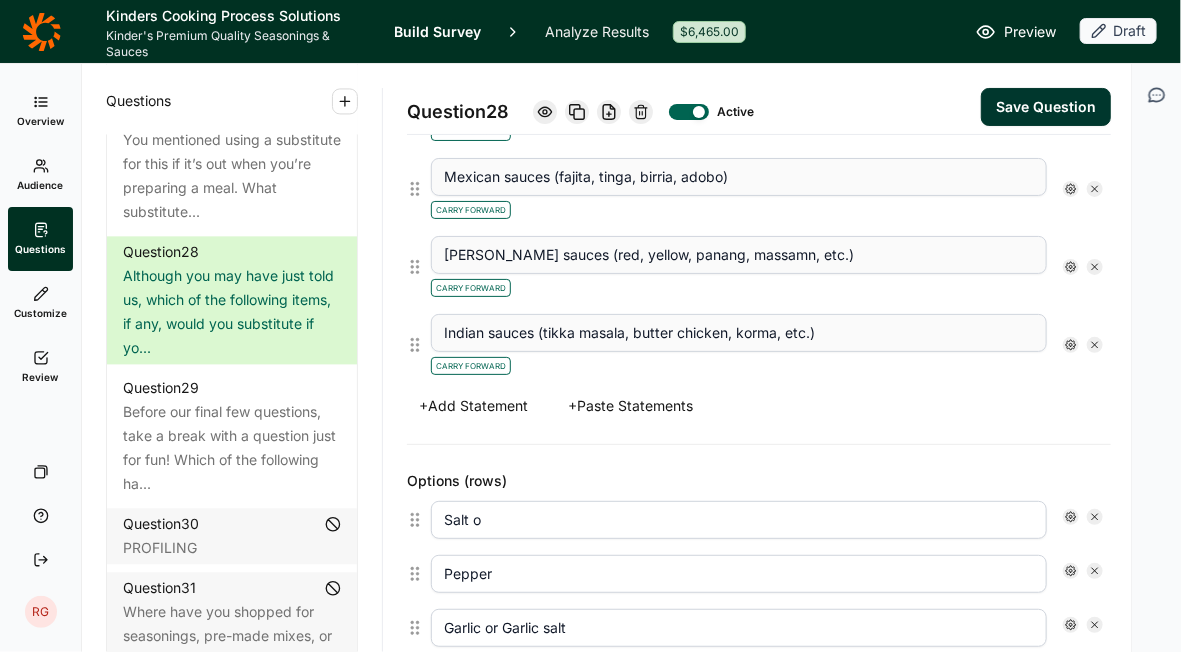 click on "Salt o" at bounding box center [739, 520] 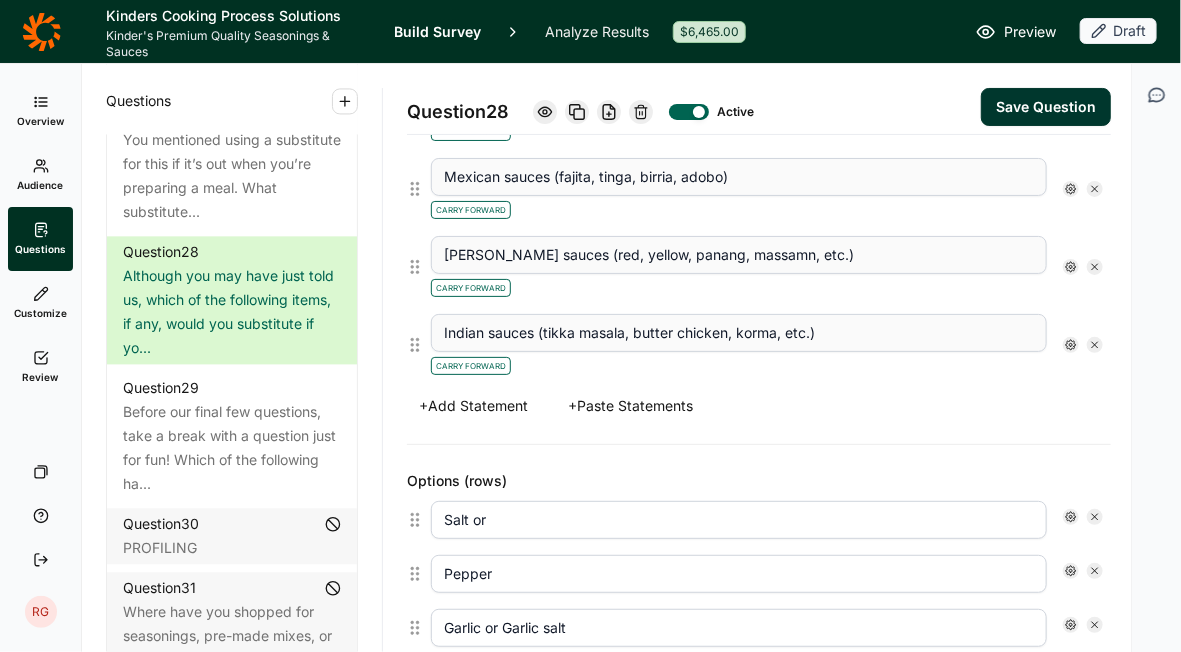 type on "Salt or pepper" 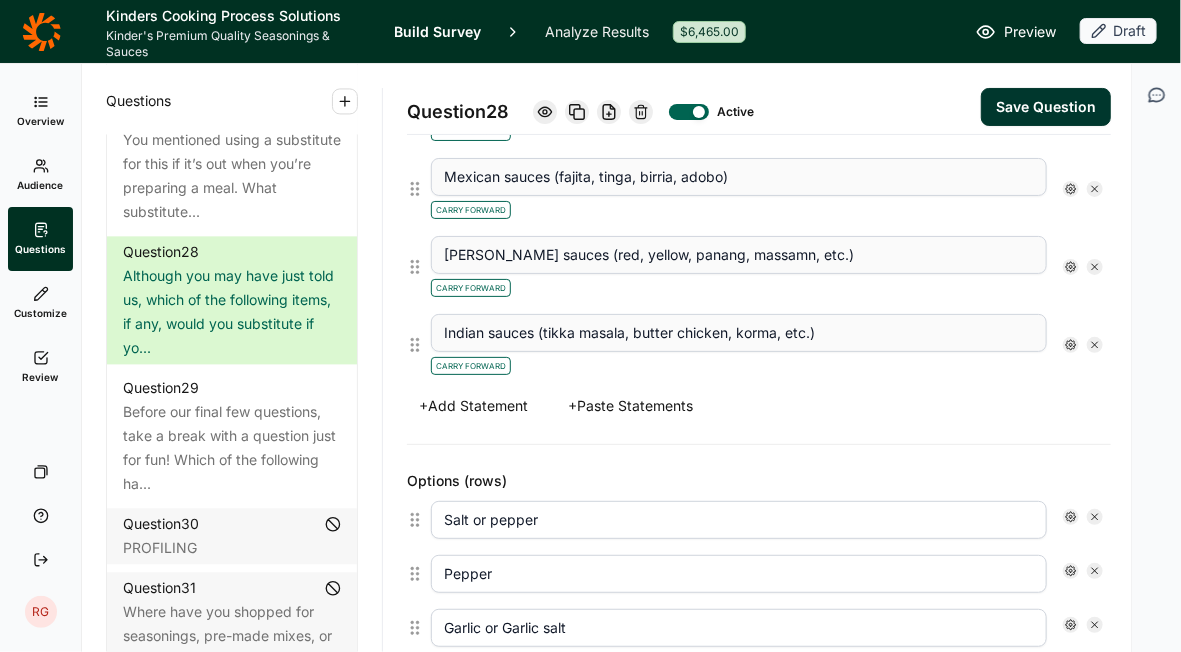 click 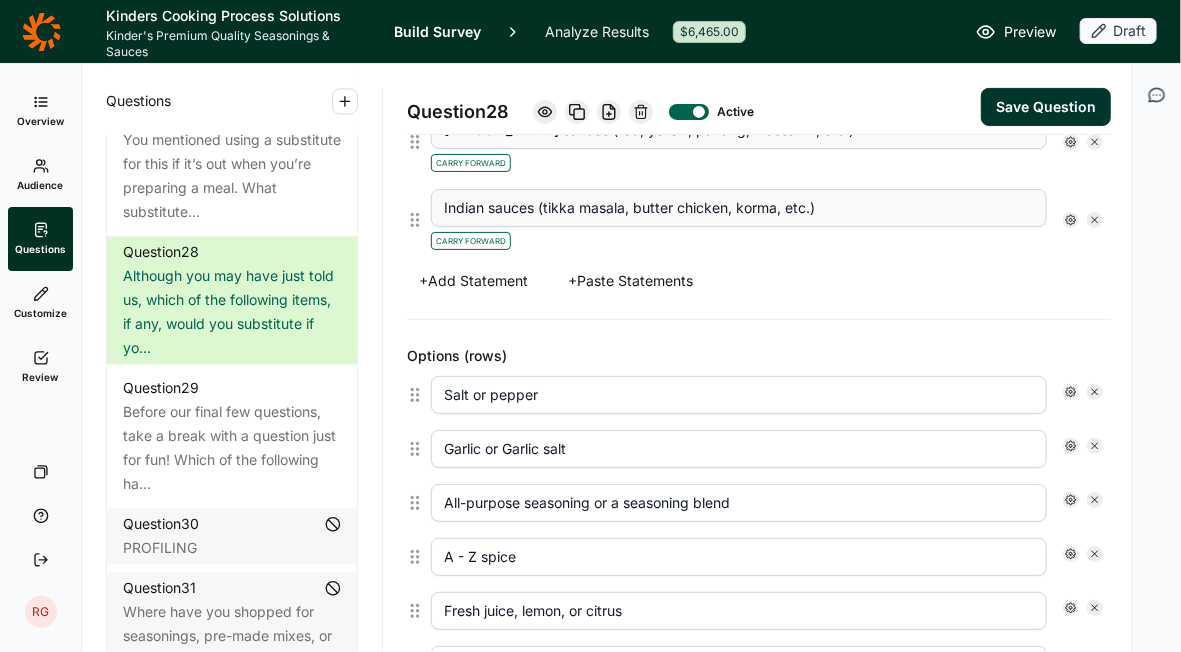 scroll, scrollTop: 2955, scrollLeft: 0, axis: vertical 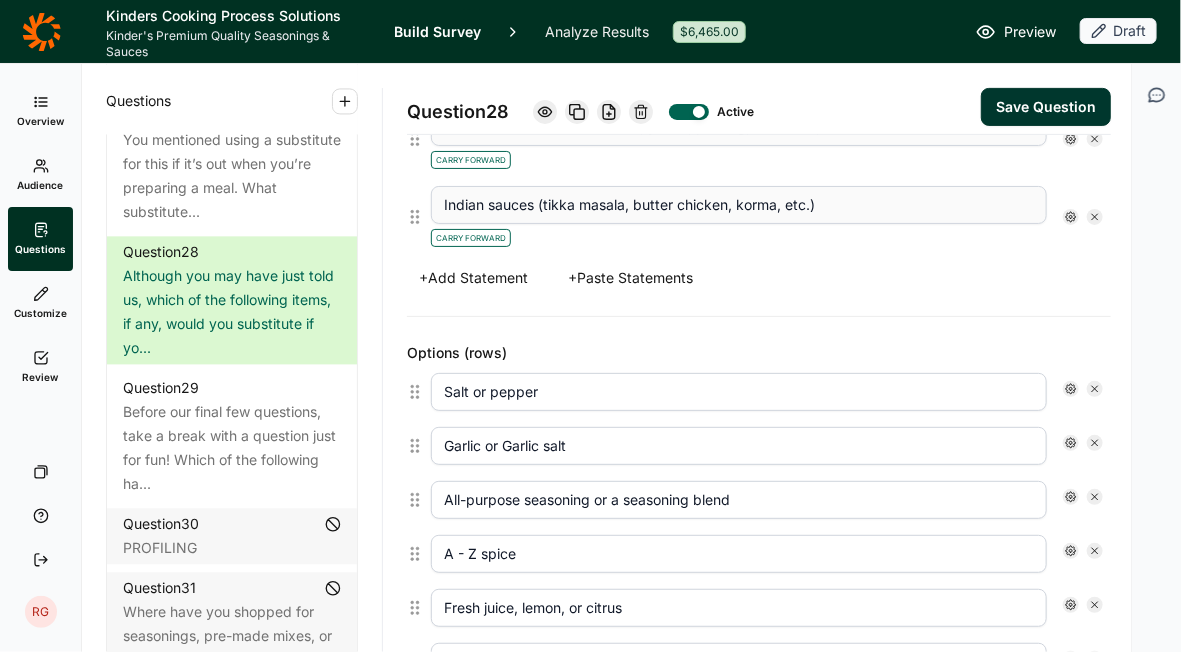 click on "Fresh juice, lemon, or citrus" at bounding box center [739, 608] 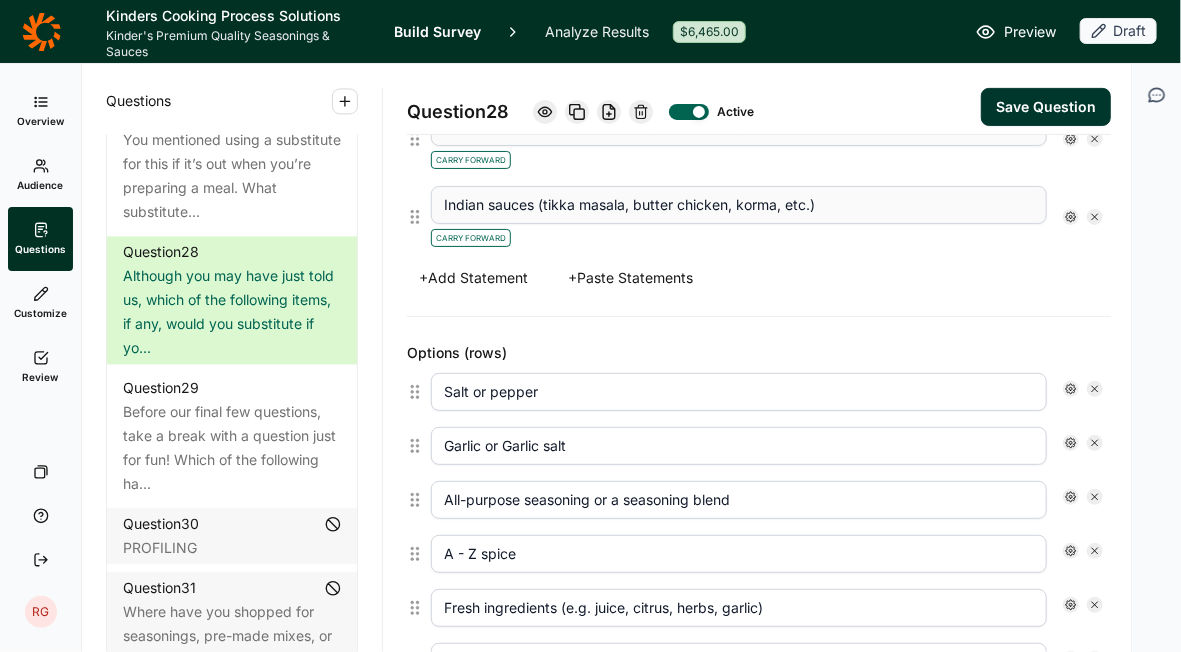 type on "Fresh ingredients (e.g. juice, citrus, herbs, garlic)" 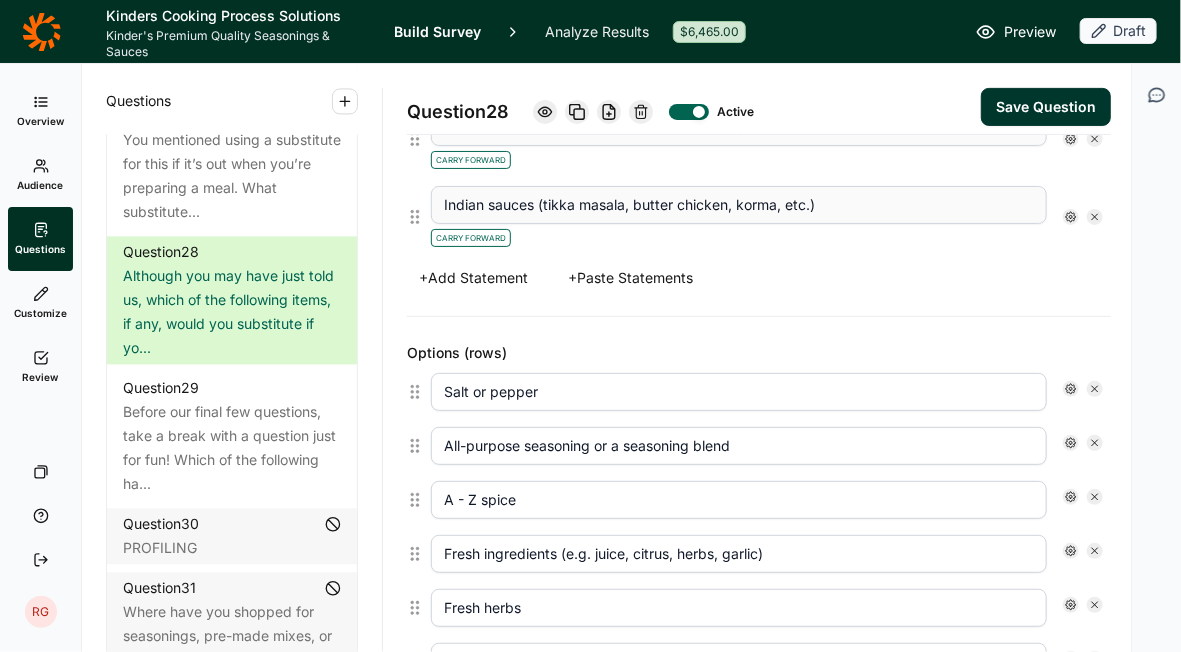click on "All-purpose seasoning or a seasoning blend" at bounding box center (739, 446) 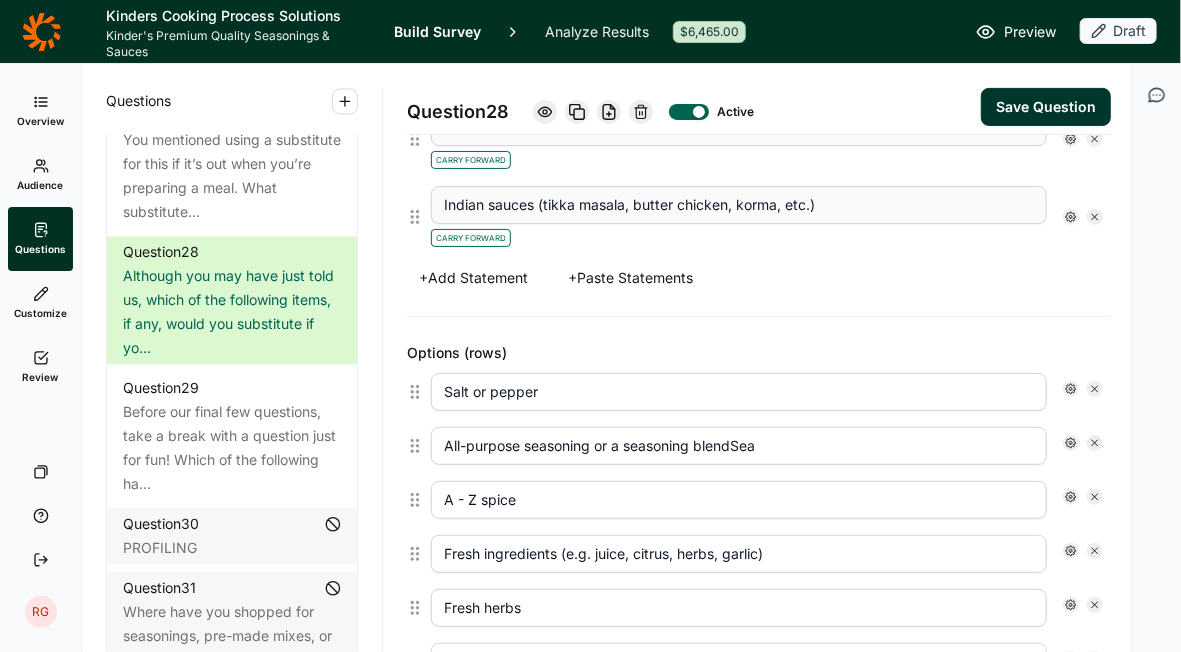 type on "S" 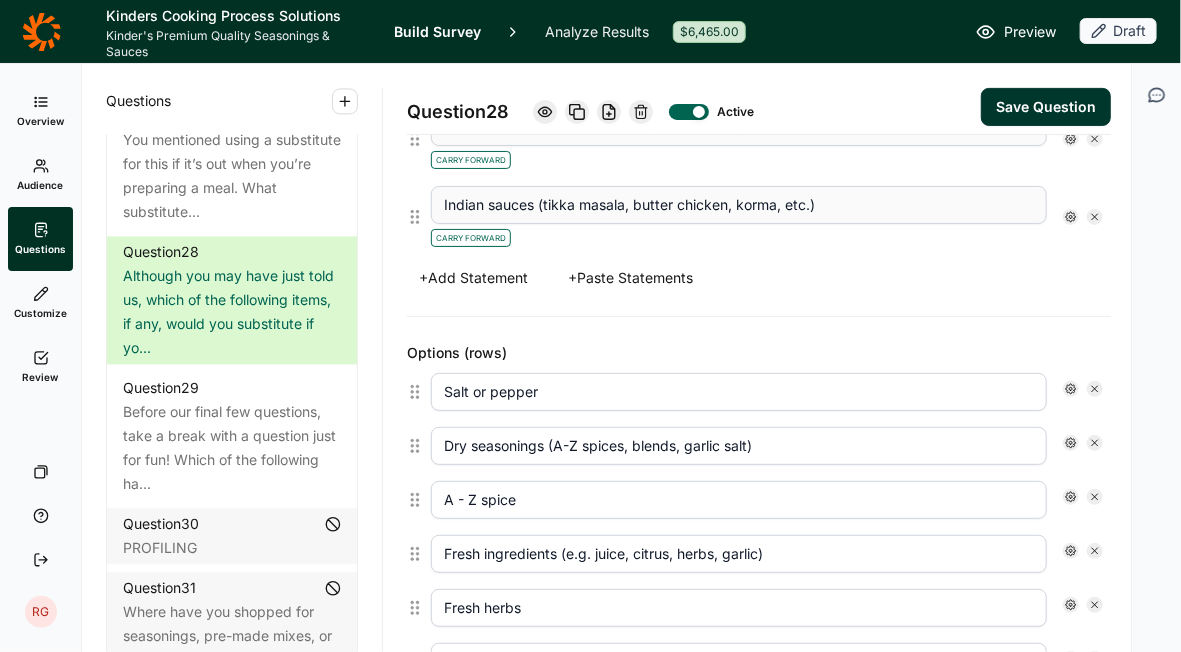 type on "Dry seasonings (A-Z spices, blends, garlic salt)" 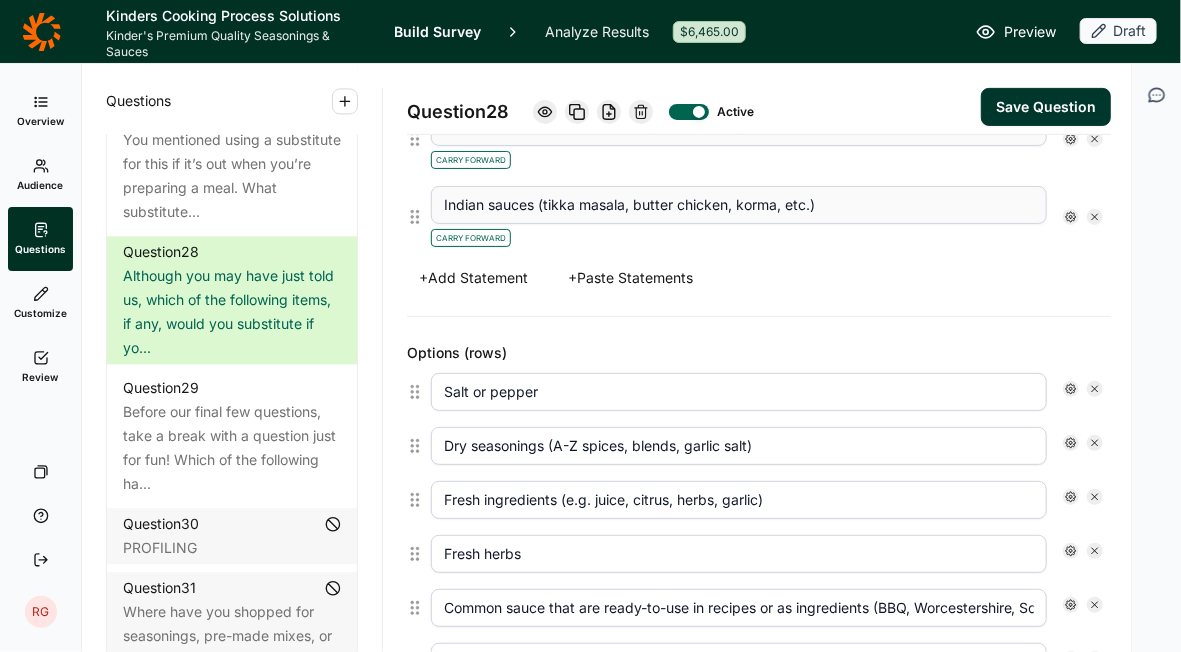 type on "A wine, beer, or spirit" 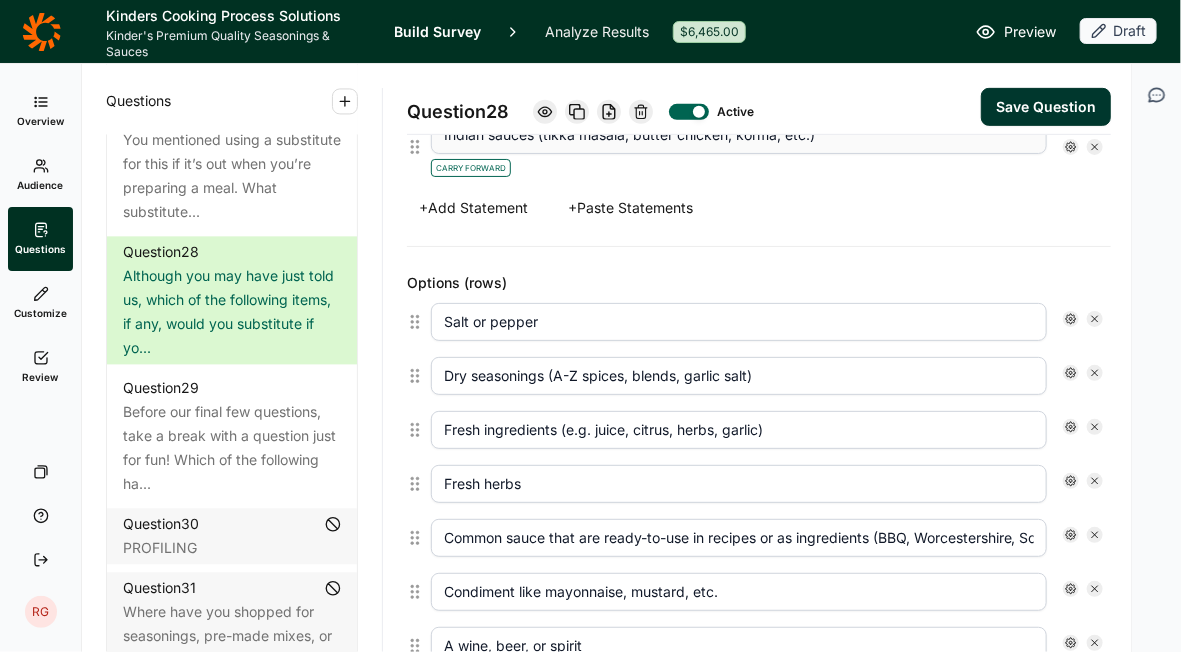 scroll, scrollTop: 3027, scrollLeft: 0, axis: vertical 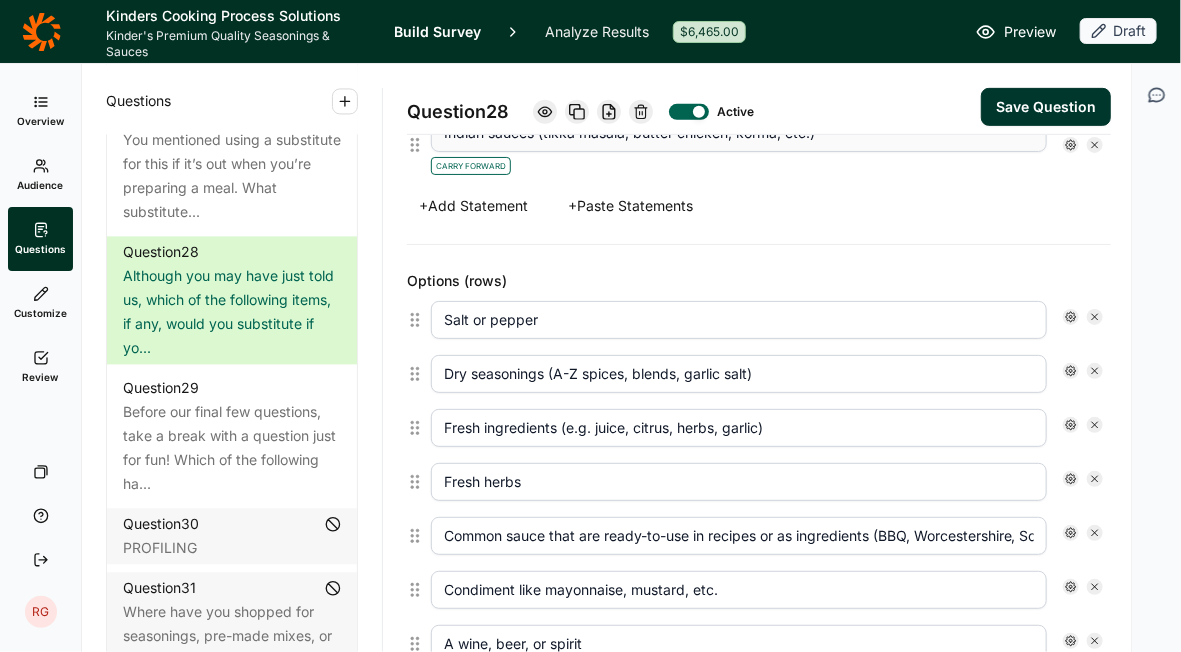 click 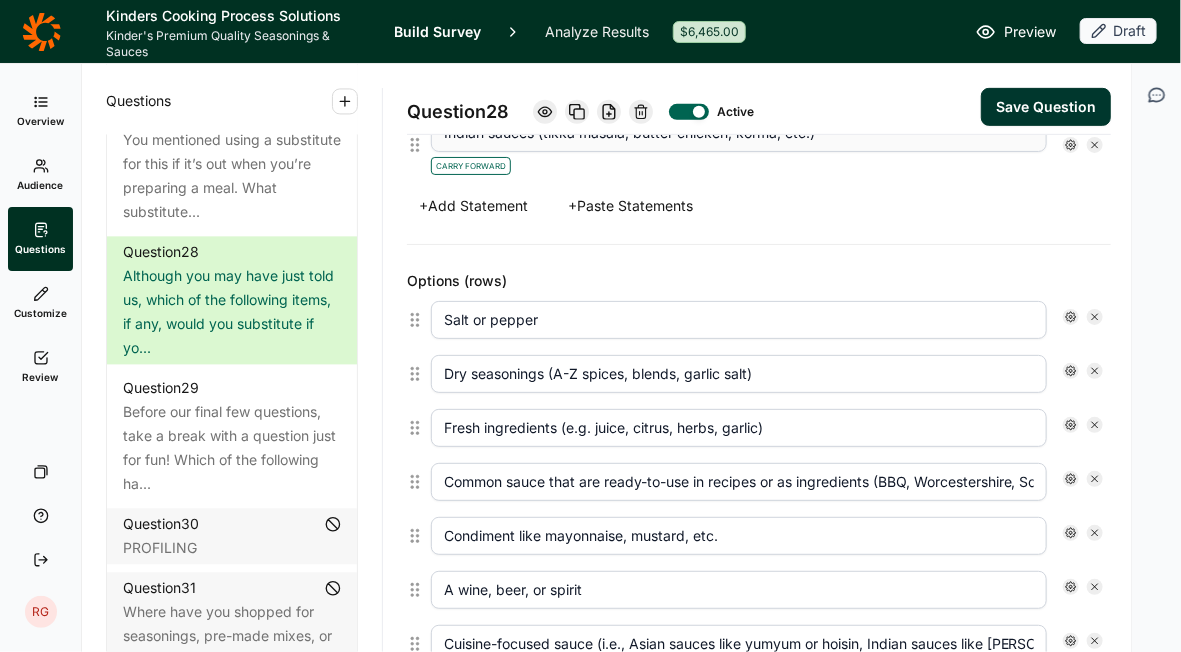 click on "Common sauce that are ready-to-use in recipes or as ingredients (BBQ, Worcestershire, Soy, etc.)" at bounding box center (739, 482) 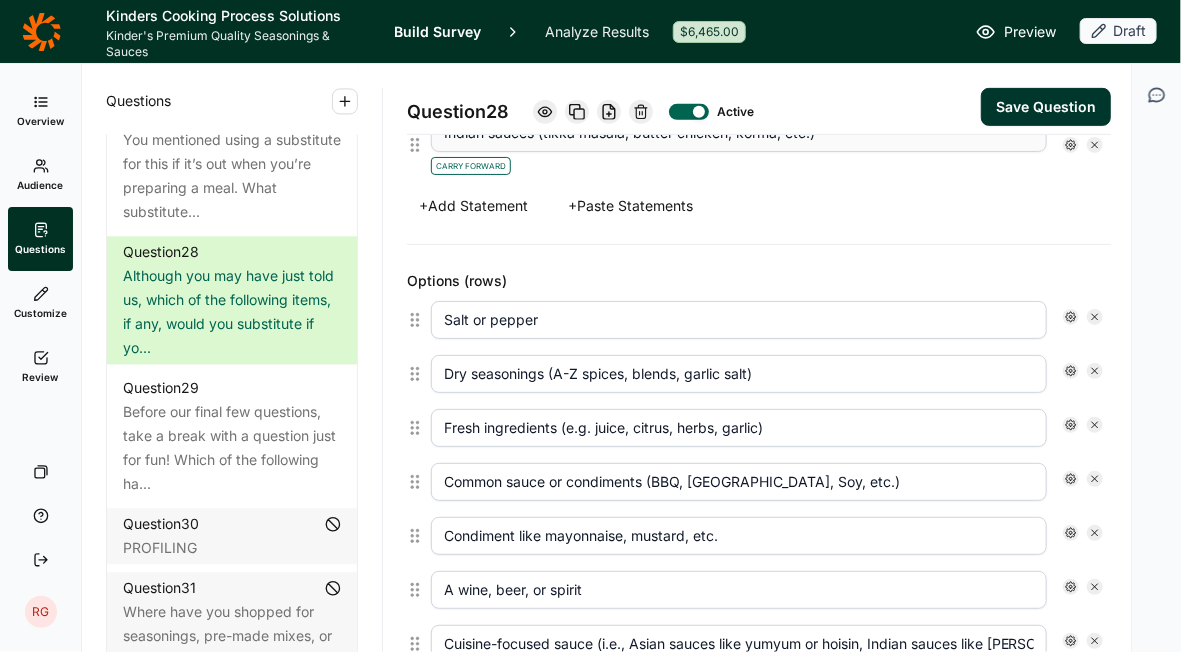scroll, scrollTop: 0, scrollLeft: 0, axis: both 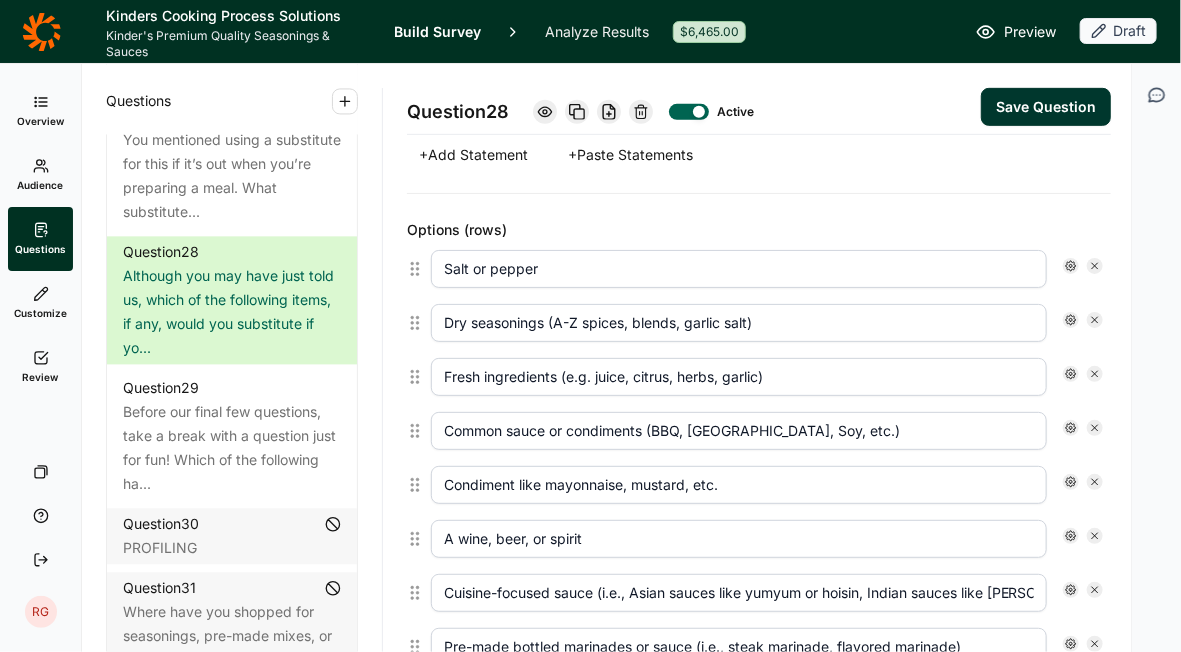 type on "Common sauce or condiments (BBQ, [GEOGRAPHIC_DATA], Soy, etc.)" 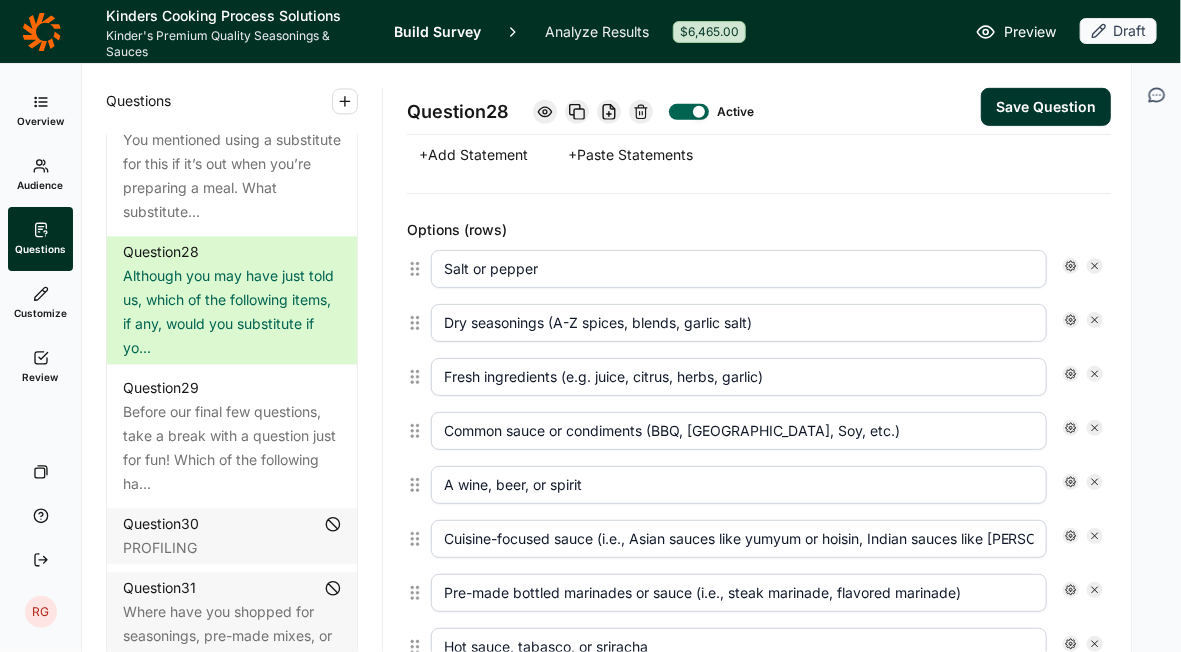 click on "Common sauce or condiments (BBQ, [GEOGRAPHIC_DATA], Soy, etc.)" at bounding box center [739, 431] 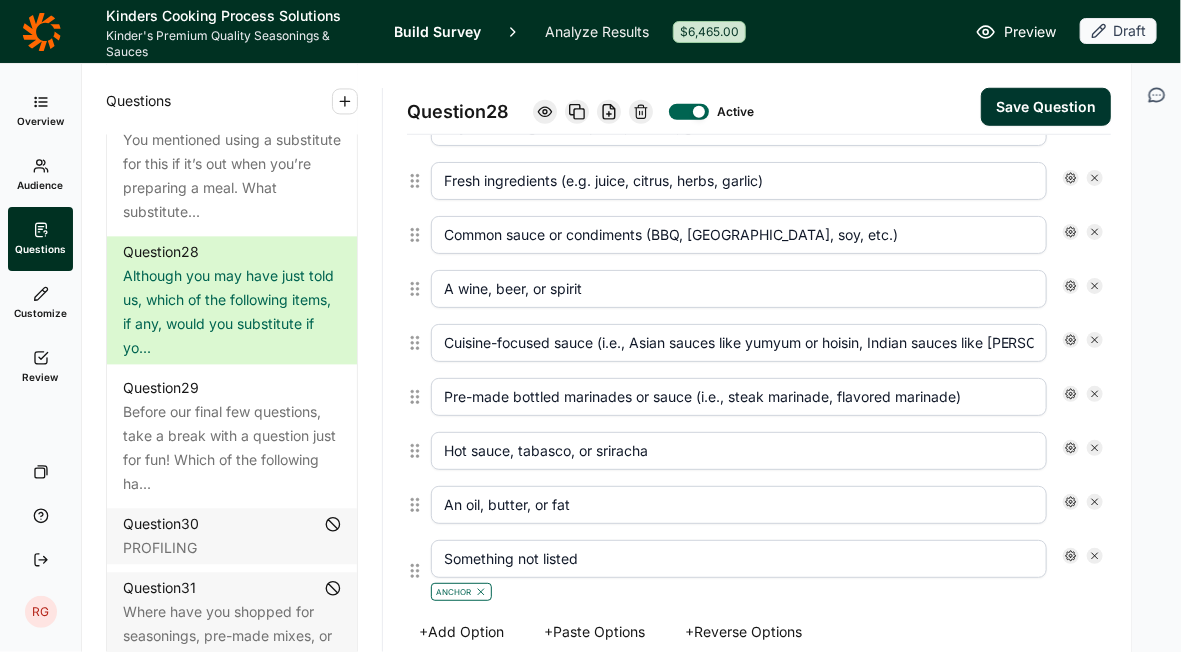 scroll, scrollTop: 3275, scrollLeft: 0, axis: vertical 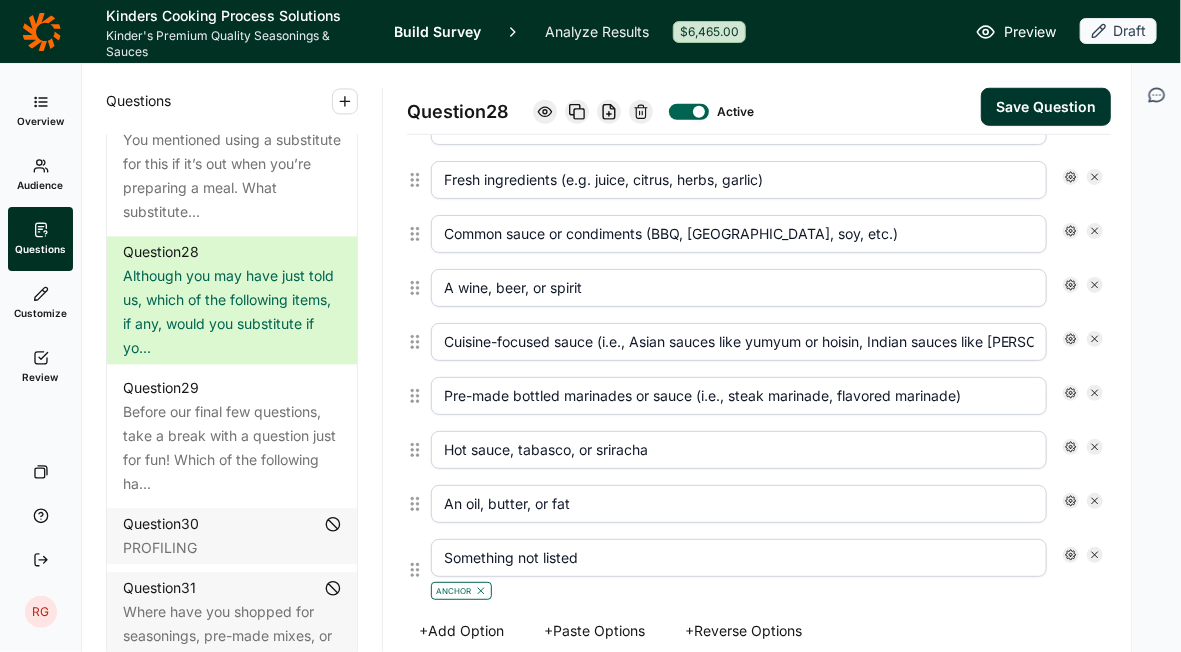 type on "Common sauce or condiments (BBQ, [GEOGRAPHIC_DATA], soy, etc.)" 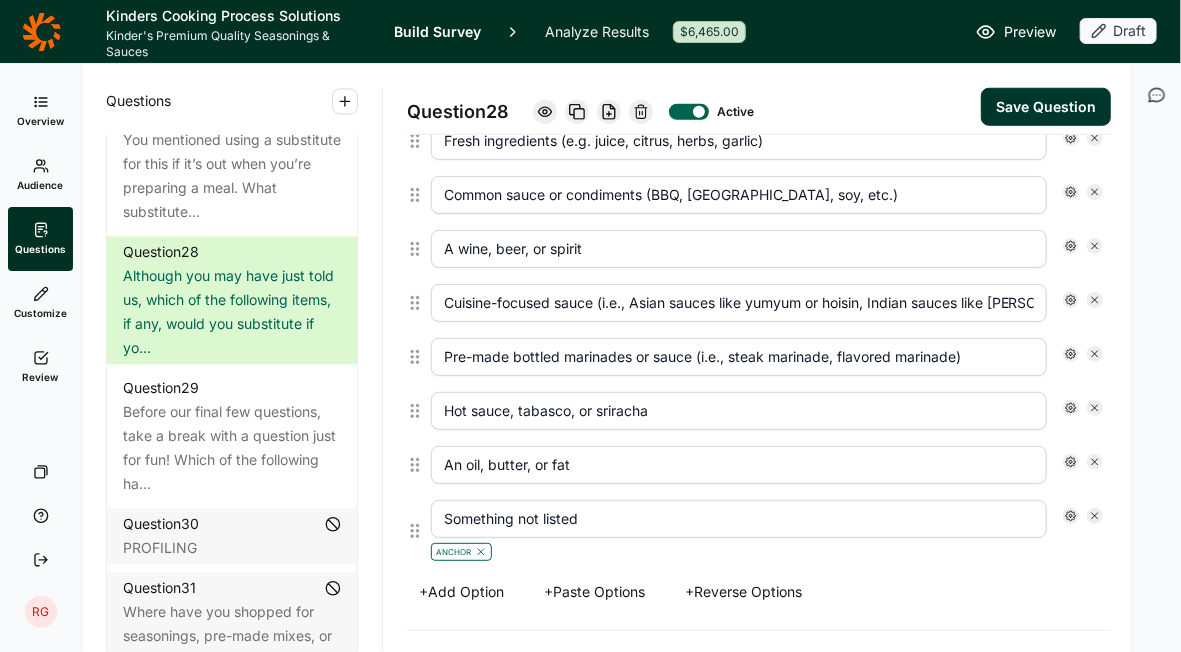 scroll, scrollTop: 3315, scrollLeft: 0, axis: vertical 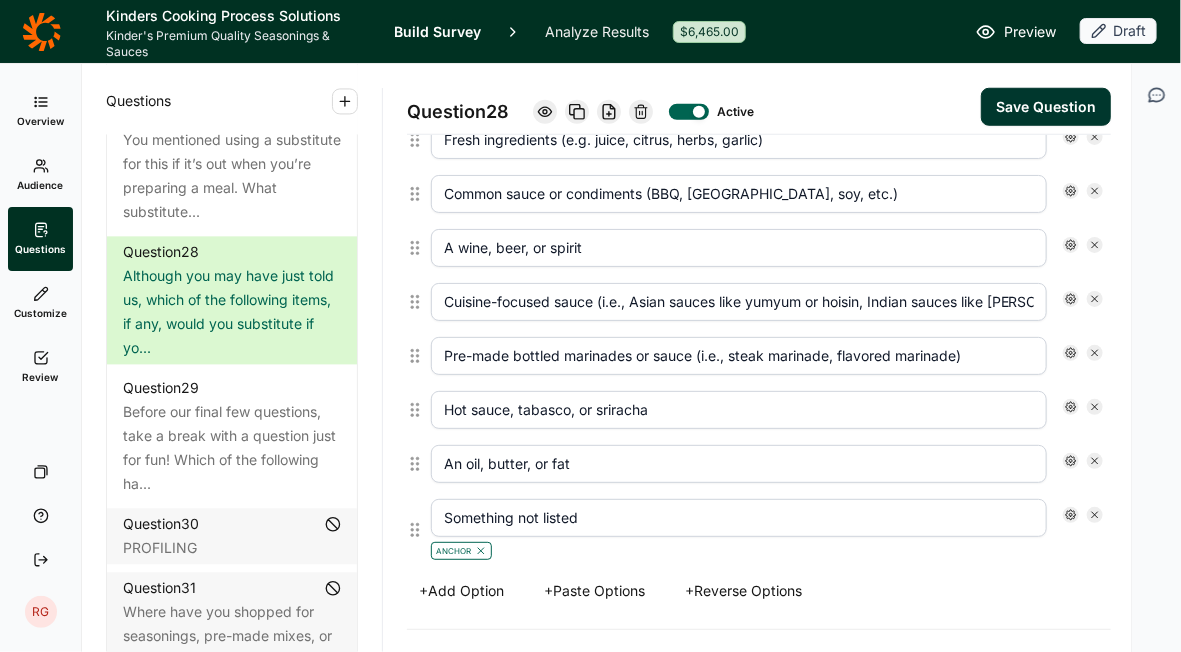 click on "Save Question" at bounding box center (1046, 107) 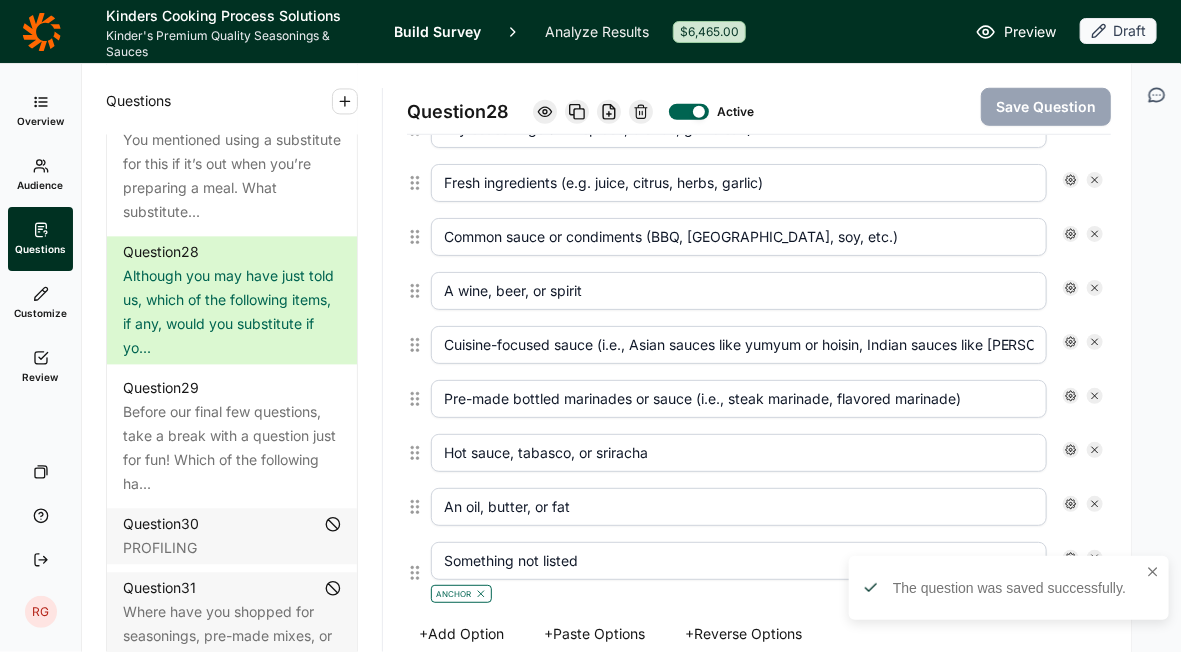 scroll, scrollTop: 3271, scrollLeft: 0, axis: vertical 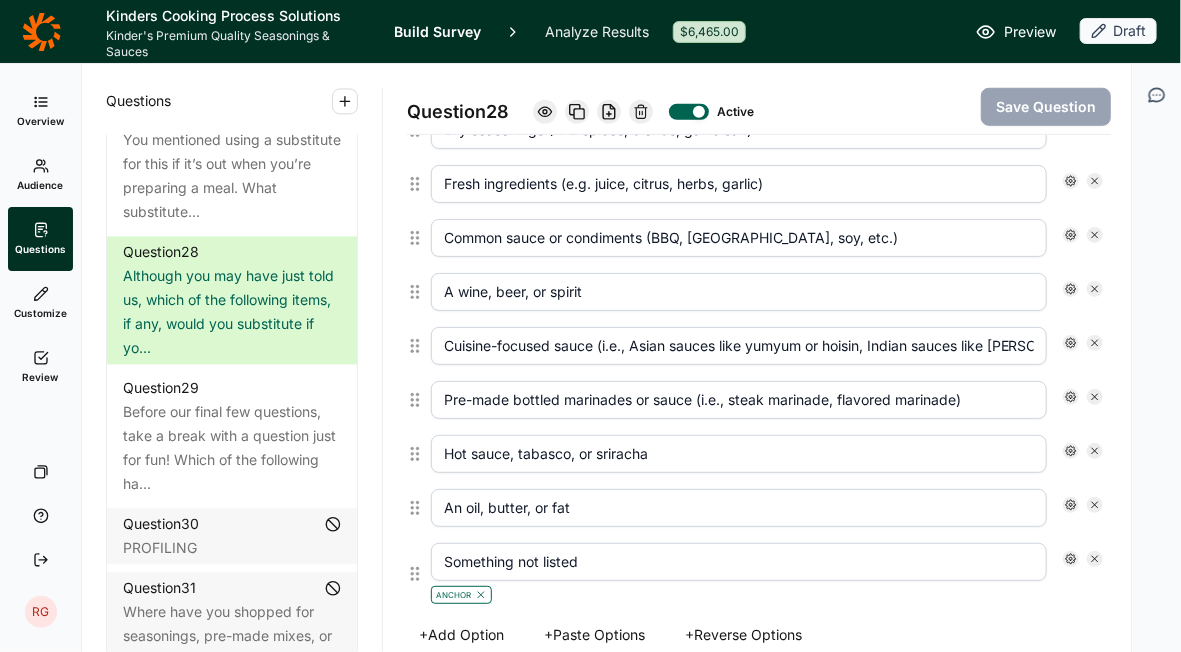 click at bounding box center (1083, 451) 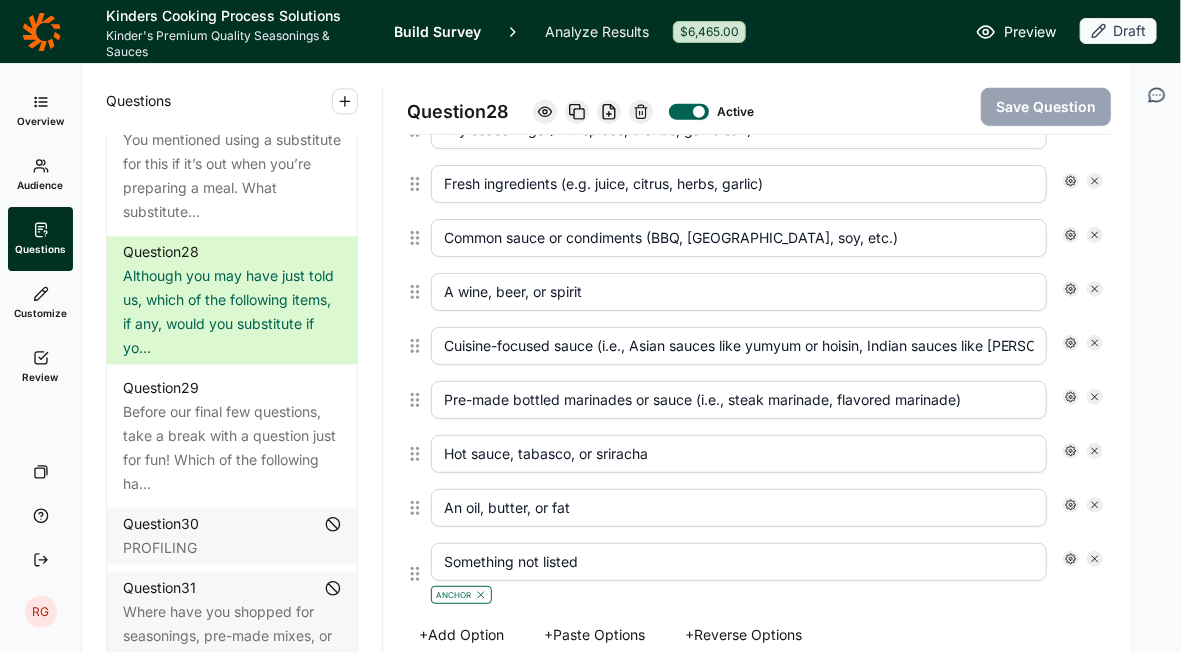 click 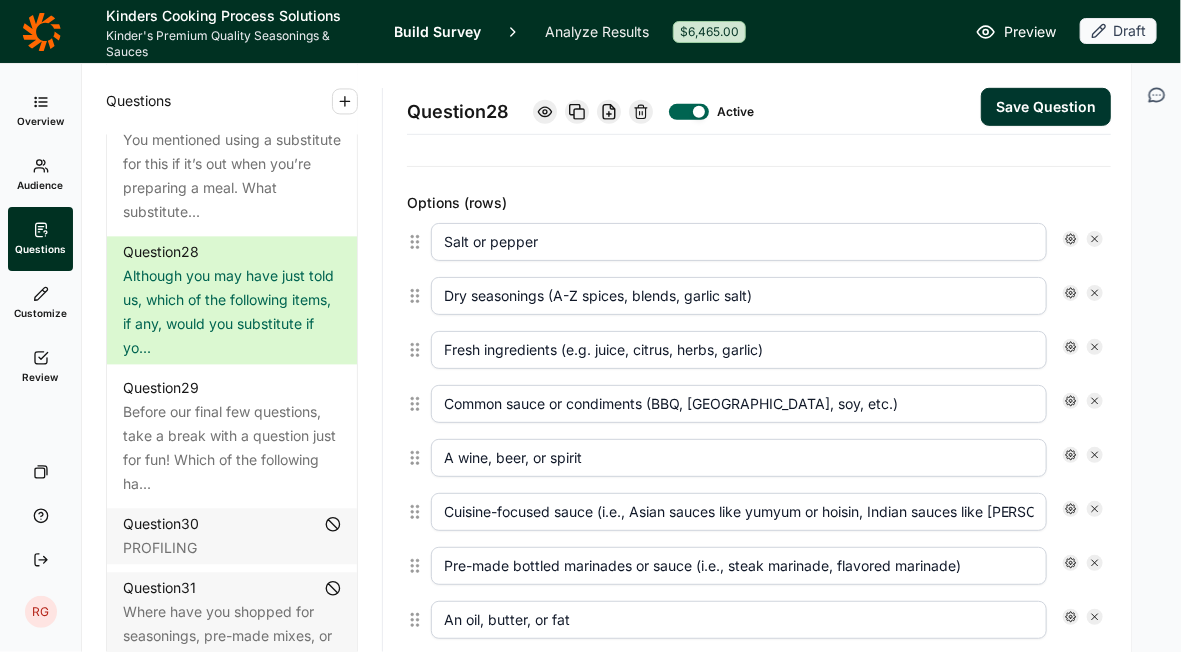 scroll, scrollTop: 3242, scrollLeft: 0, axis: vertical 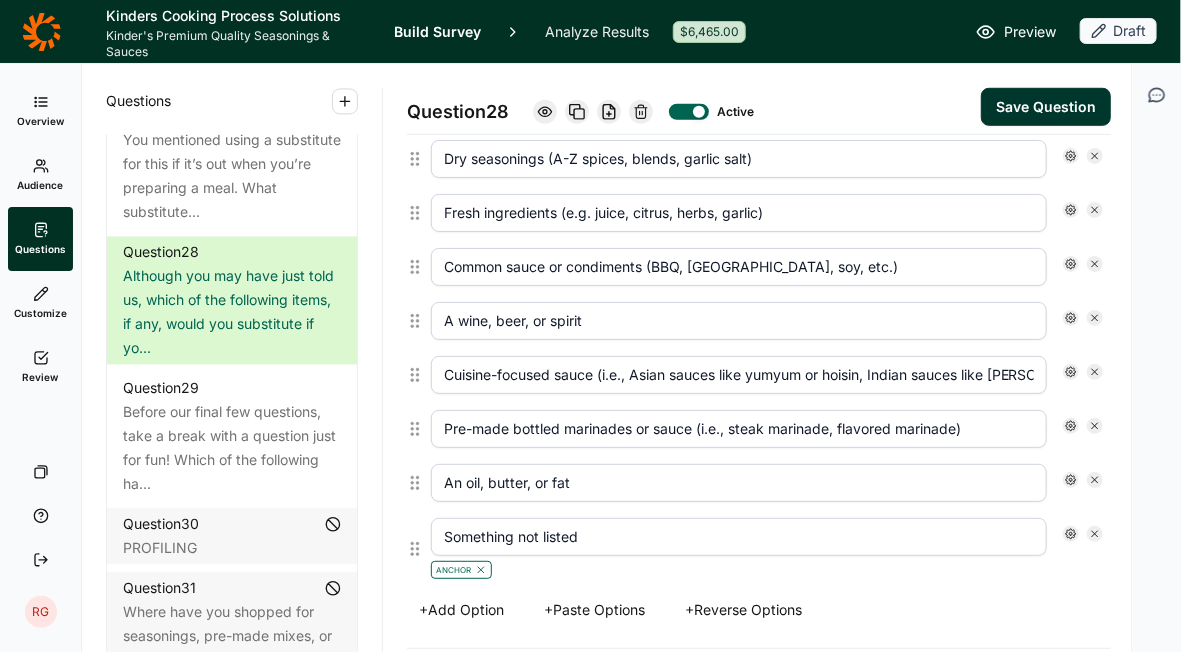 click on "+  Add Option" at bounding box center [461, 610] 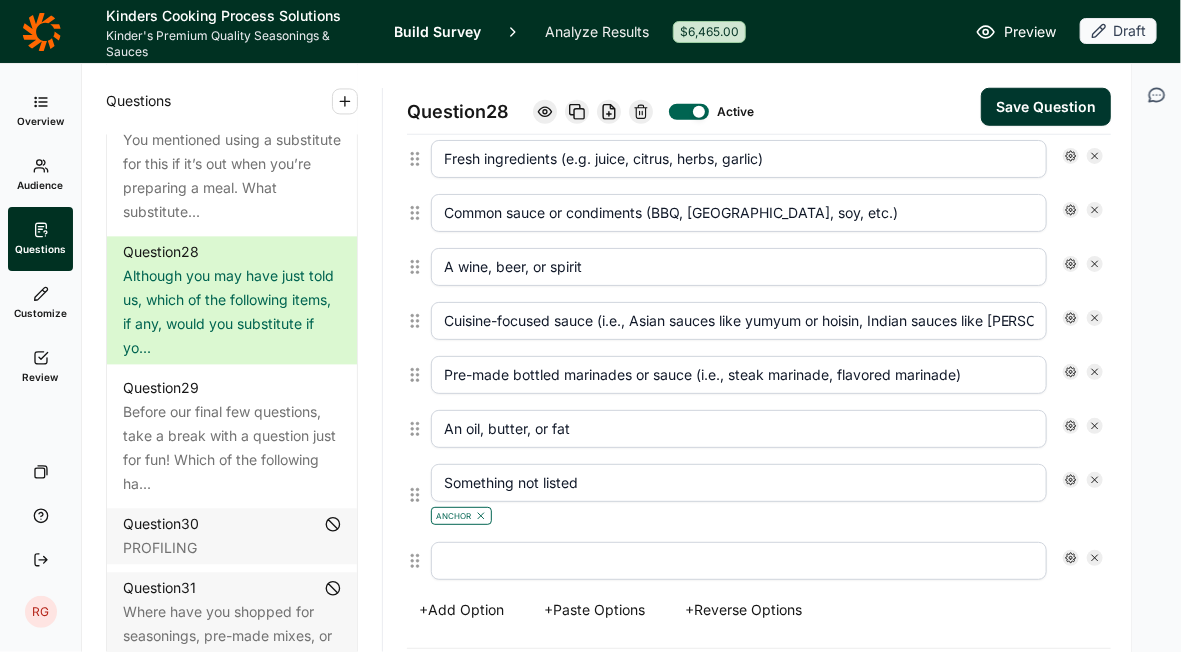 scroll, scrollTop: 3298, scrollLeft: 0, axis: vertical 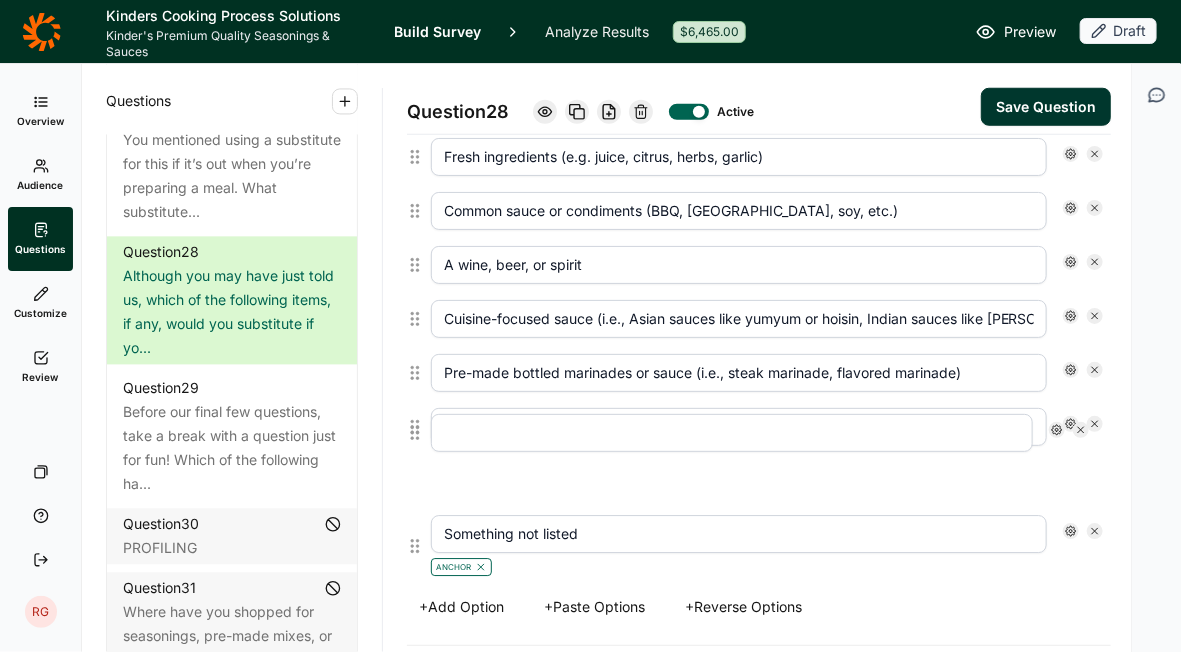 drag, startPoint x: 417, startPoint y: 526, endPoint x: 417, endPoint y: 425, distance: 101 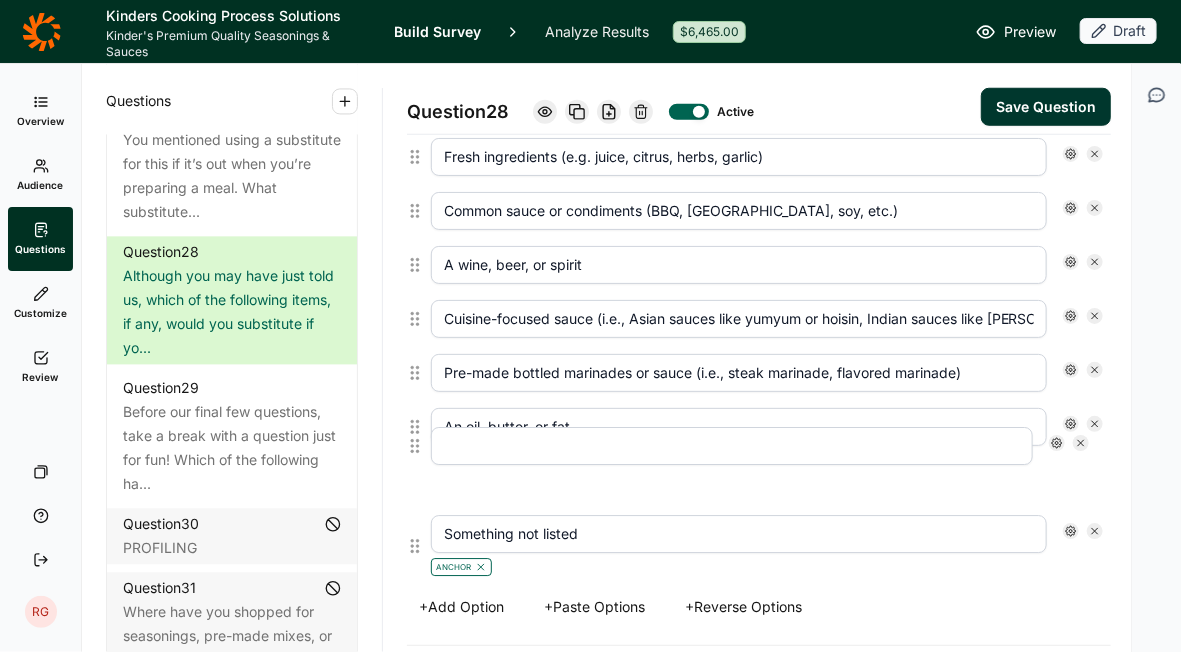 type 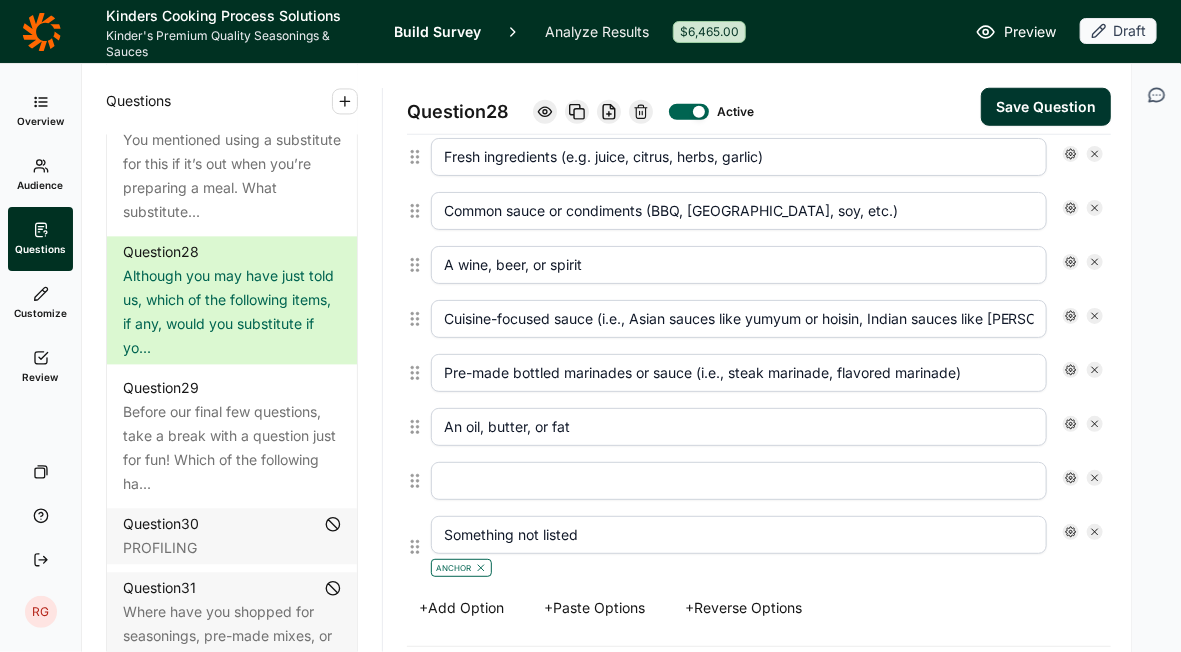 click at bounding box center [739, 481] 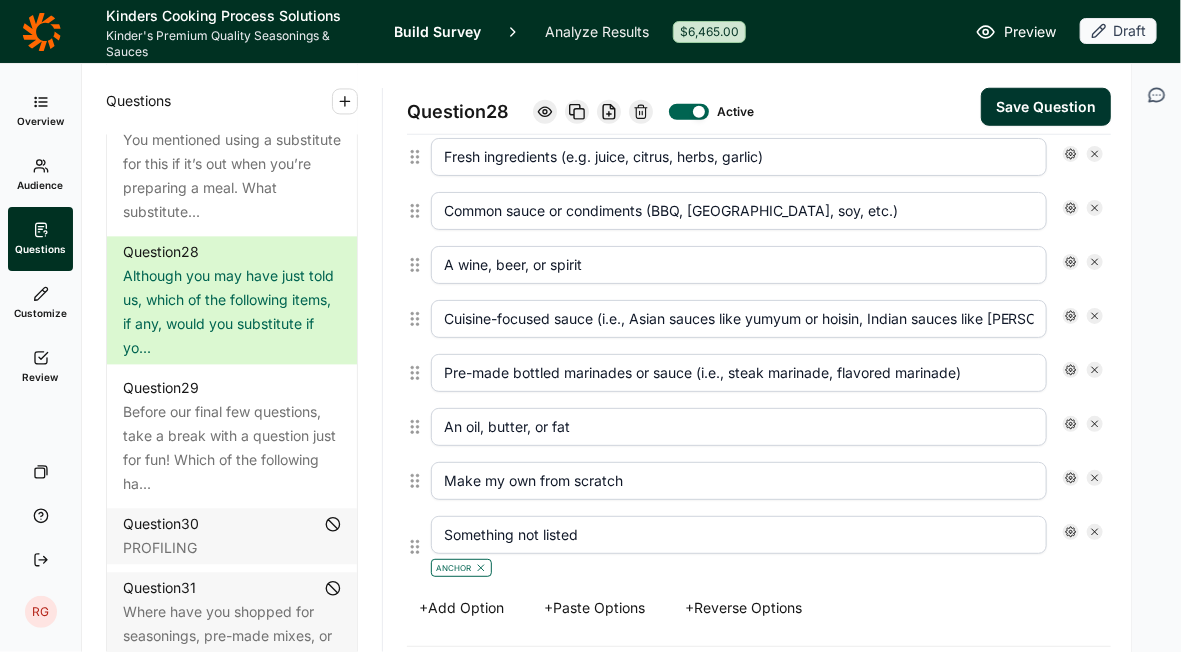 type on "Make my own from scratch" 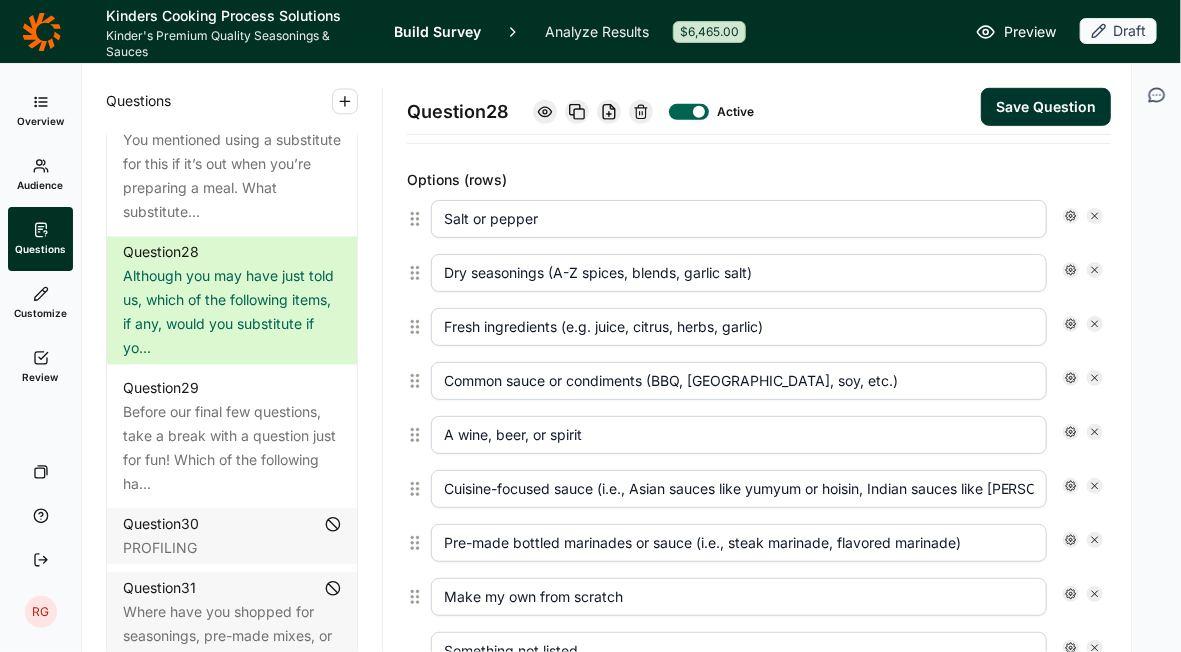 scroll, scrollTop: 3127, scrollLeft: 0, axis: vertical 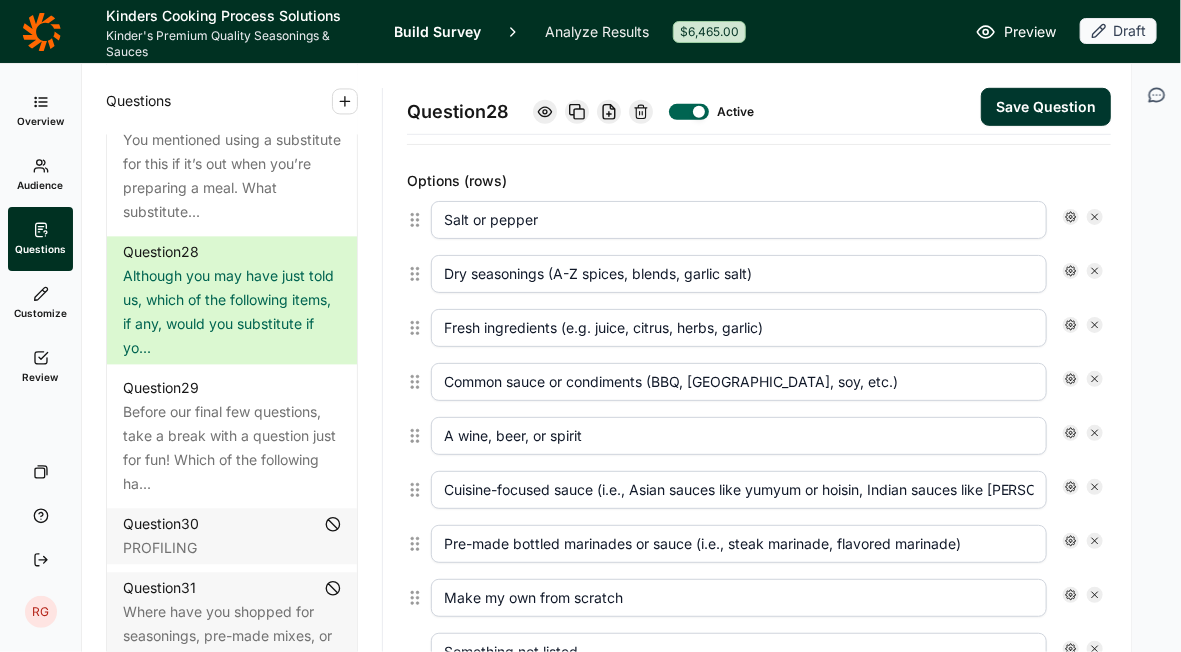 click on "Save Question" at bounding box center (1046, 107) 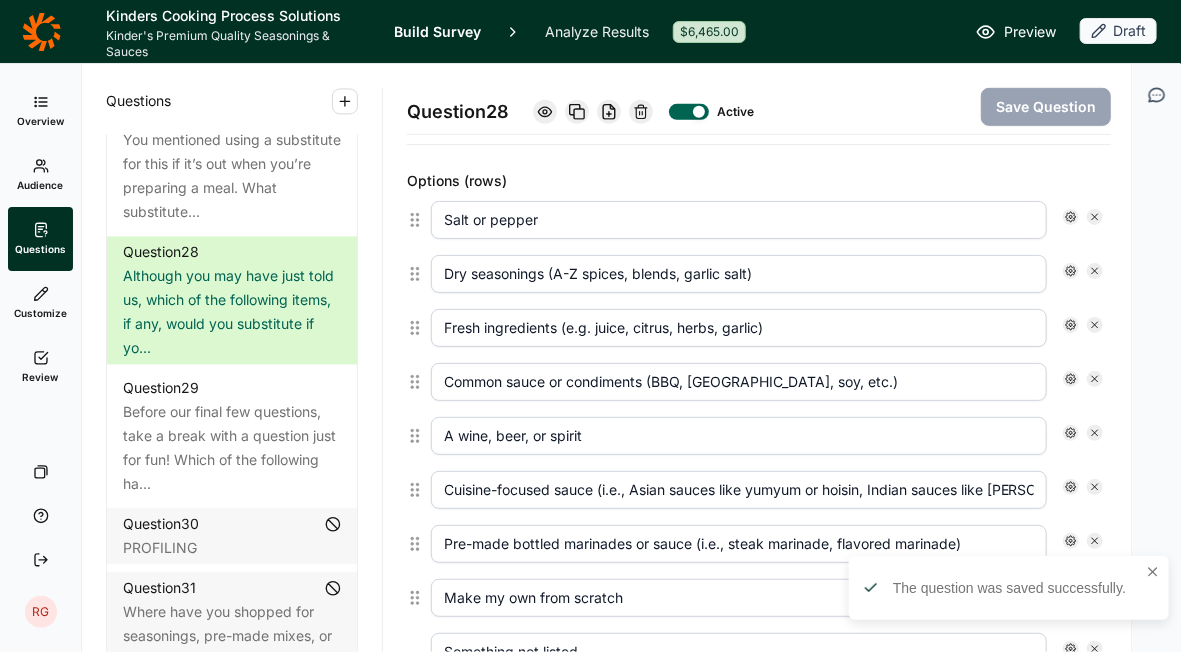 click on "Common sauce or condiments (BBQ, [GEOGRAPHIC_DATA], soy, etc.)" at bounding box center (739, 382) 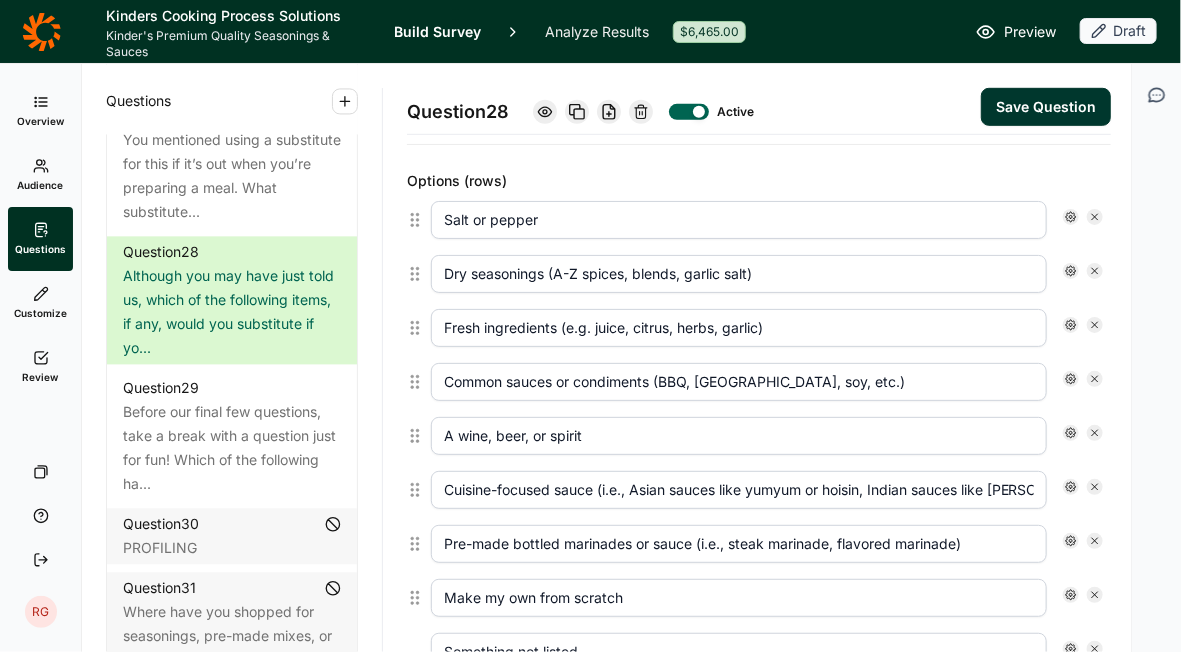 type on "Common sauces or condiments (BBQ, [GEOGRAPHIC_DATA], soy, etc.)" 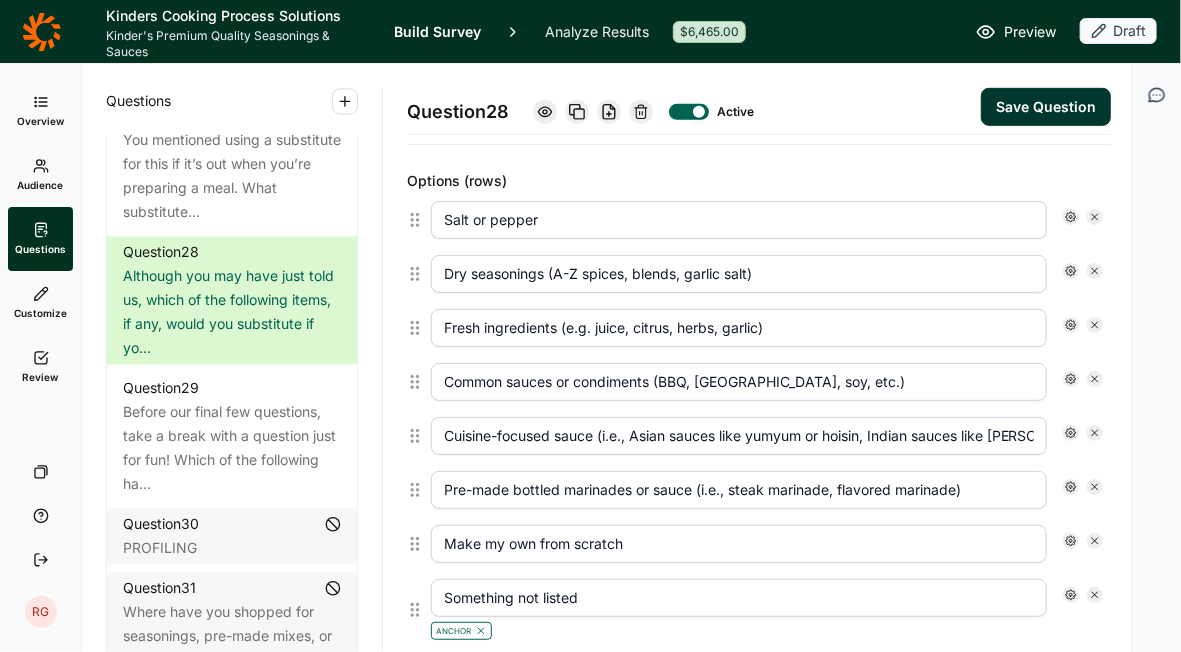 click on "Save Question" at bounding box center (1046, 107) 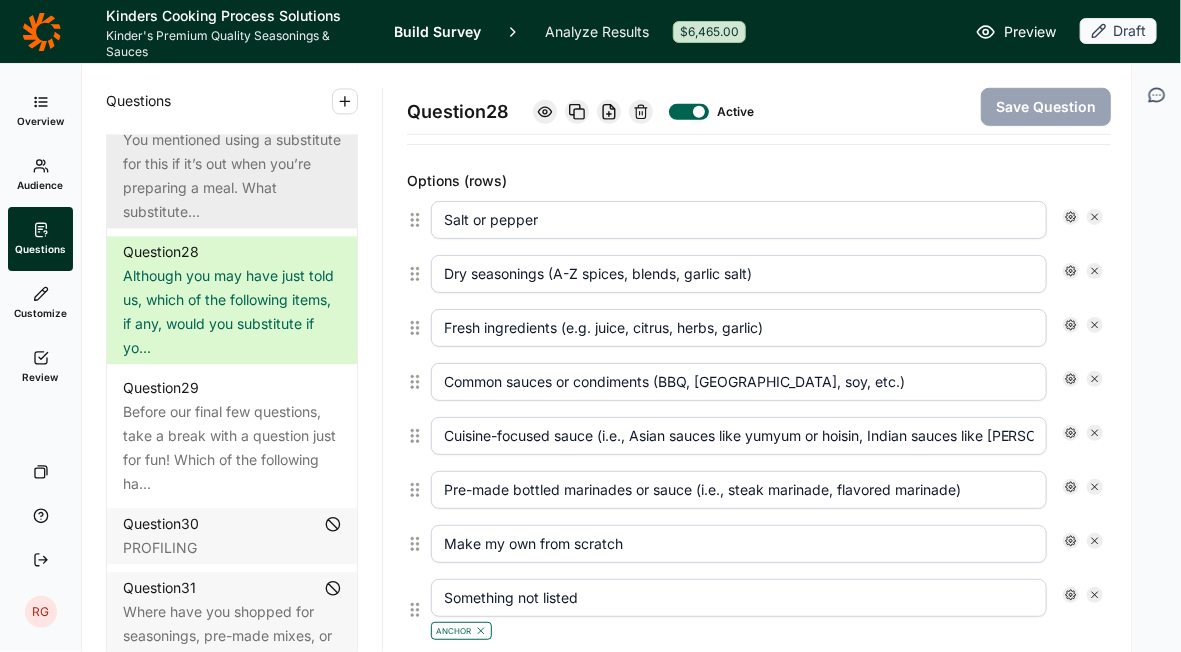 click on "You mentioned using a substitute for this if it’s out when you’re preparing a meal.  What substitute..." at bounding box center [232, 176] 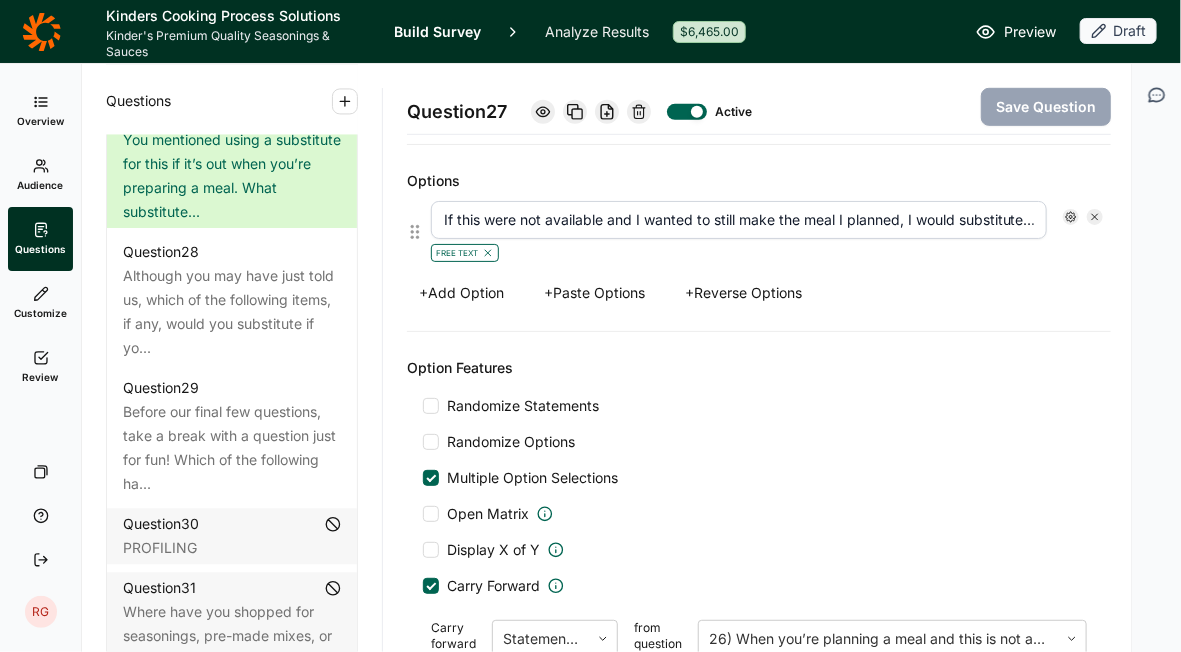 click on "When you’re planning a meal and this is not available, what do you do?" at bounding box center [232, 52] 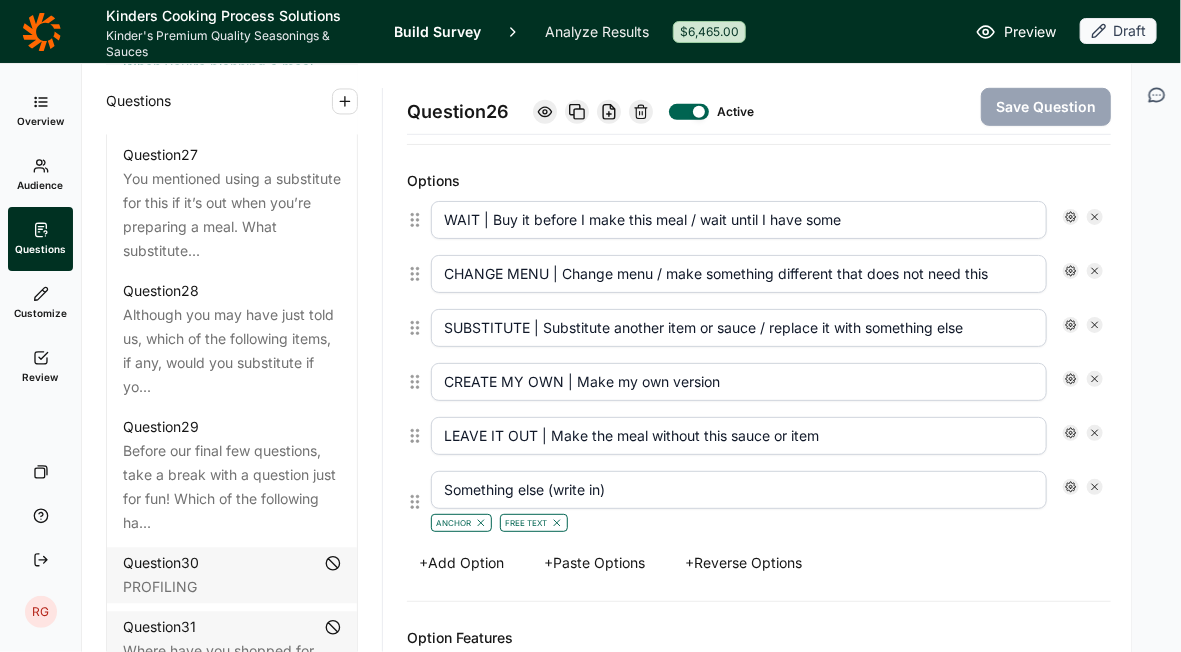 scroll, scrollTop: 4142, scrollLeft: 0, axis: vertical 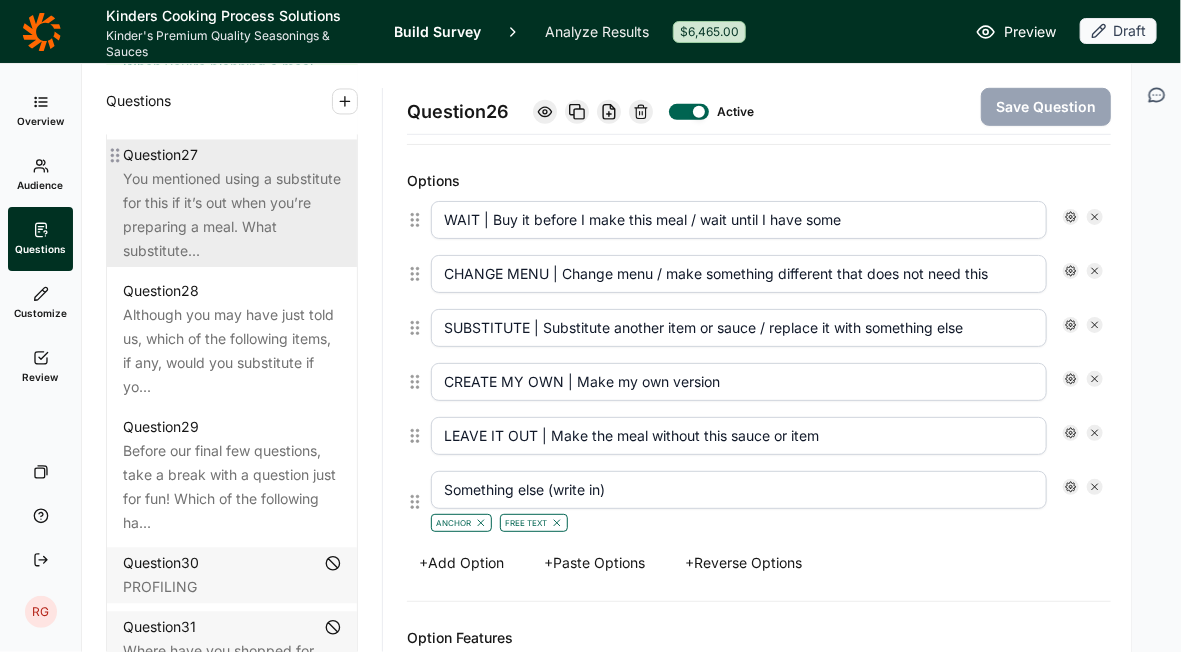 click on "You mentioned using a substitute for this if it’s out when you’re preparing a meal.  What substitute..." at bounding box center [232, 215] 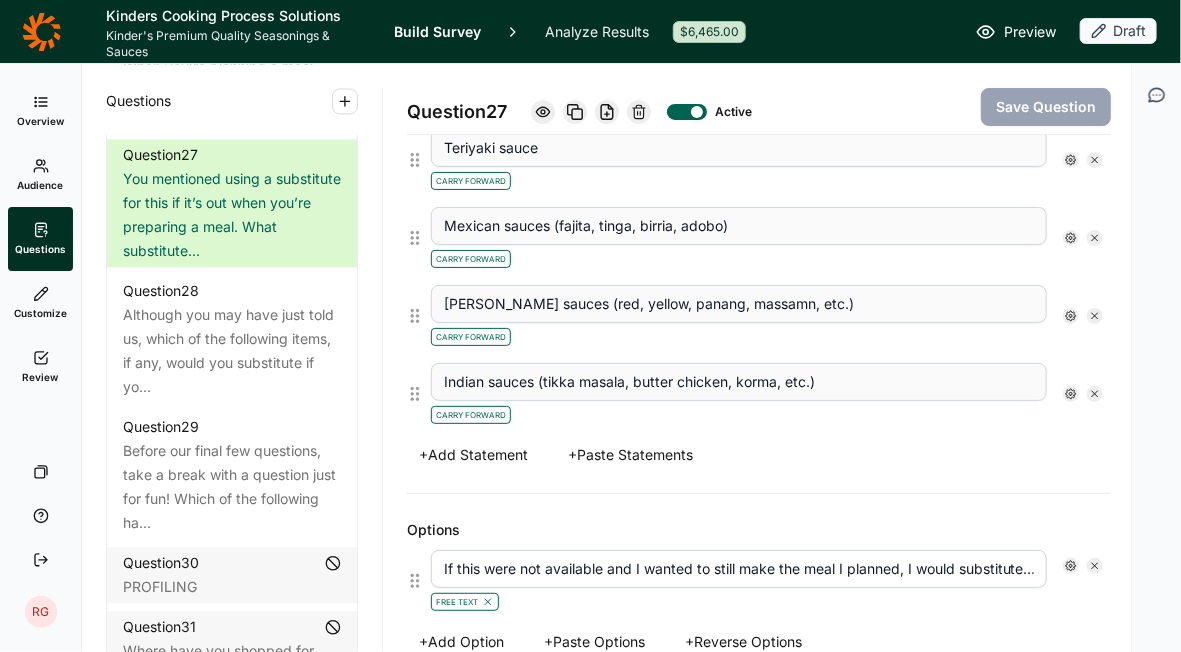 scroll, scrollTop: 3466, scrollLeft: 0, axis: vertical 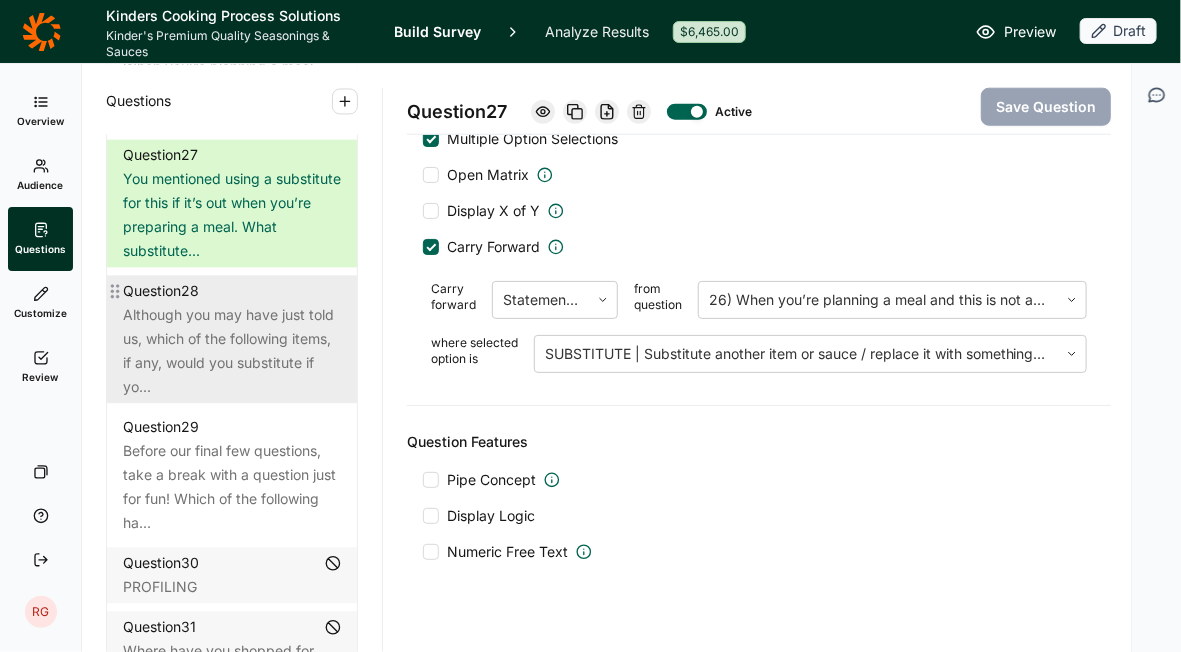 click on "Although you may have just told us, which of the following items, if any, would you substitute if yo..." at bounding box center (232, 351) 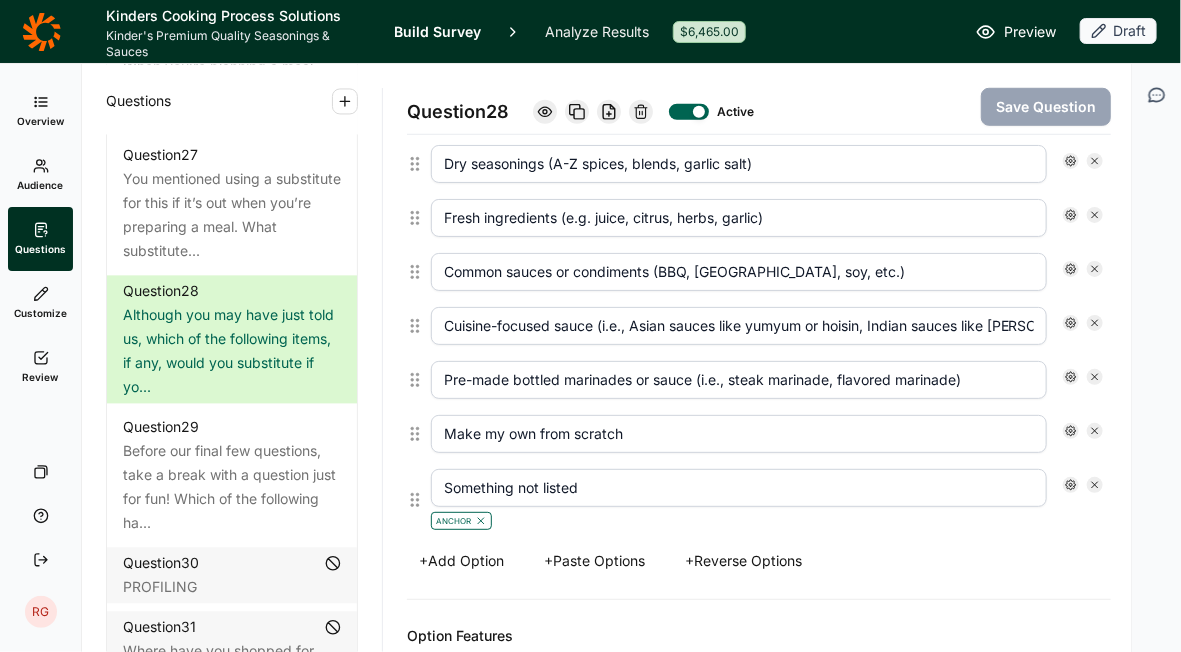scroll, scrollTop: 3236, scrollLeft: 0, axis: vertical 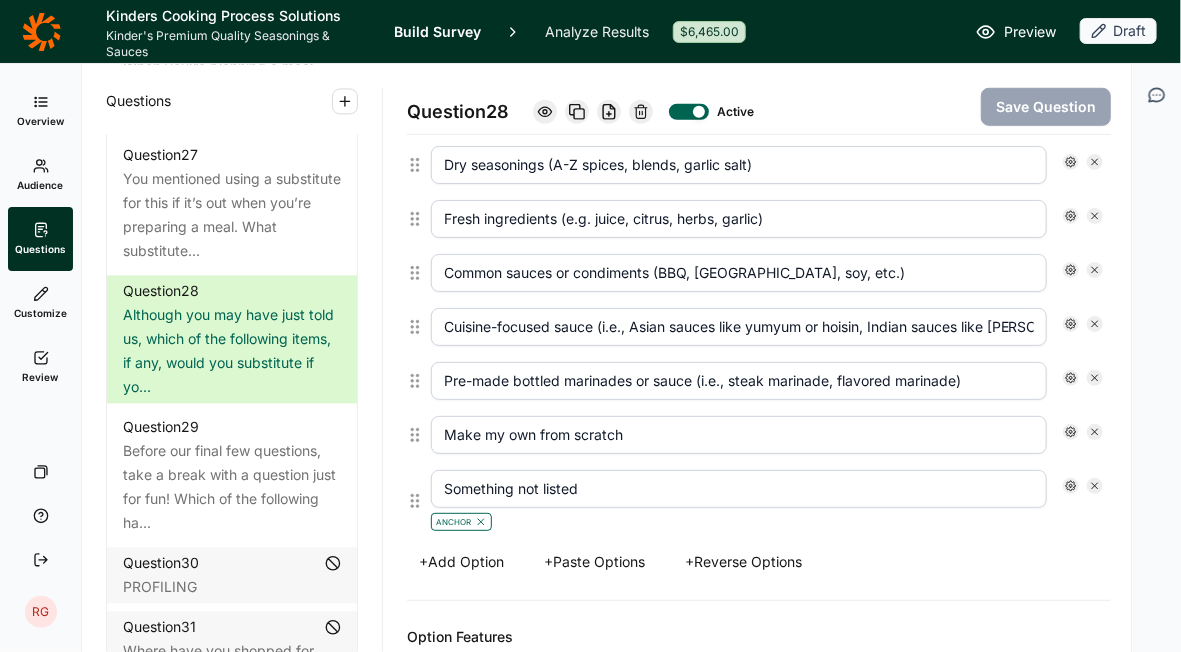 click 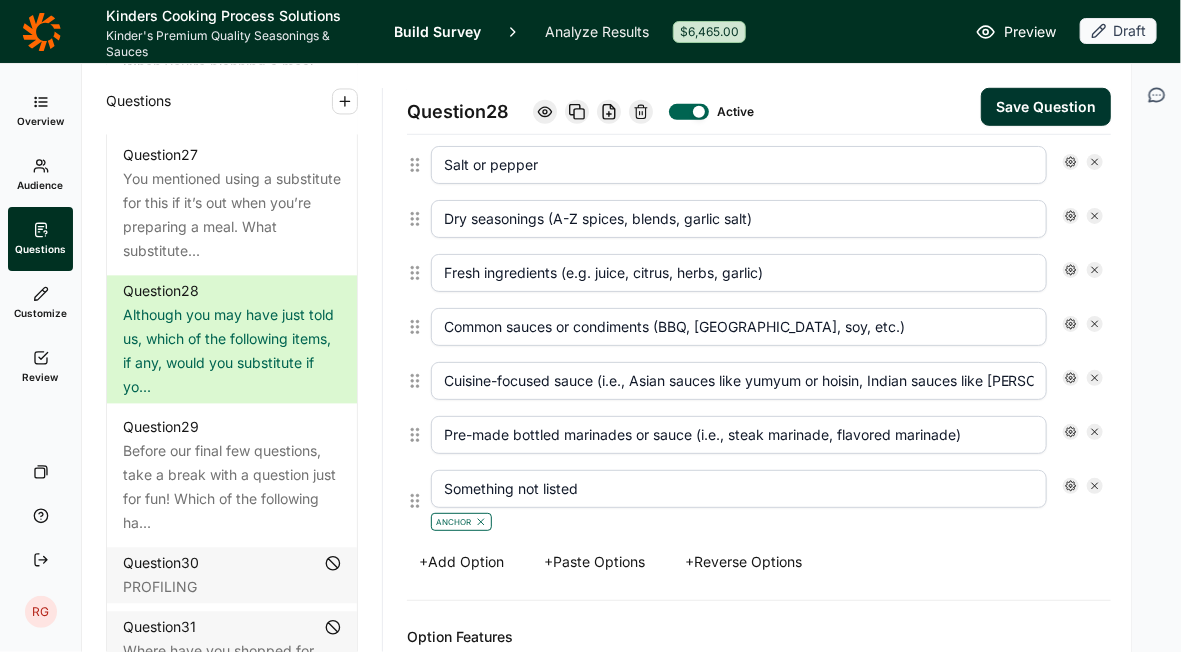 scroll, scrollTop: 3088, scrollLeft: 0, axis: vertical 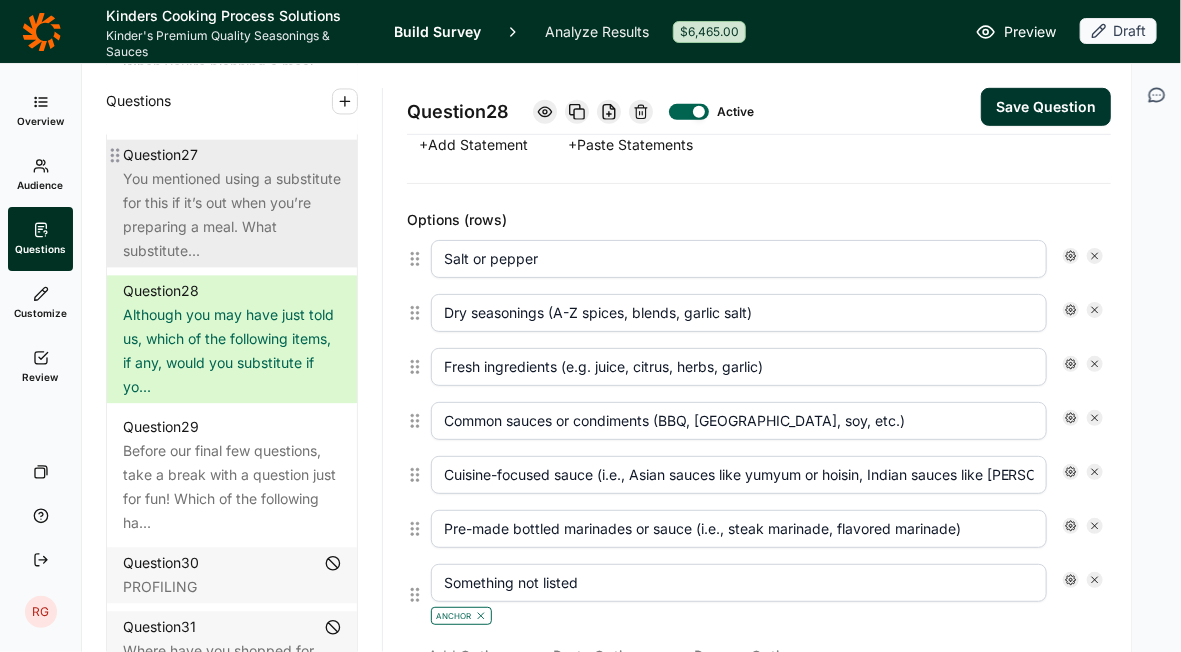 click on "You mentioned using a substitute for this if it’s out when you’re preparing a meal.  What substitute..." at bounding box center [232, 215] 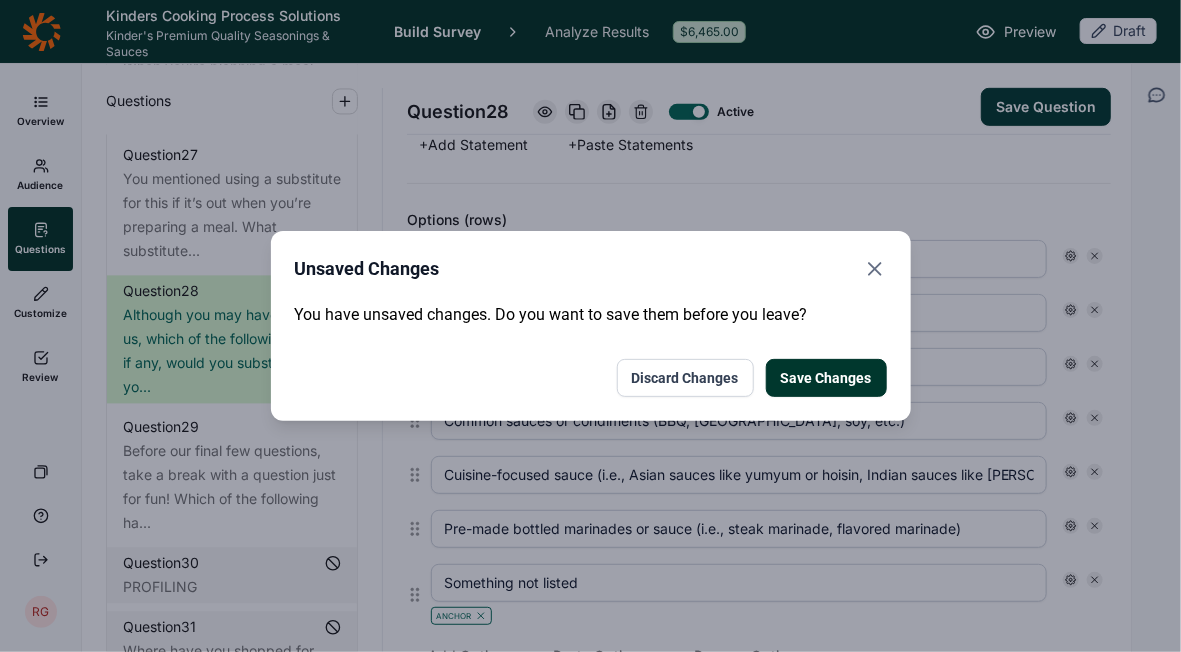 click on "Save Changes" at bounding box center (826, 378) 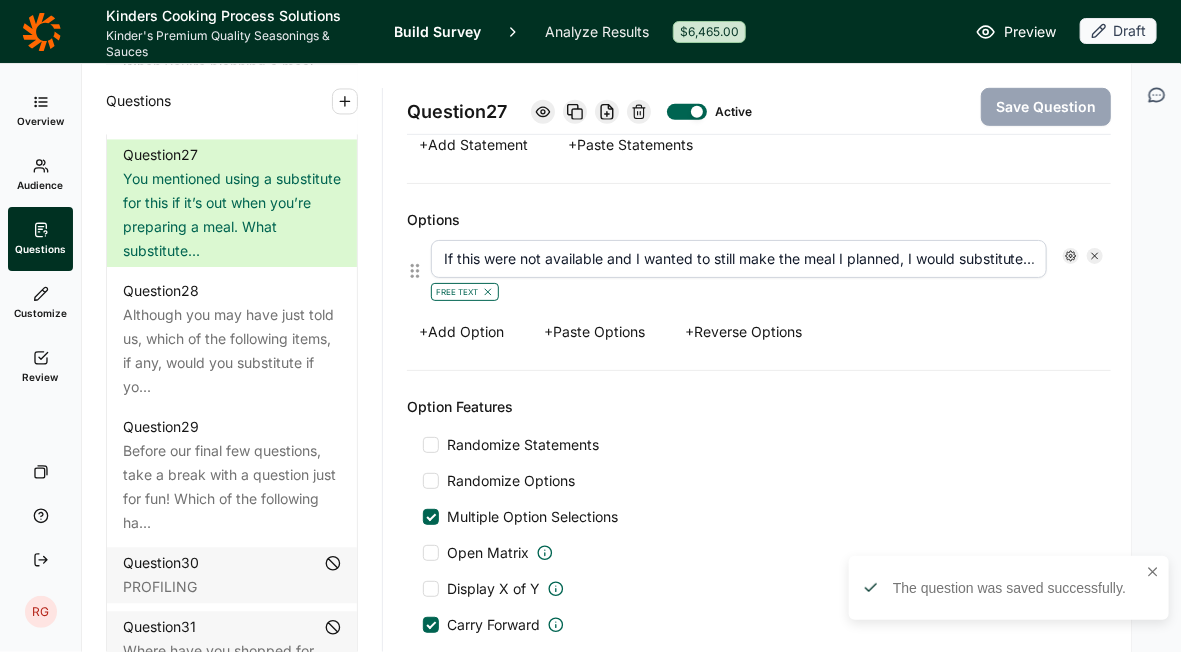 click on "When you’re planning a meal and this is not available, what do you do?" at bounding box center (232, 91) 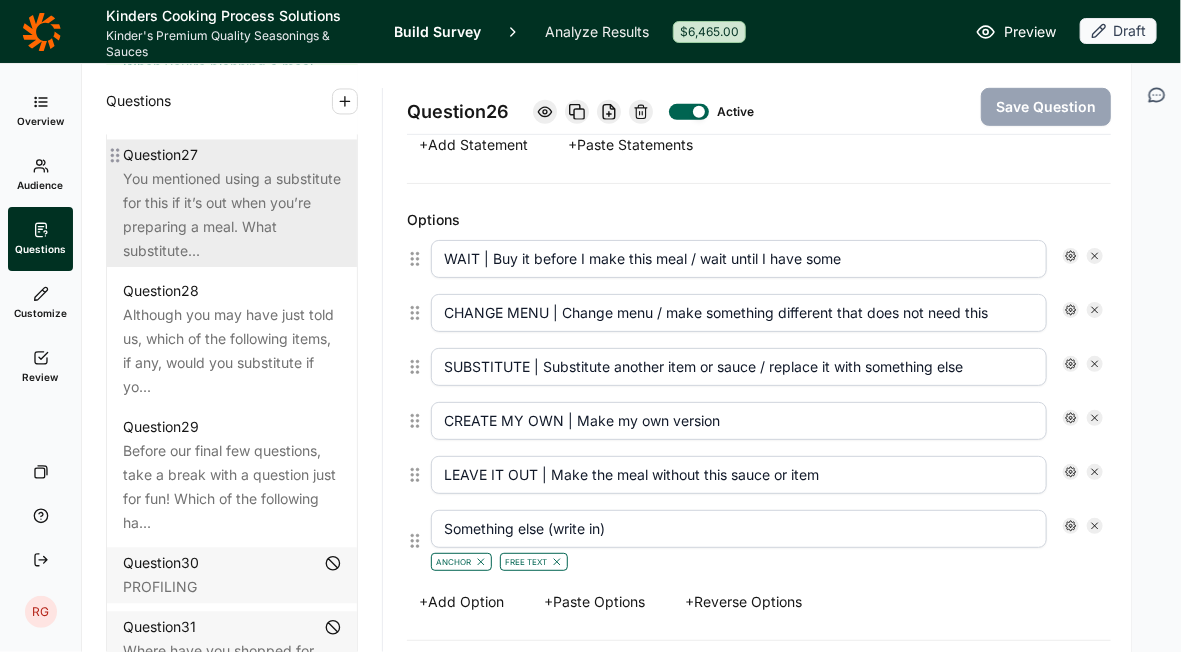 click on "You mentioned using a substitute for this if it’s out when you’re preparing a meal.  What substitute..." at bounding box center [232, 215] 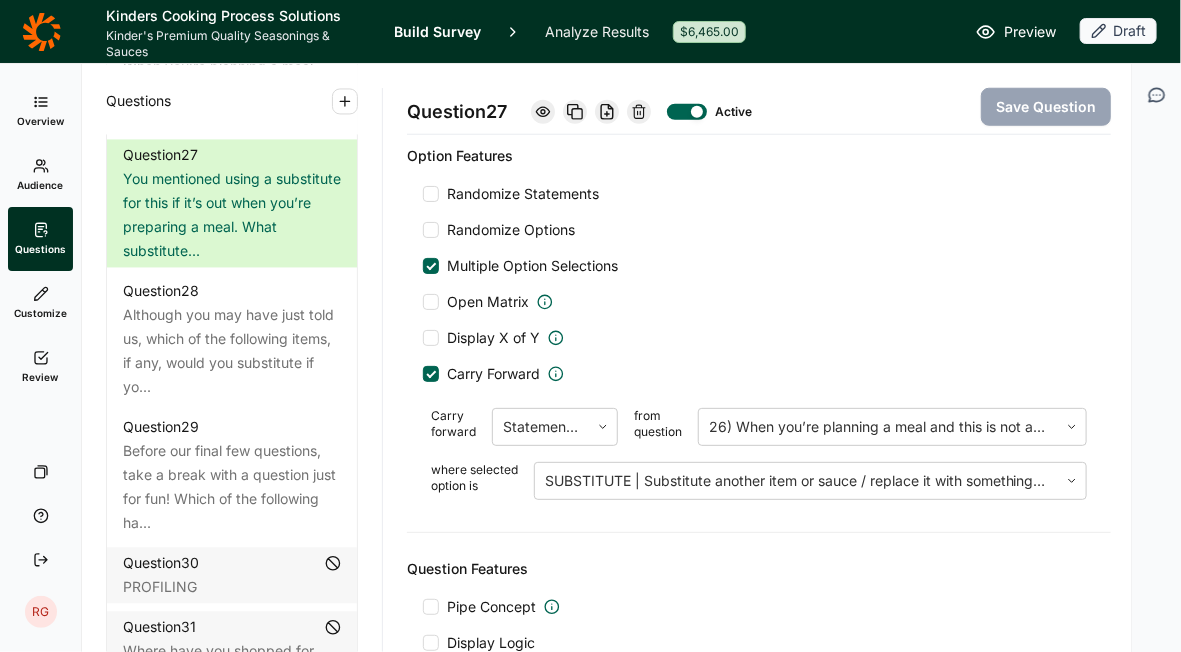 scroll, scrollTop: 3466, scrollLeft: 0, axis: vertical 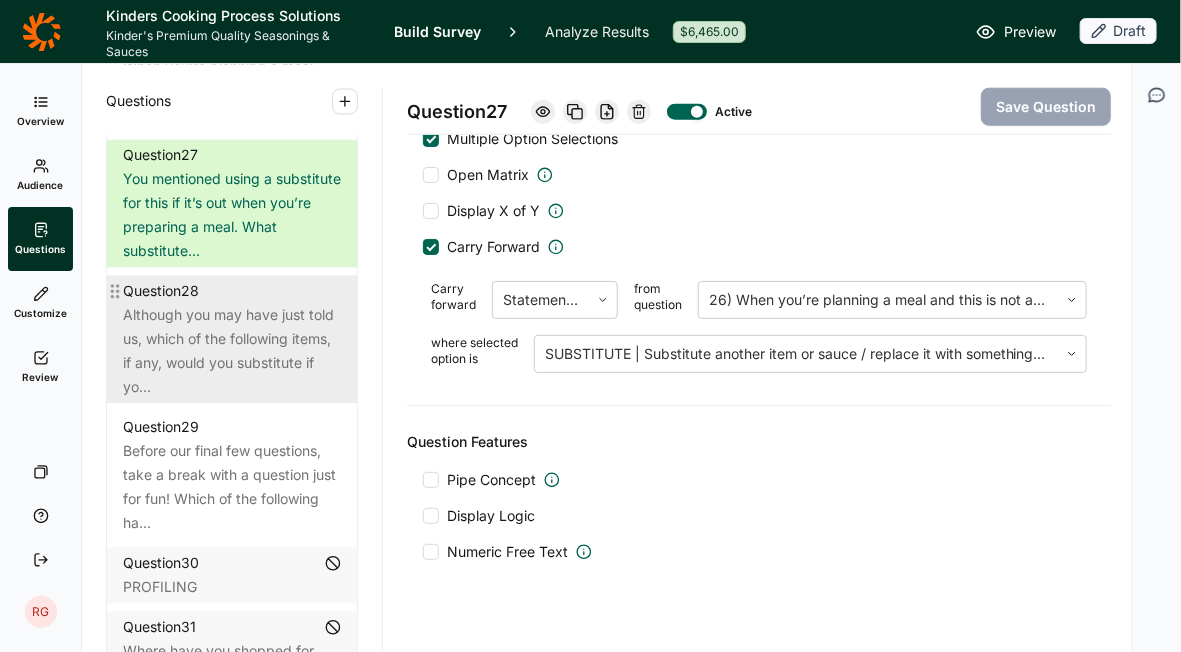 click on "Although you may have just told us, which of the following items, if any, would you substitute if yo..." at bounding box center (232, 351) 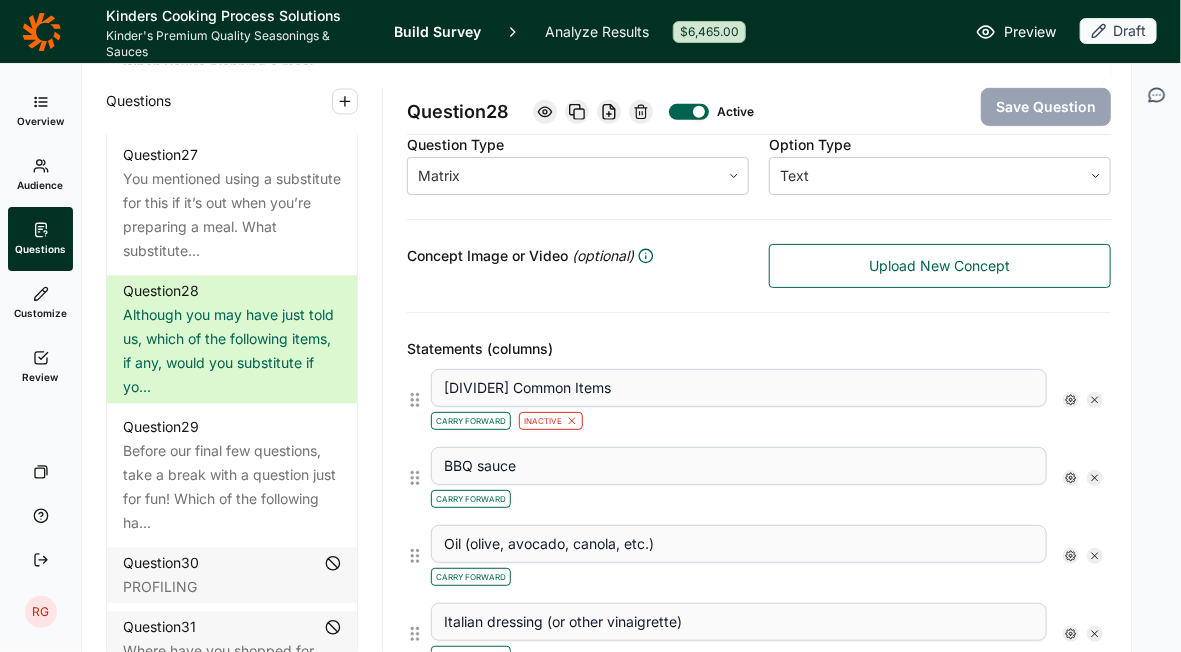 scroll, scrollTop: 295, scrollLeft: 0, axis: vertical 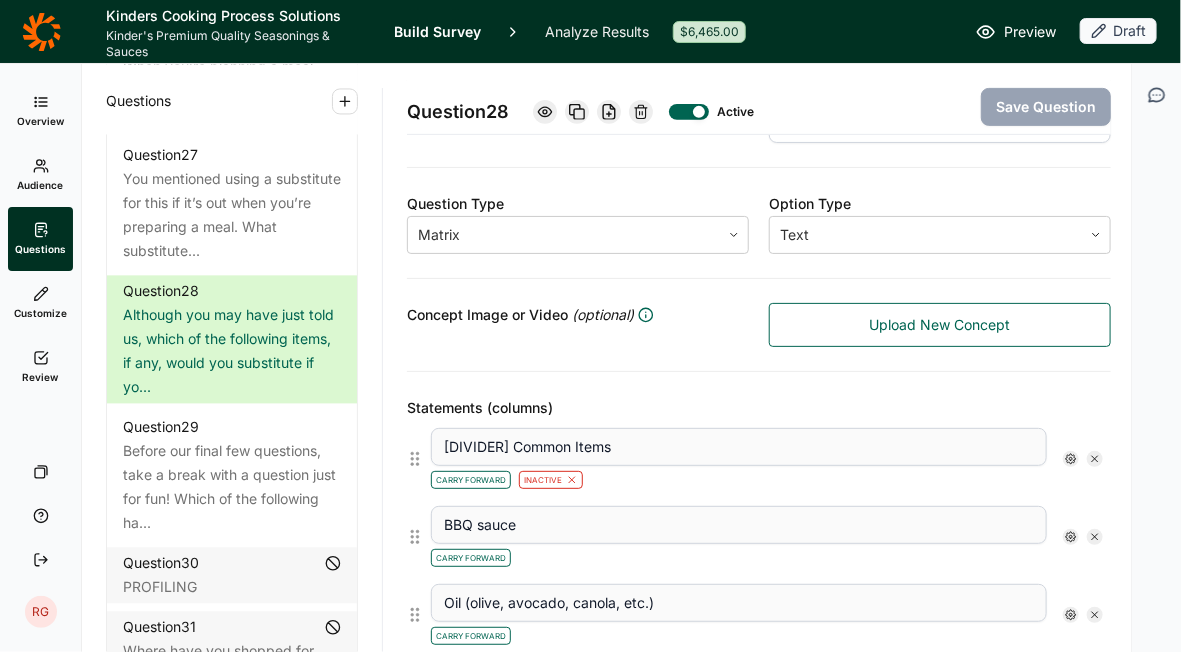 click at bounding box center (689, 112) 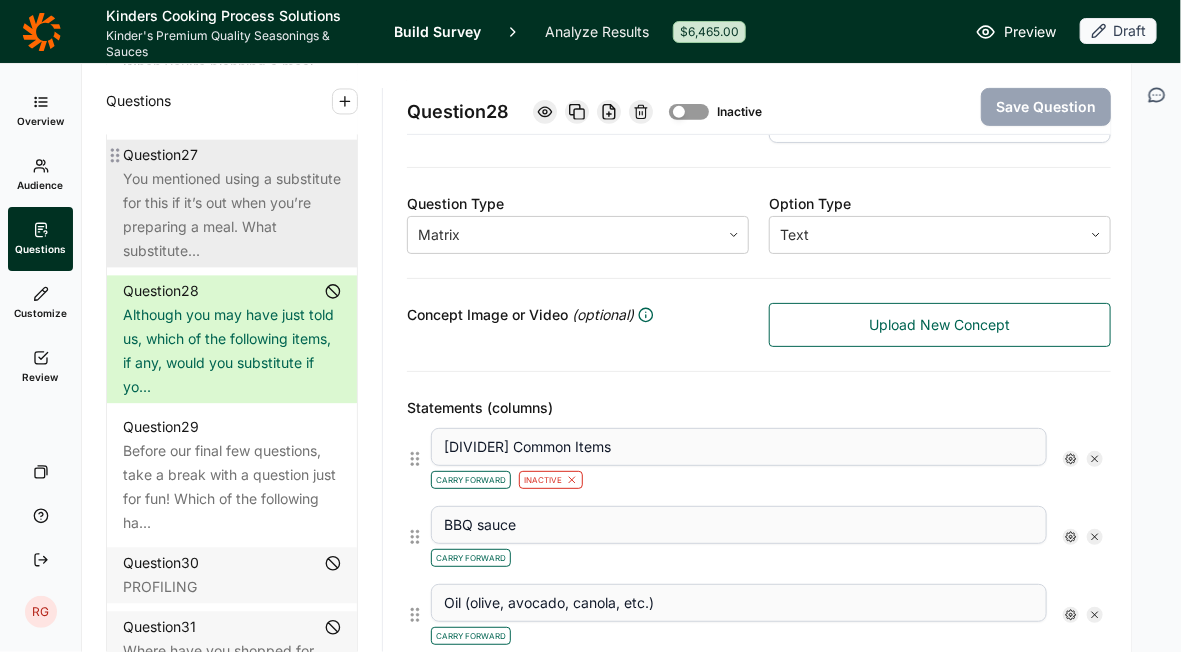 click on "You mentioned using a substitute for this if it’s out when you’re preparing a meal.  What substitute..." at bounding box center [232, 215] 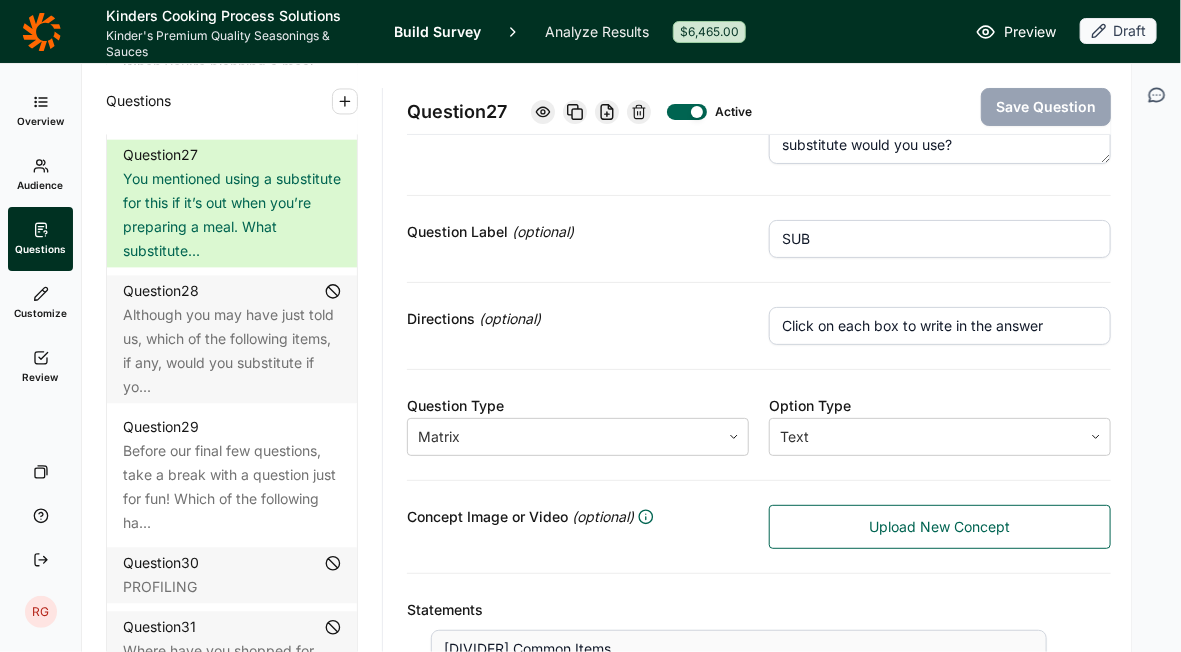 scroll, scrollTop: 0, scrollLeft: 0, axis: both 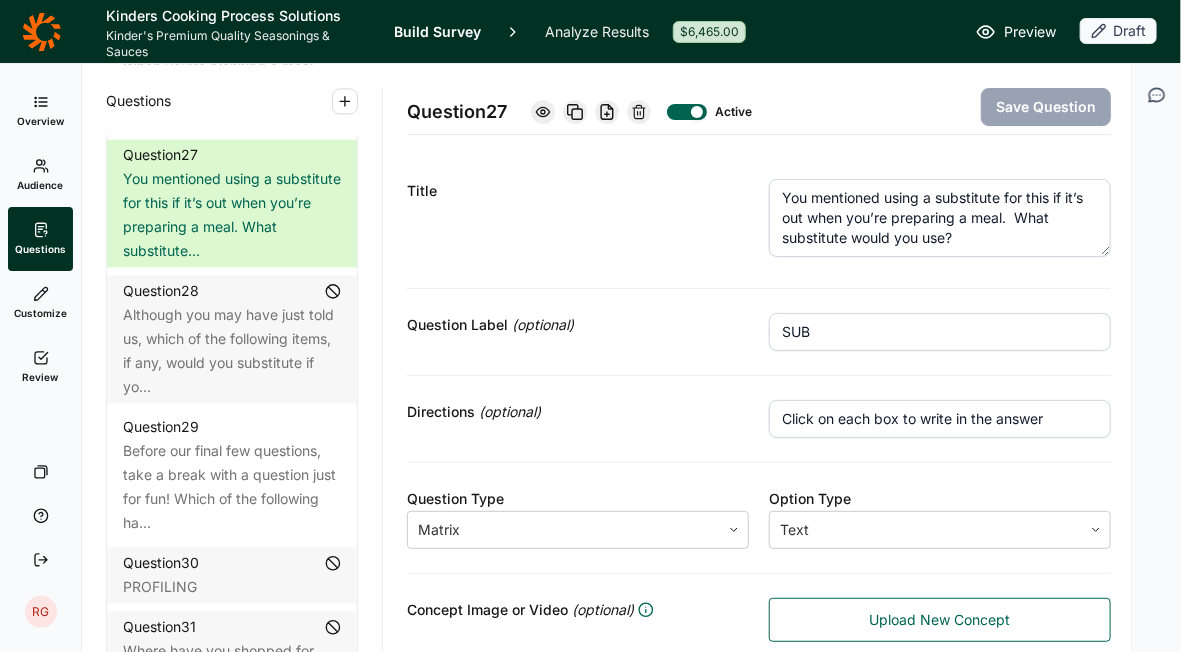click at bounding box center [687, 112] 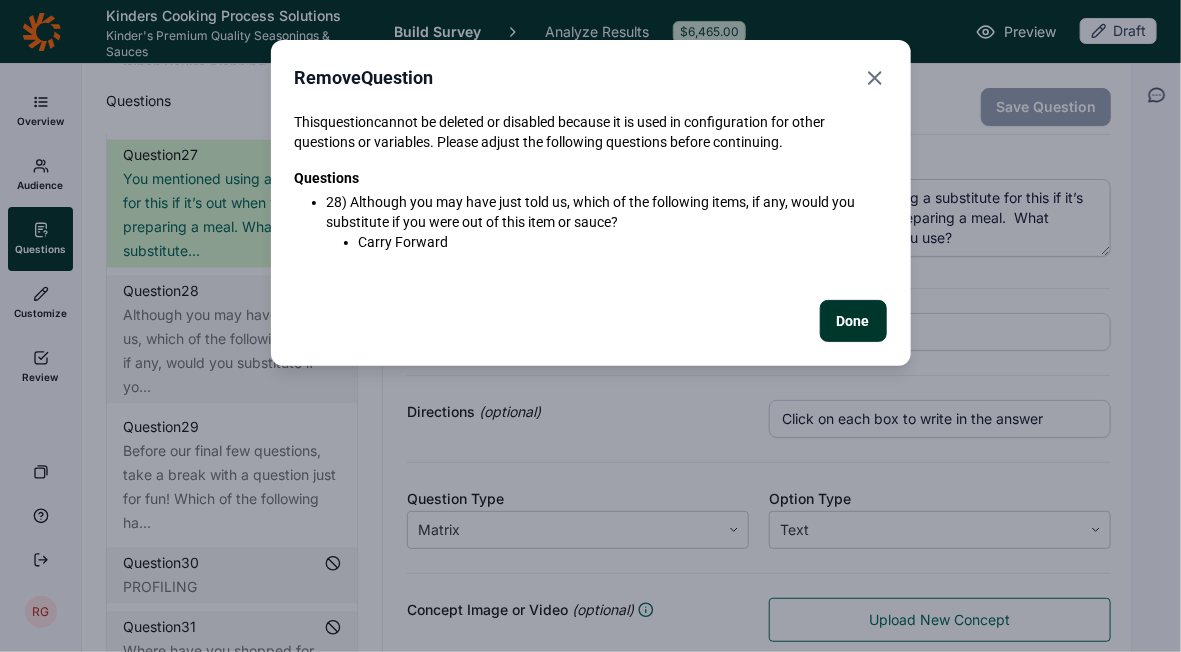 click on "Done" at bounding box center (853, 321) 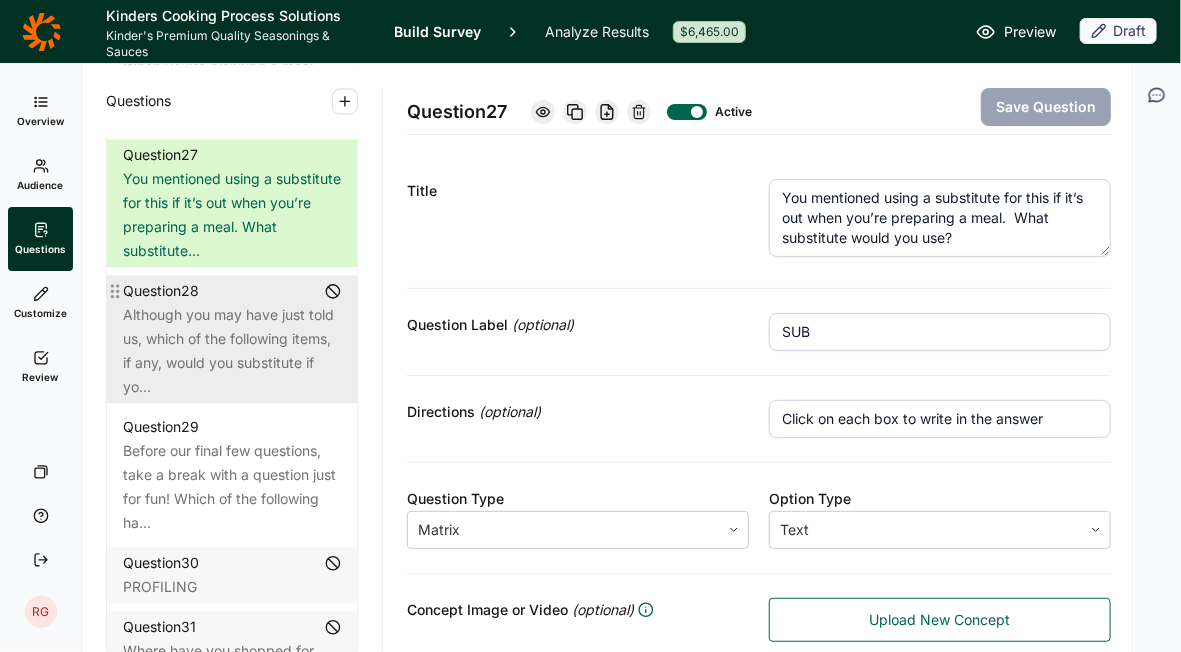 click on "Although you may have just told us, which of the following items, if any, would you substitute if yo..." at bounding box center (232, 351) 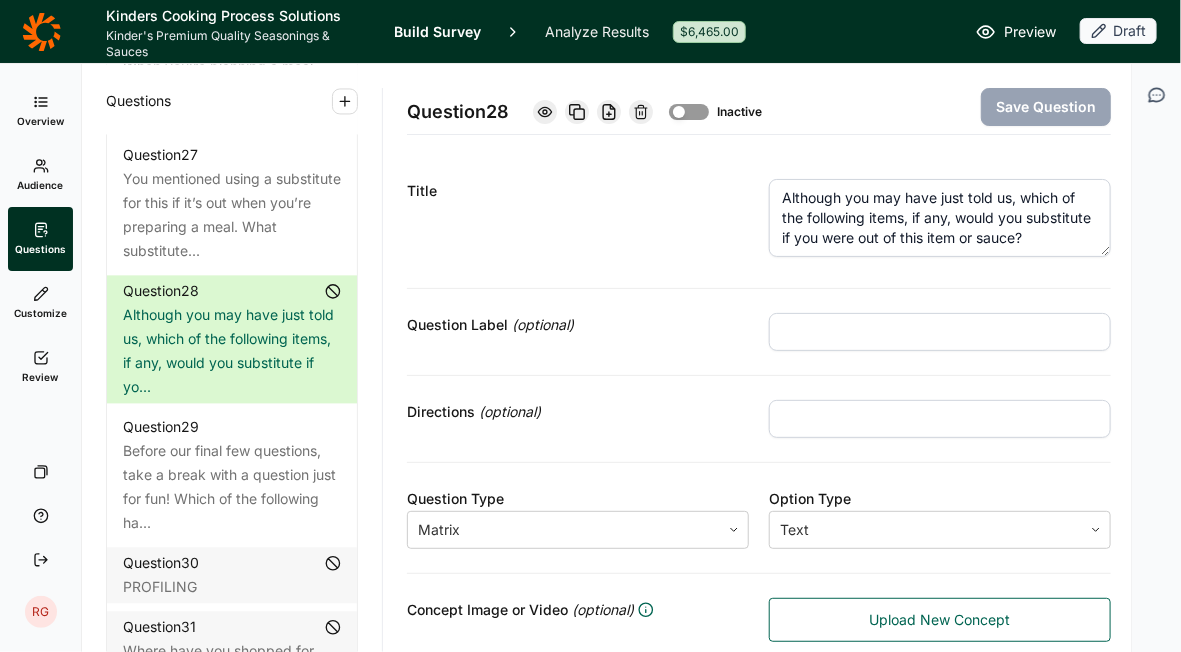 click 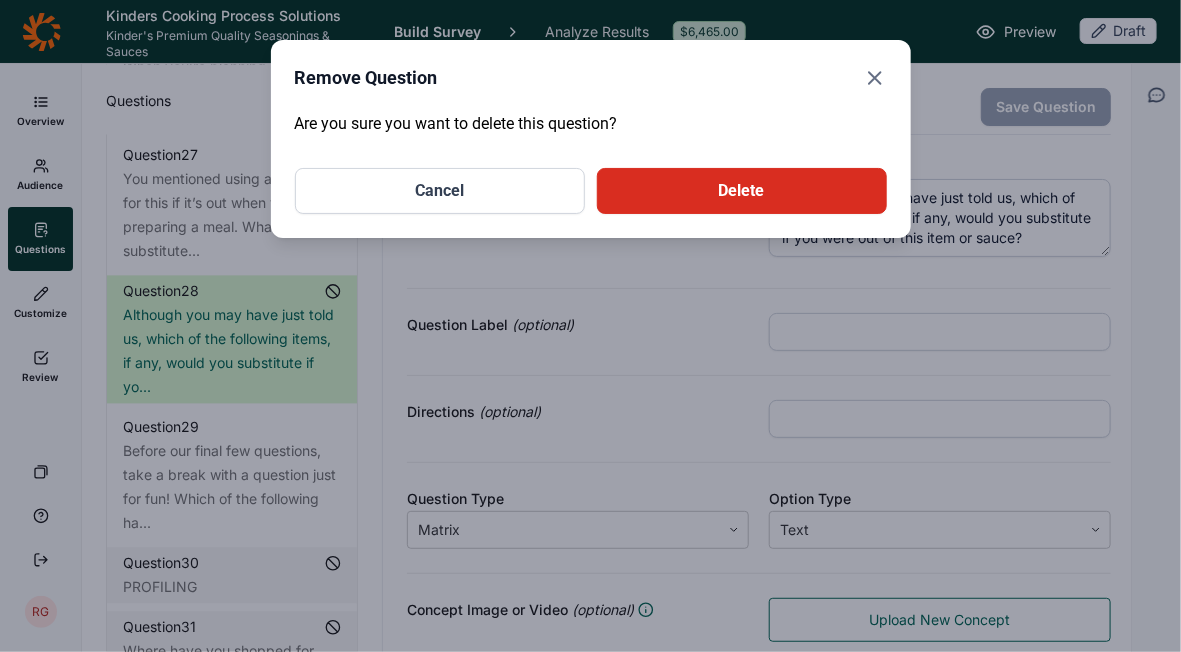 click on "Cancel" at bounding box center (440, 191) 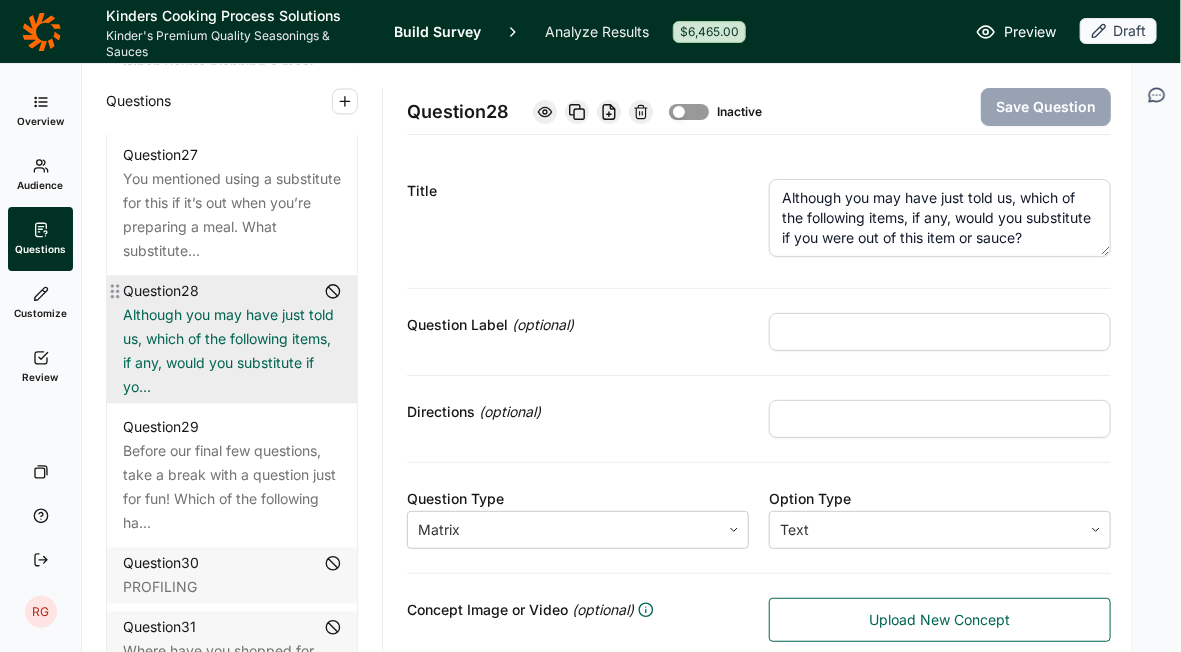 click on "Question  28" at bounding box center [161, 291] 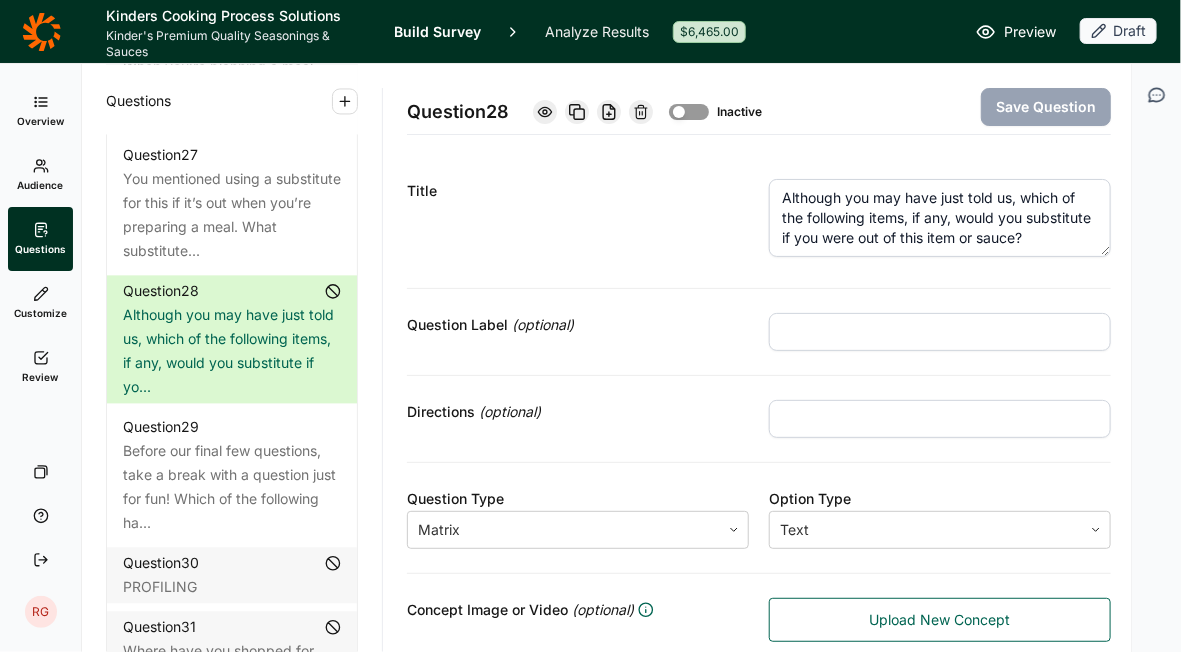 click on "When you’re planning a meal and this is not available, what do you do?" at bounding box center (232, 91) 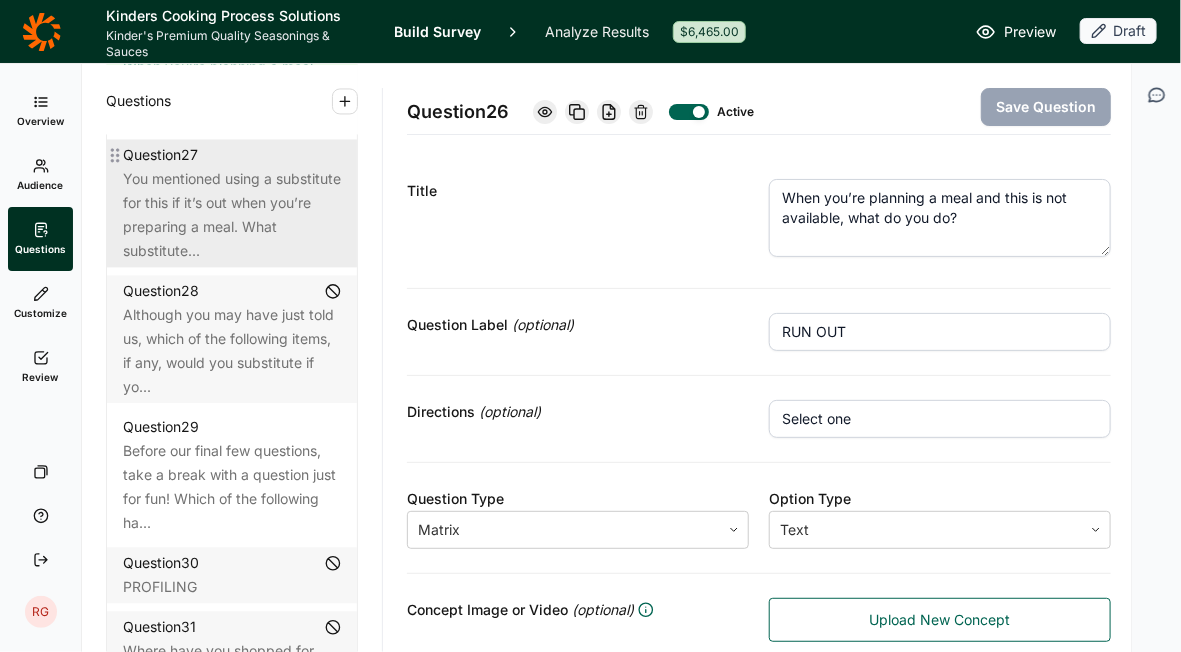 click on "You mentioned using a substitute for this if it’s out when you’re preparing a meal.  What substitute..." at bounding box center [232, 215] 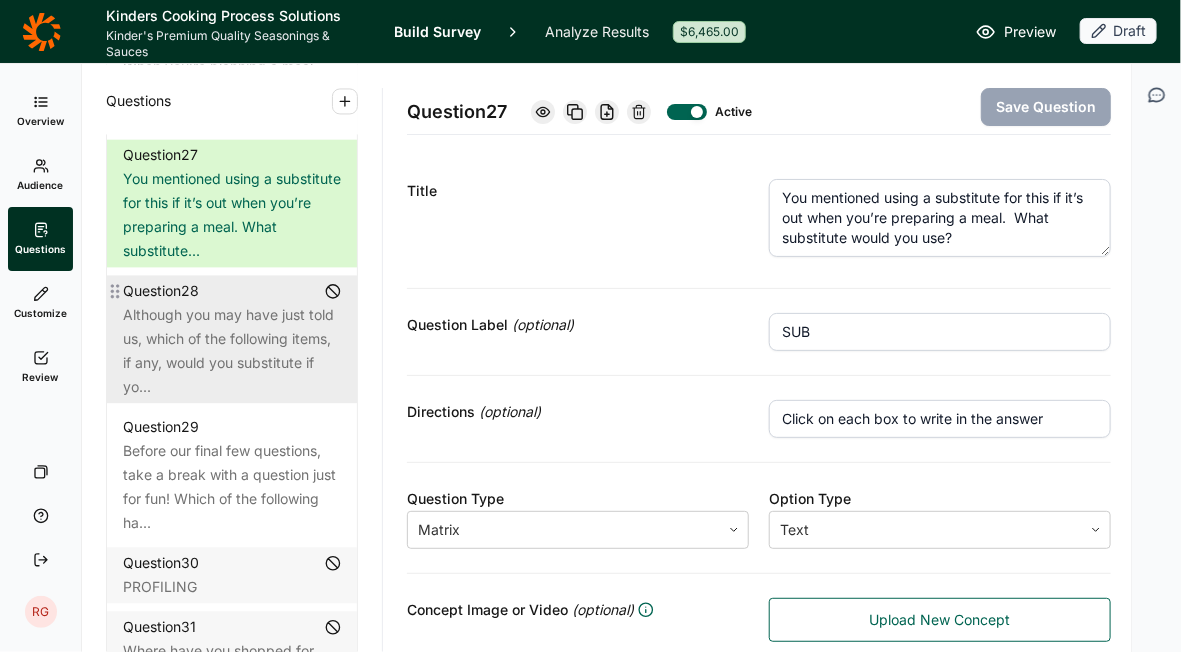 click on "Although you may have just told us, which of the following items, if any, would you substitute if yo..." at bounding box center [232, 351] 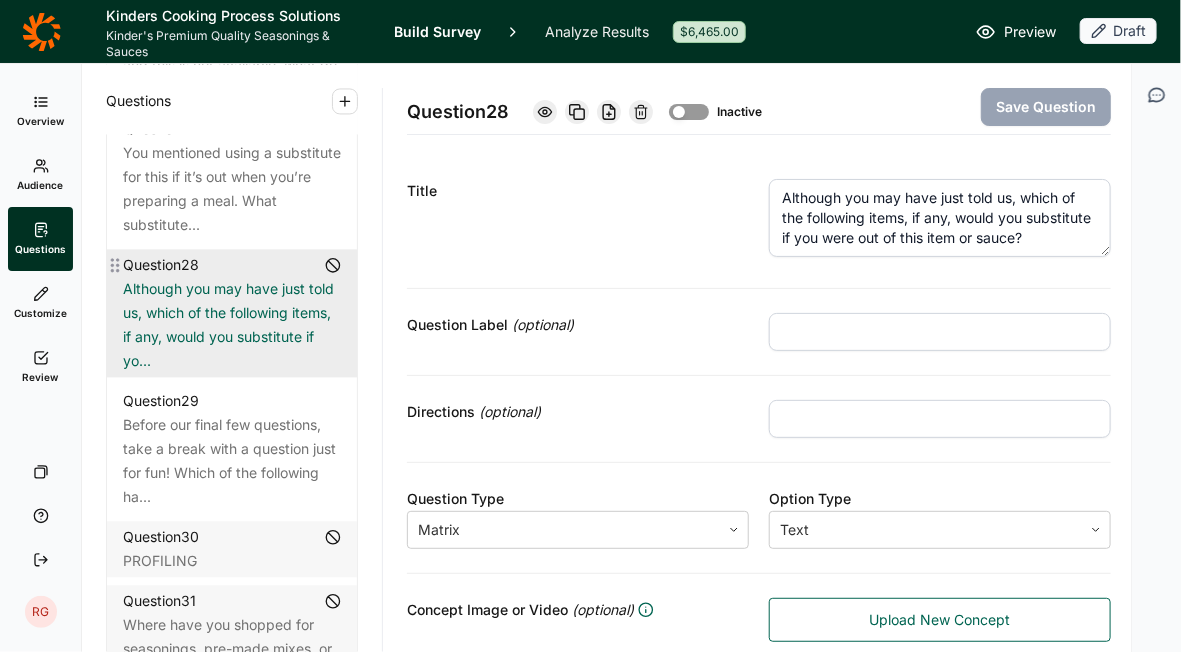 scroll, scrollTop: 4167, scrollLeft: 0, axis: vertical 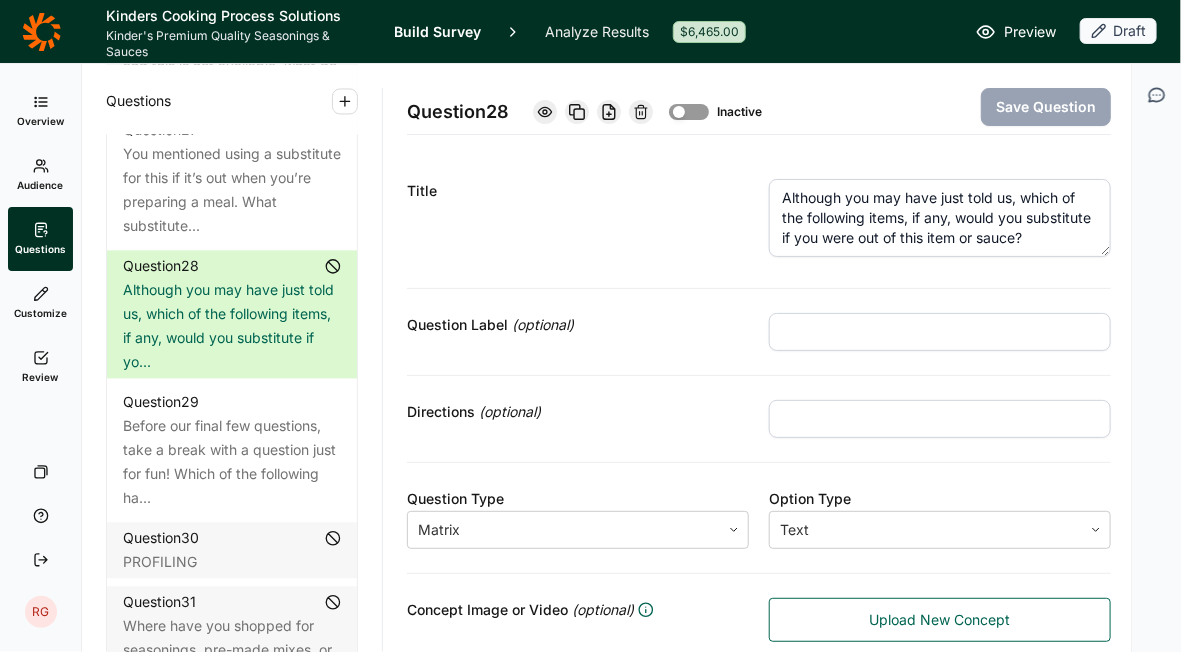 click on "When you’re planning a meal and this is not available, what do you do?" at bounding box center (232, 66) 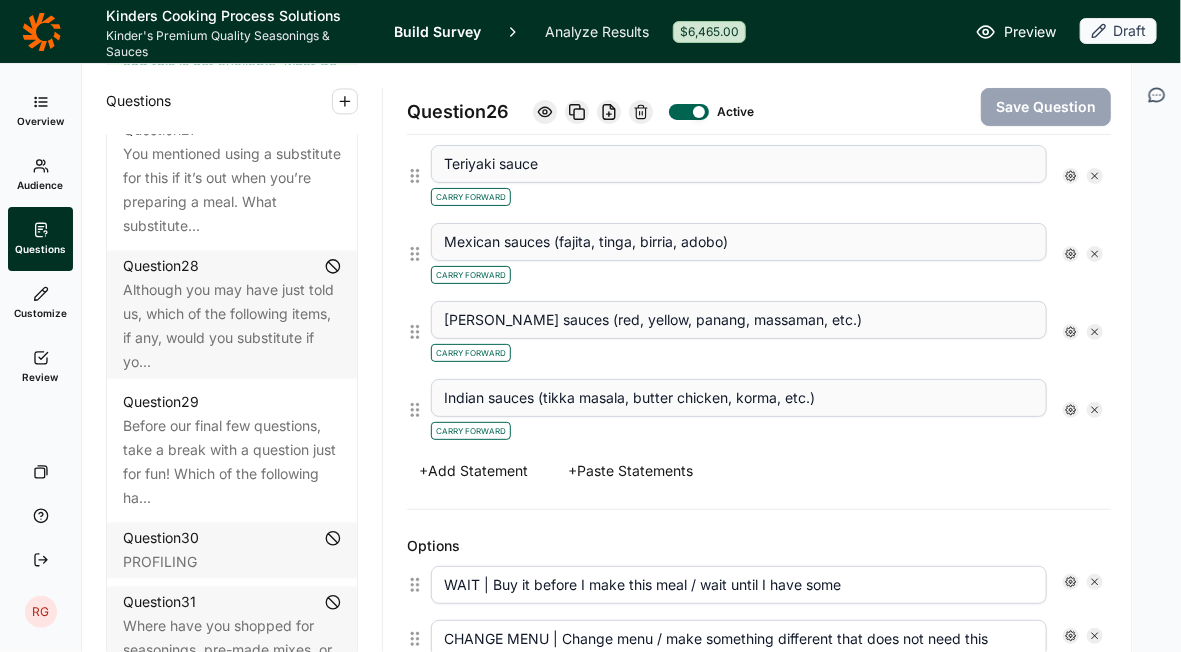 scroll, scrollTop: 2787, scrollLeft: 0, axis: vertical 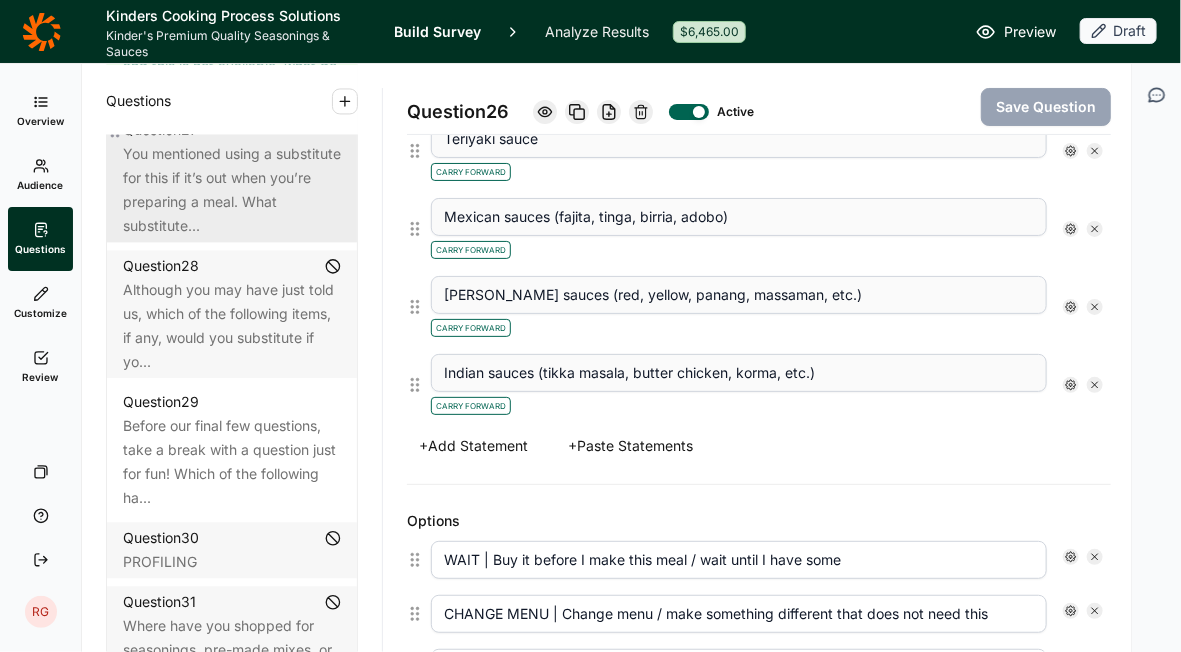 click on "You mentioned using a substitute for this if it’s out when you’re preparing a meal.  What substitute..." at bounding box center [232, 190] 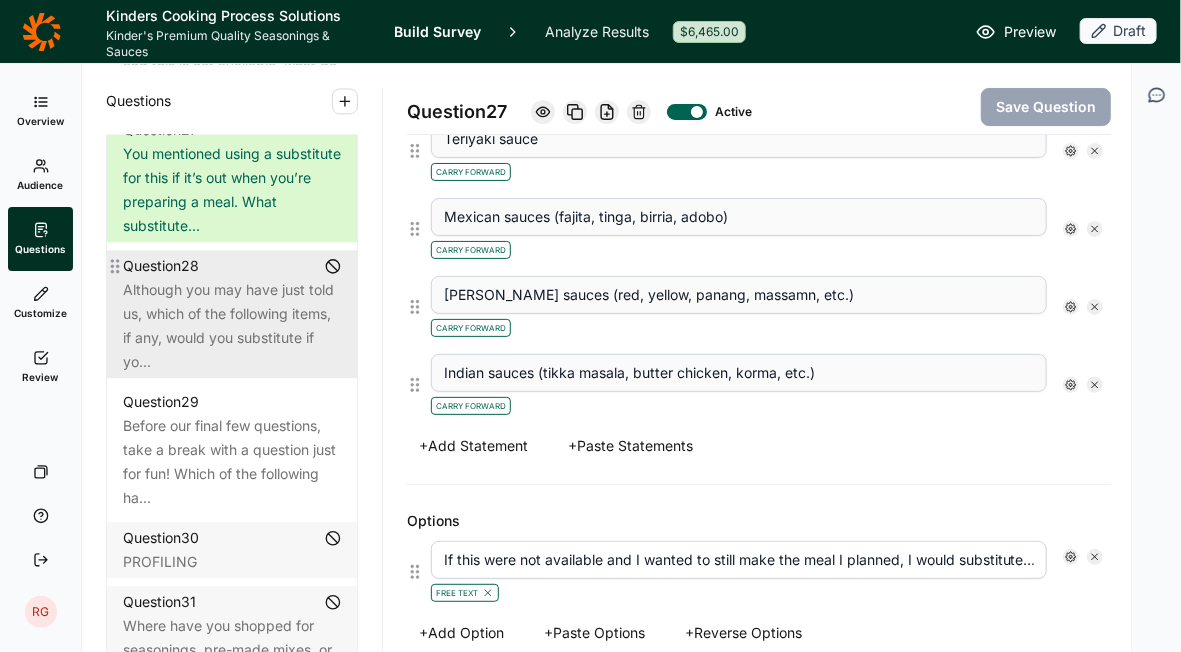 click on "Although you may have just told us, which of the following items, if any, would you substitute if yo..." at bounding box center (232, 326) 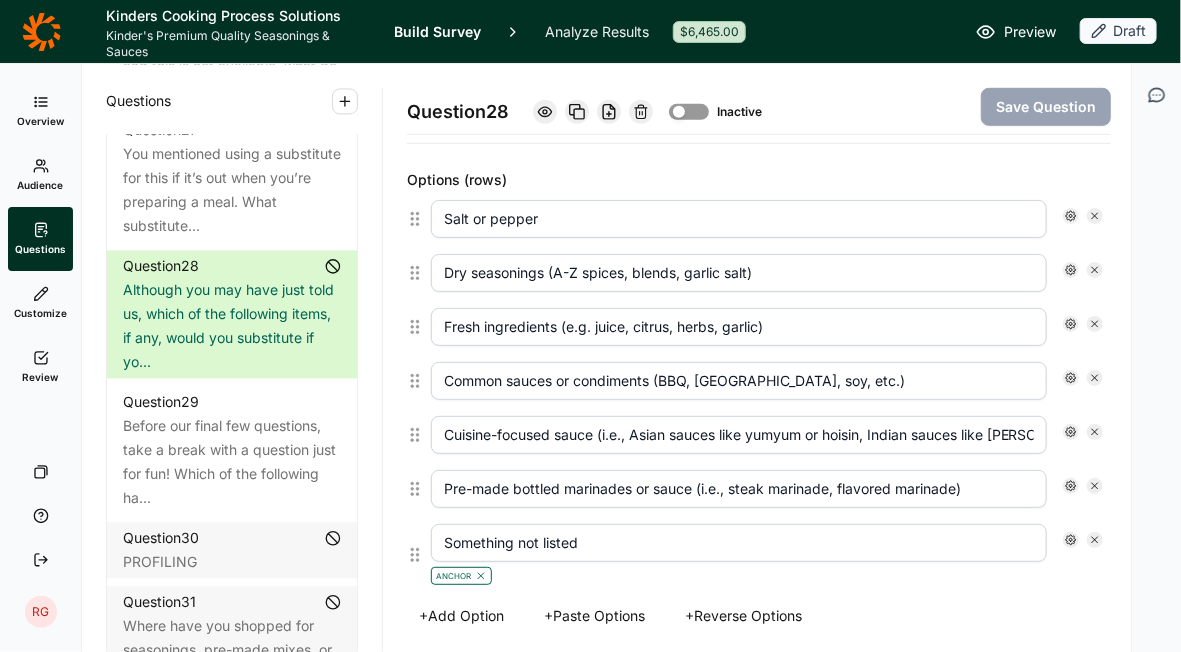 scroll, scrollTop: 3127, scrollLeft: 0, axis: vertical 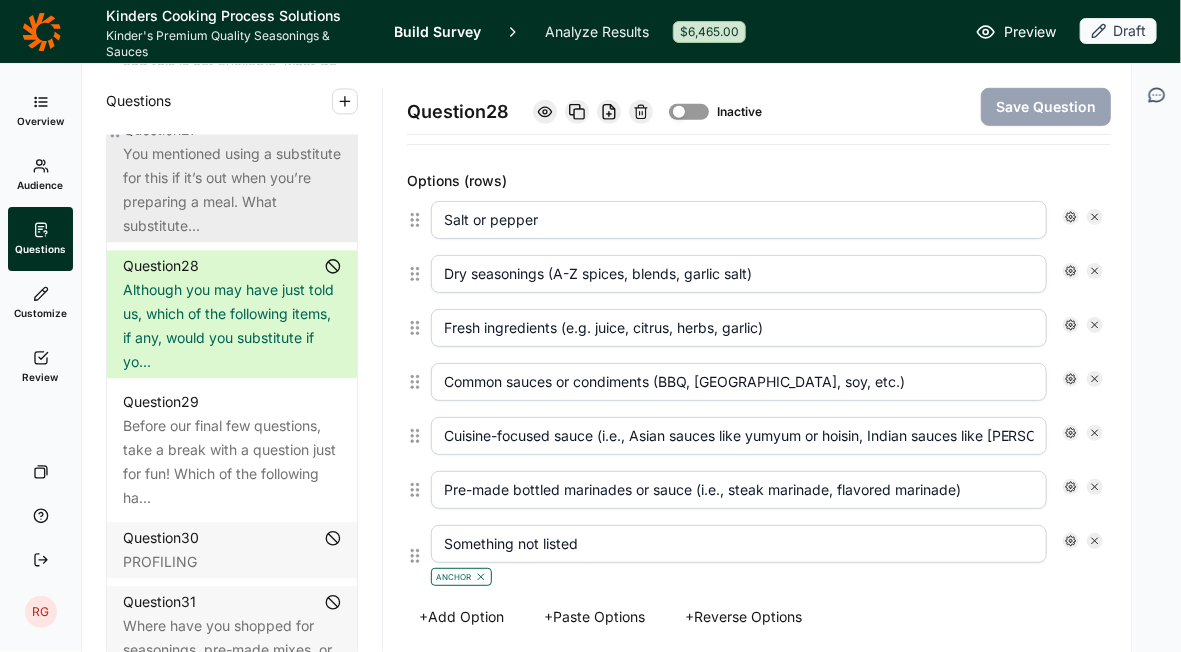 click on "You mentioned using a substitute for this if it’s out when you’re preparing a meal.  What substitute..." at bounding box center (232, 190) 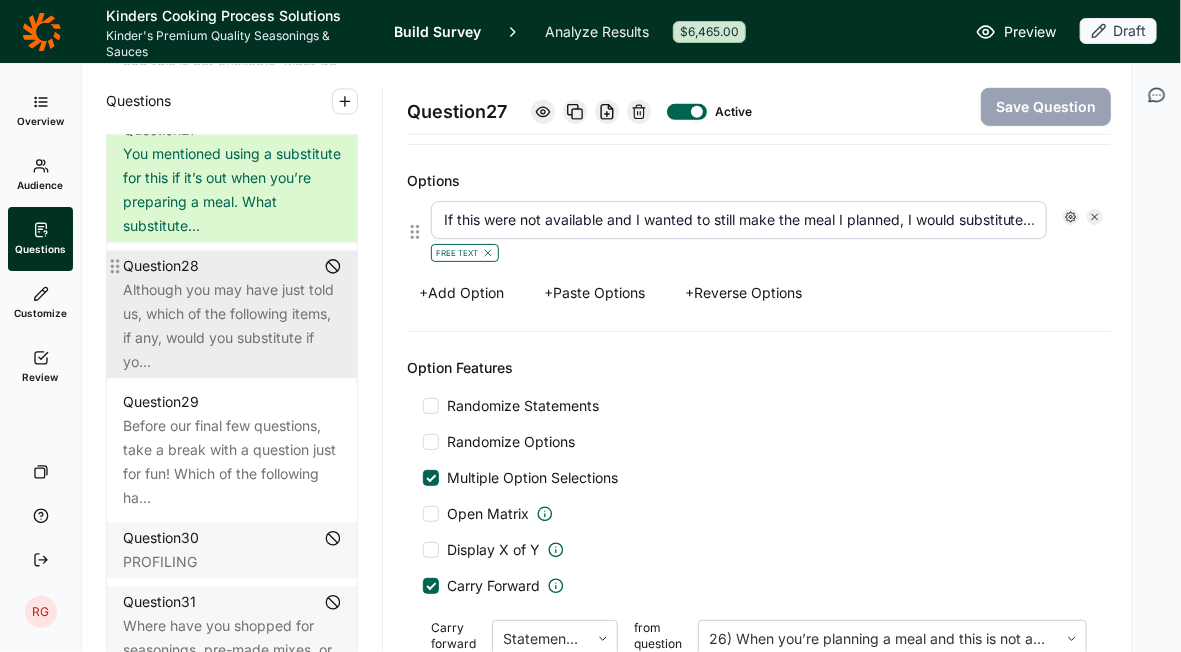 click on "Although you may have just told us, which of the following items, if any, would you substitute if yo..." at bounding box center (232, 326) 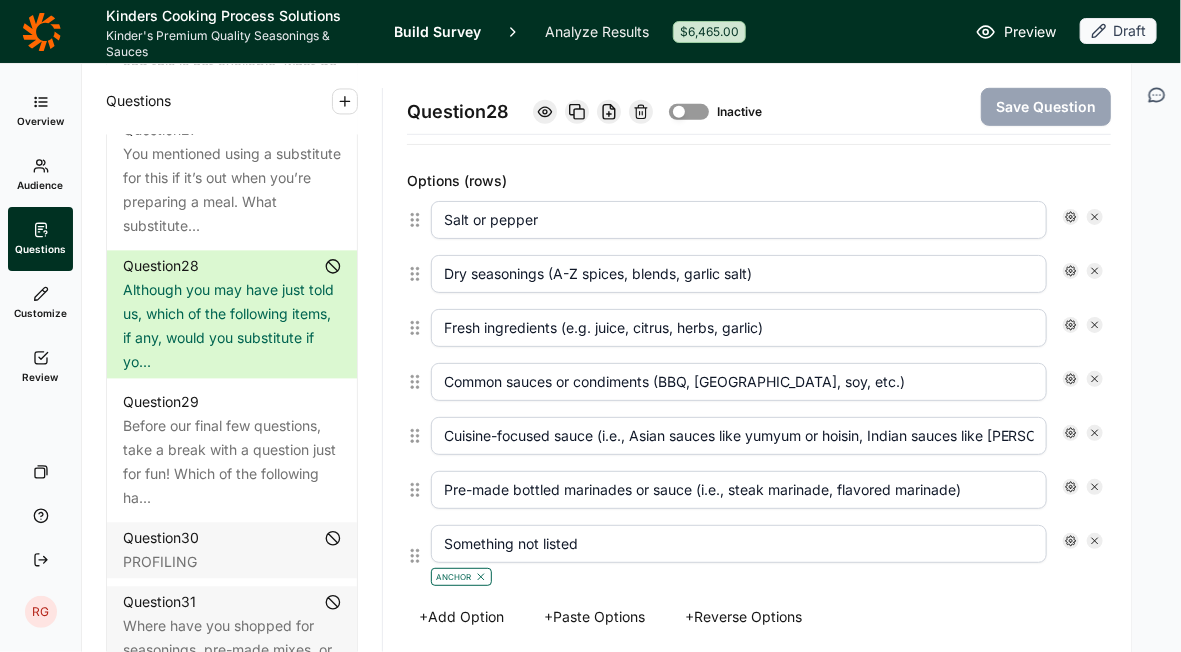 click 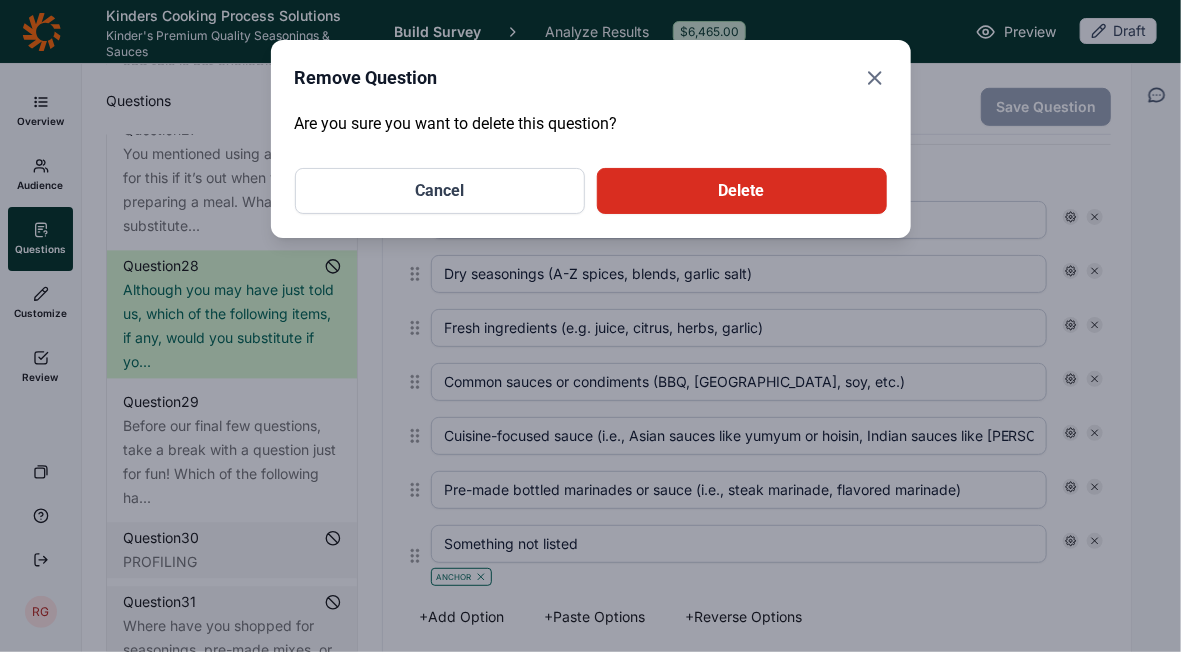 click on "Delete" at bounding box center (742, 191) 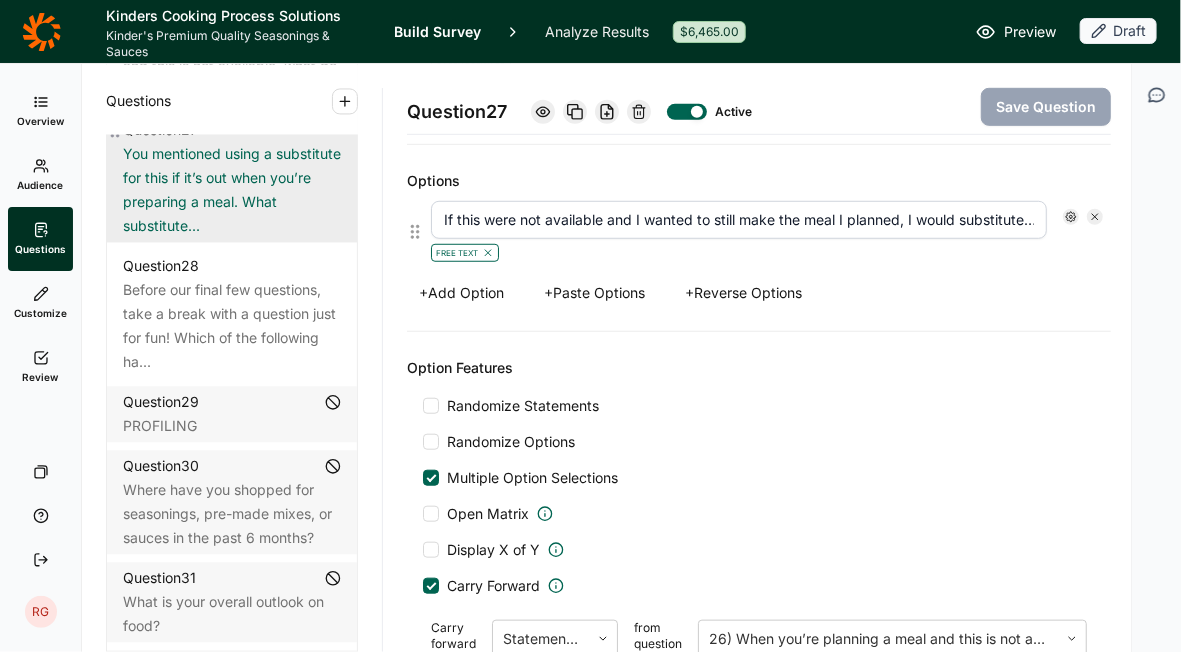 click on "You mentioned using a substitute for this if it’s out when you’re preparing a meal.  What substitute..." at bounding box center [232, 190] 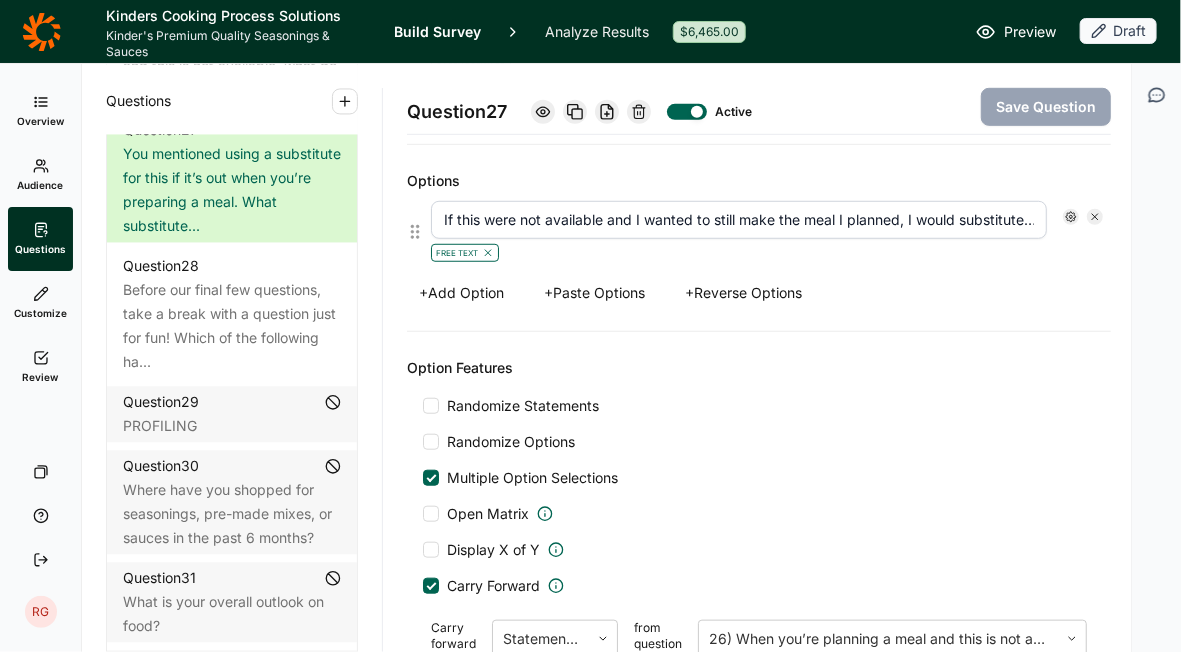 click at bounding box center (687, 112) 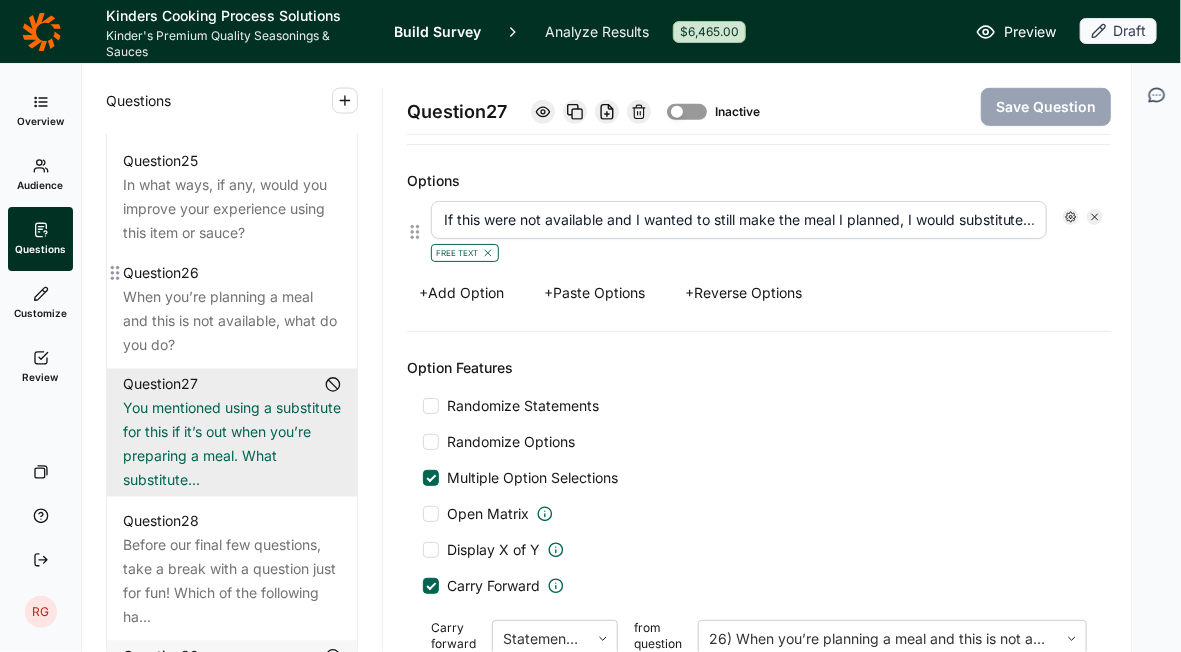 scroll, scrollTop: 3912, scrollLeft: 0, axis: vertical 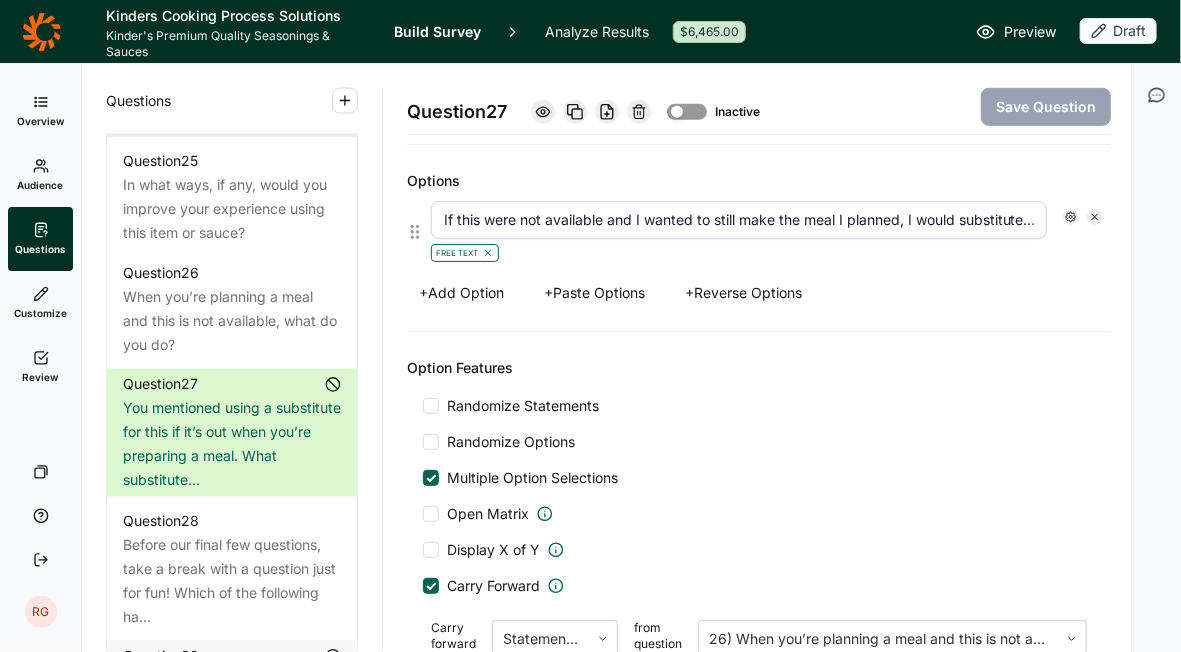 click on "Why do you choose to use this type of seasoning or sauce?" at bounding box center (232, 109) 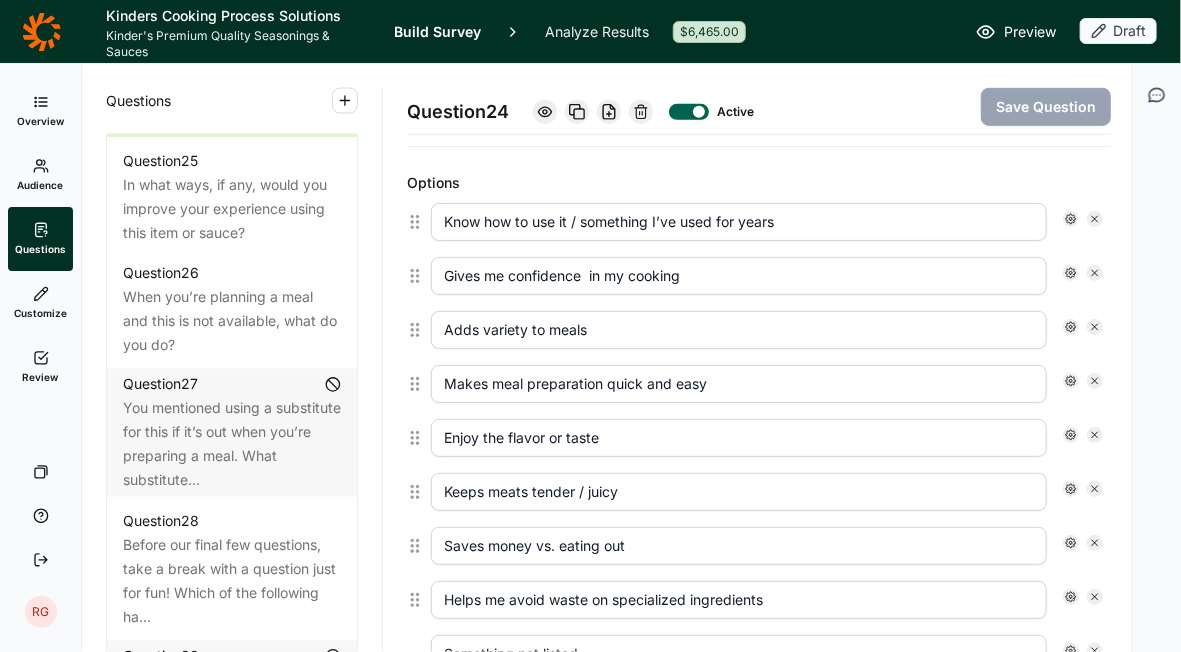 scroll, scrollTop: 3123, scrollLeft: 0, axis: vertical 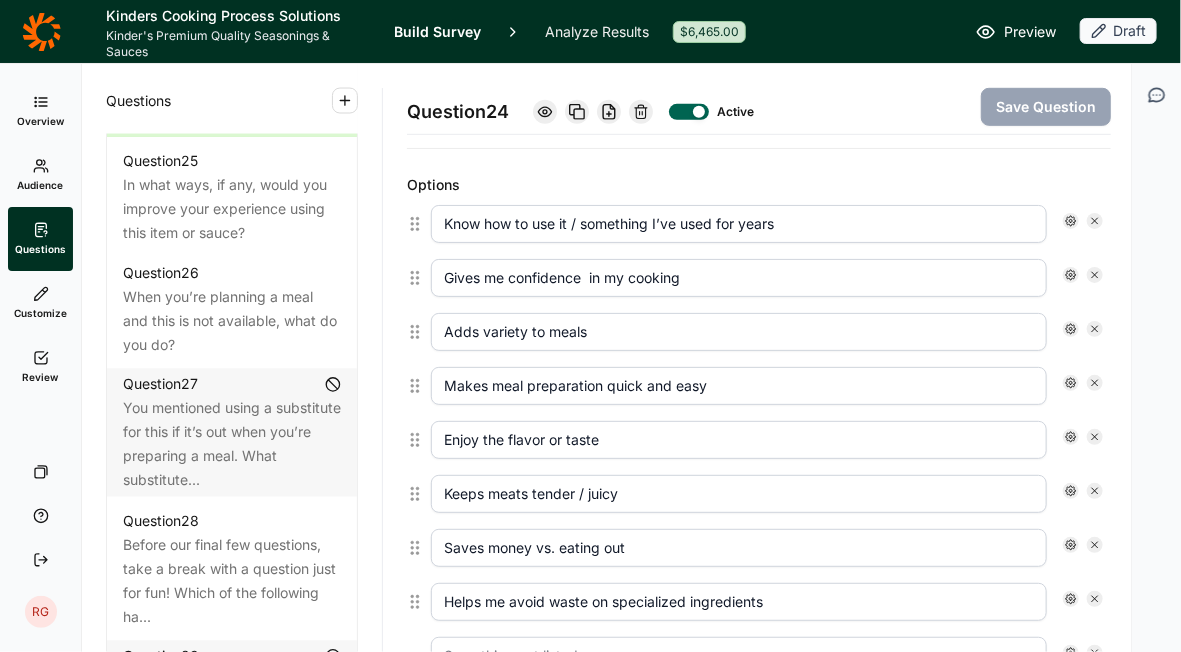click on "Gives me confidence  in my cooking" at bounding box center [739, 278] 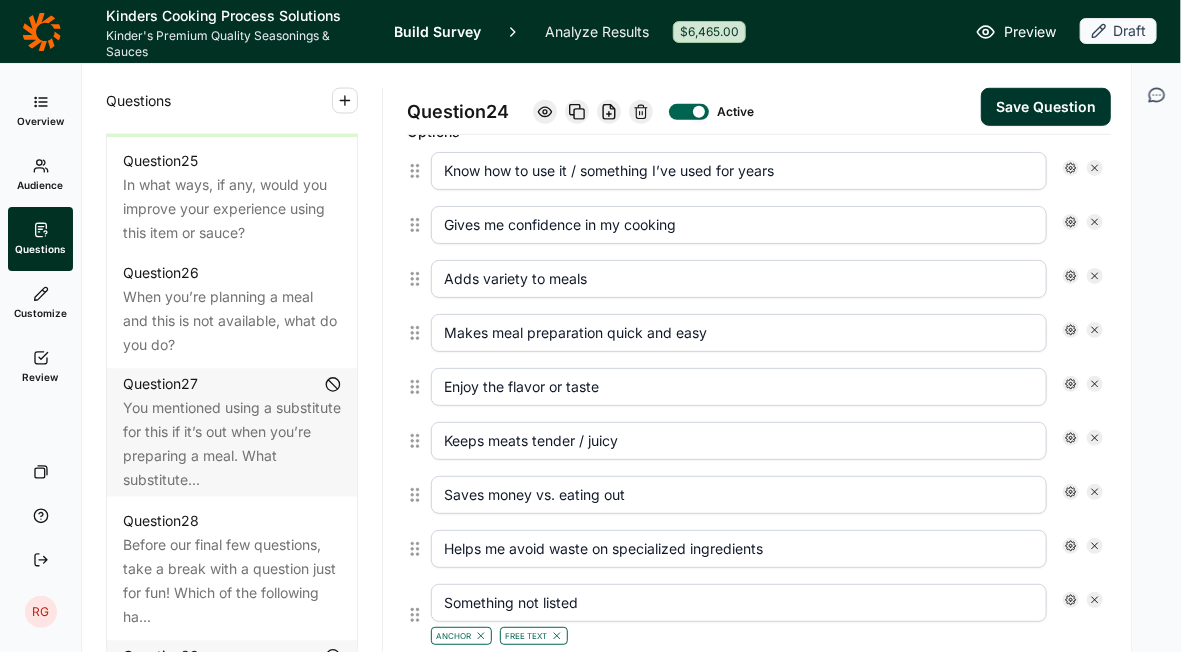 scroll, scrollTop: 3176, scrollLeft: 0, axis: vertical 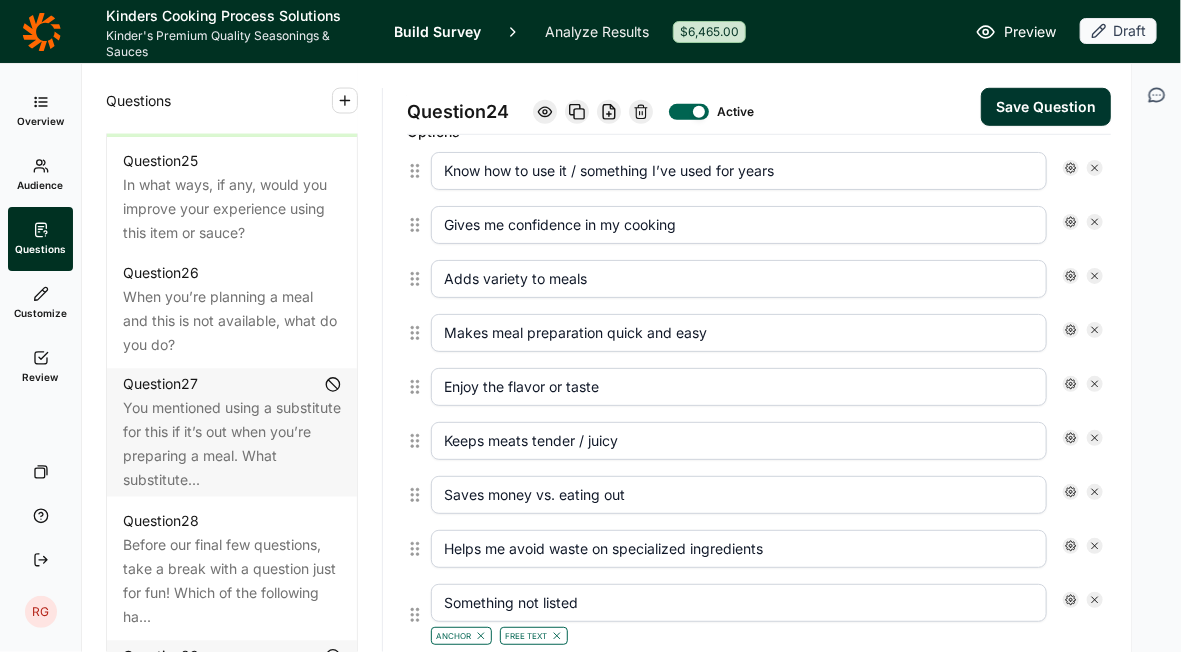type on "Gives me confidence in my cooking" 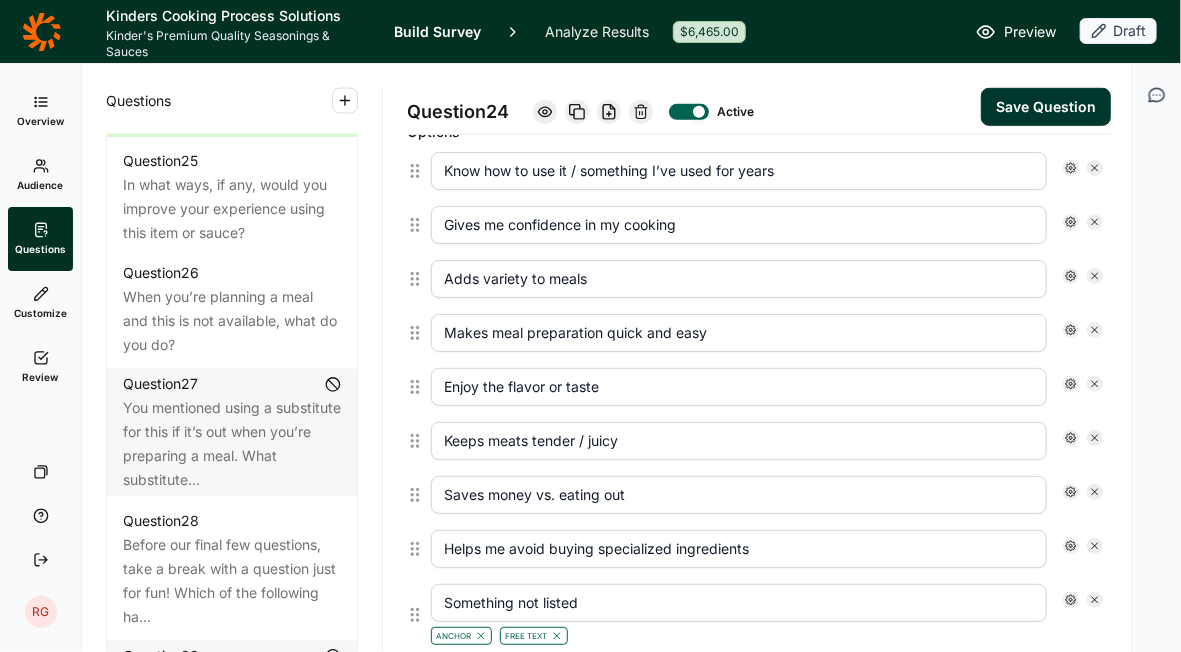 type on "Helps me avoid buying specialized ingredients" 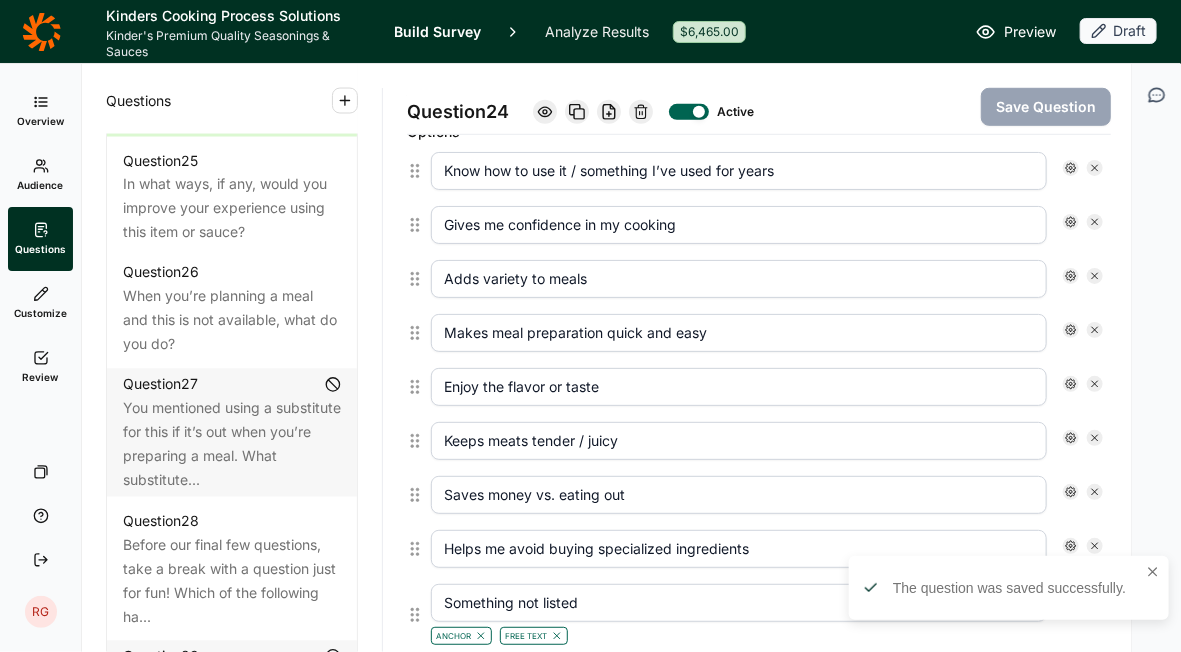 click on "Thinking about how you personally use these items in your cooking, would you describe them as a PANT..." at bounding box center [232, -3] 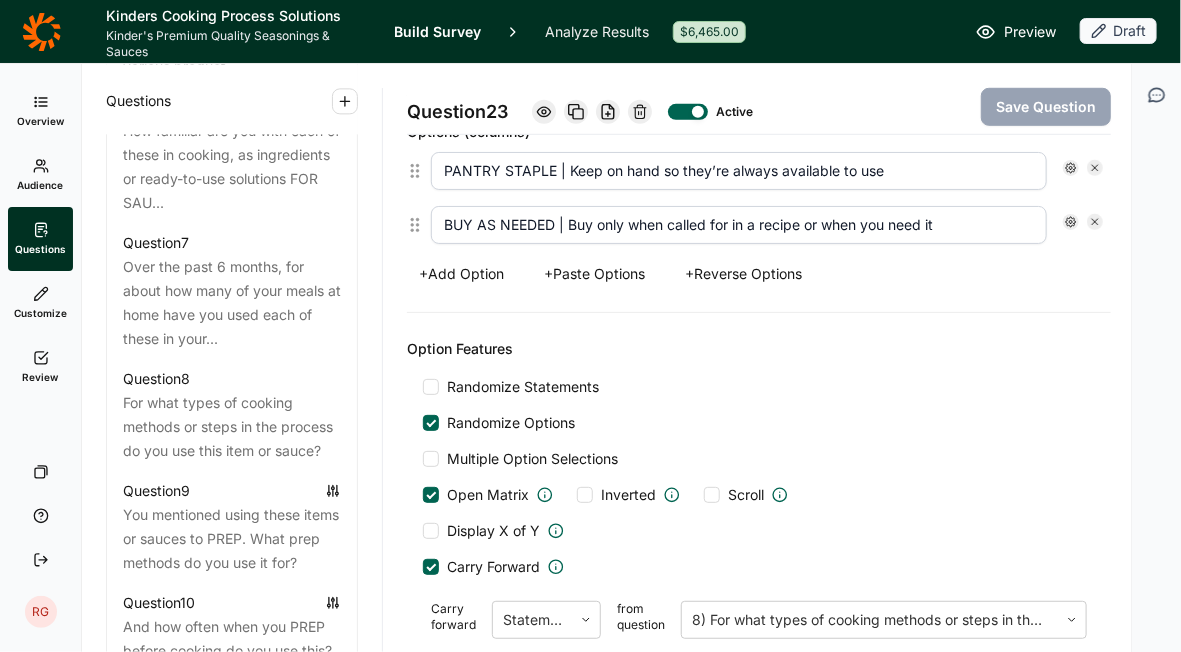 scroll, scrollTop: 1662, scrollLeft: 0, axis: vertical 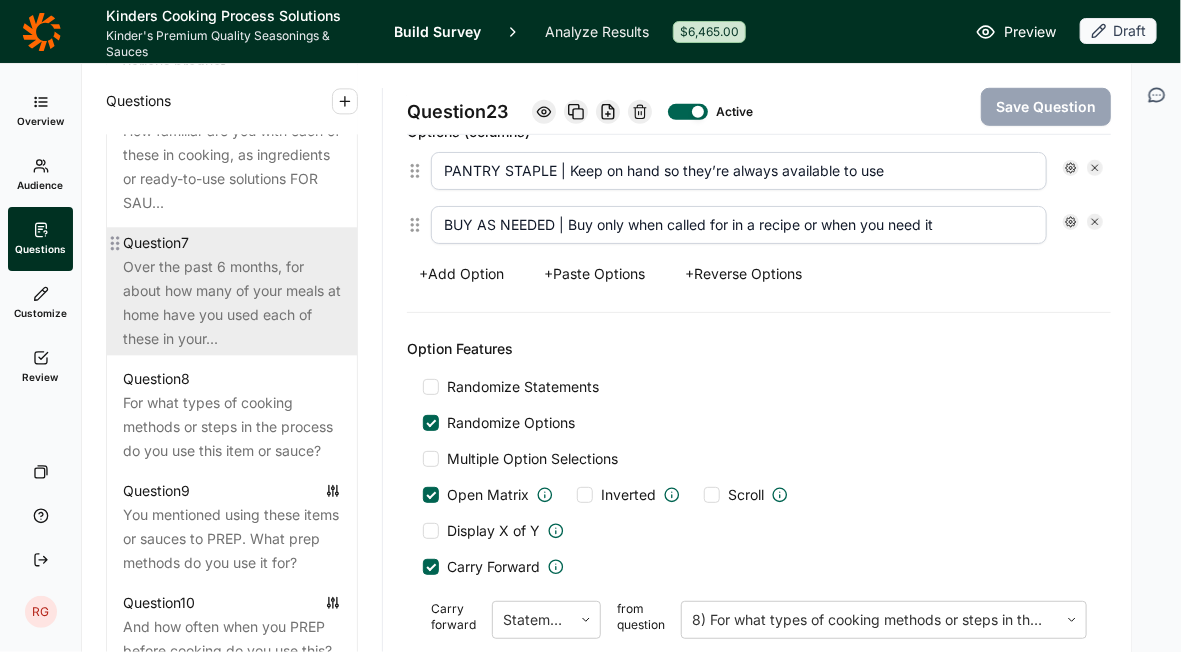 click on "Over the past 6 months, for about how many of your meals at home have you used each of these in your..." at bounding box center (232, 303) 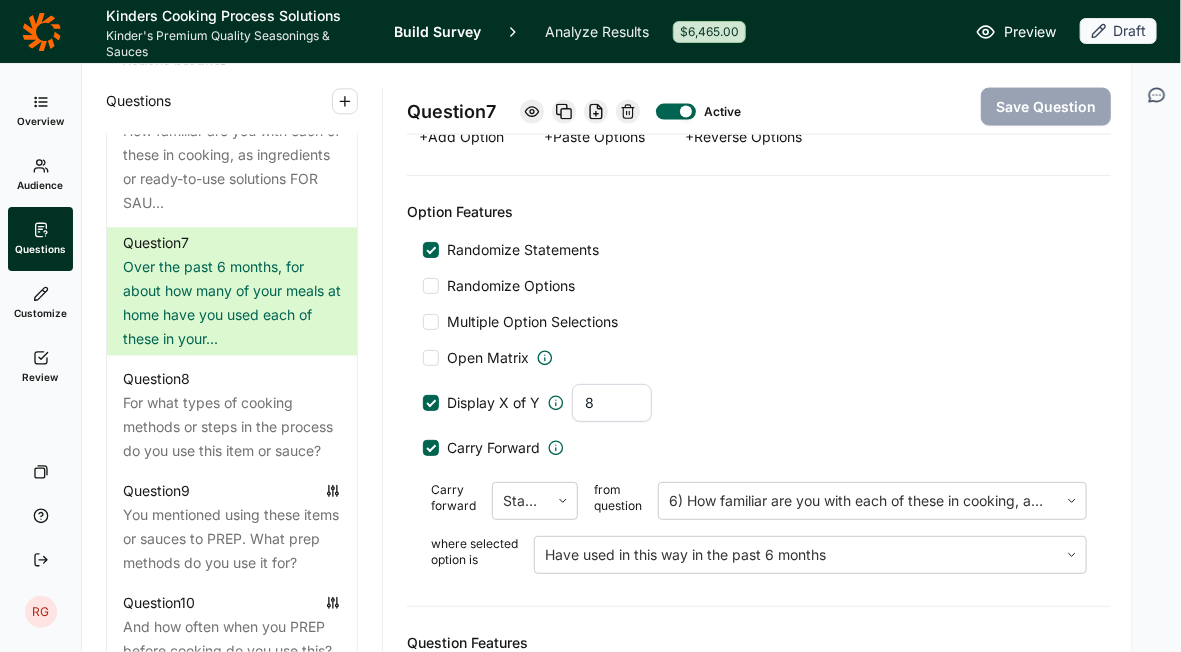 scroll, scrollTop: 3829, scrollLeft: 0, axis: vertical 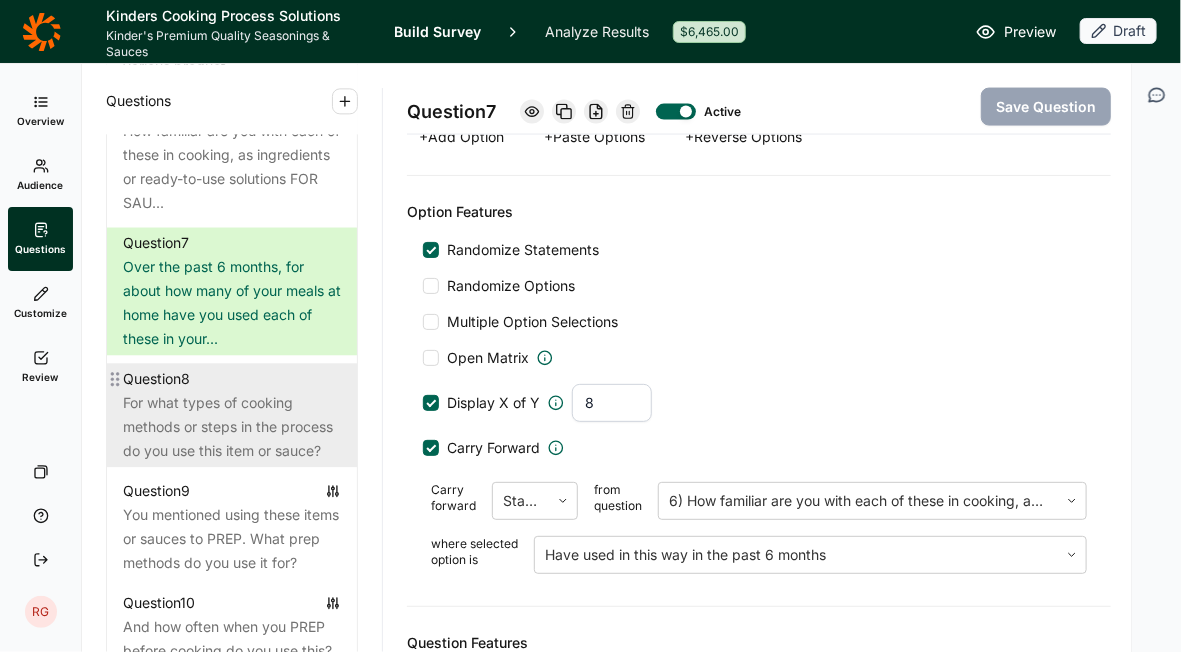 click on "For what types of cooking methods or steps in the process do you use this item or sauce?" at bounding box center [232, 427] 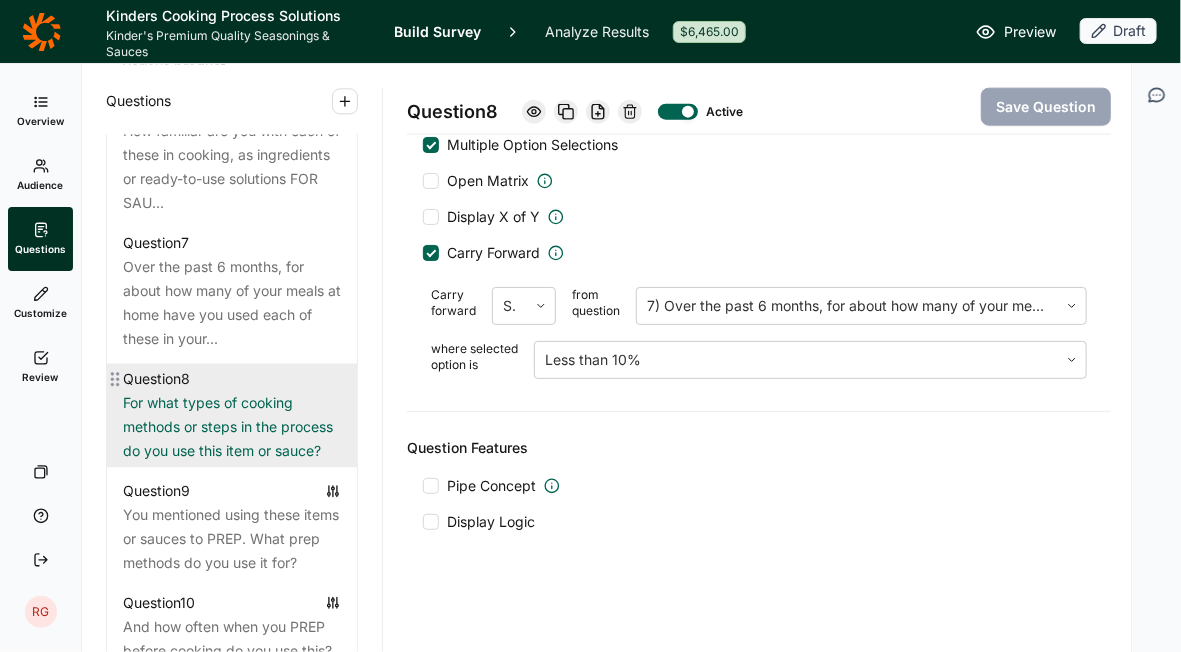 scroll, scrollTop: 3590, scrollLeft: 0, axis: vertical 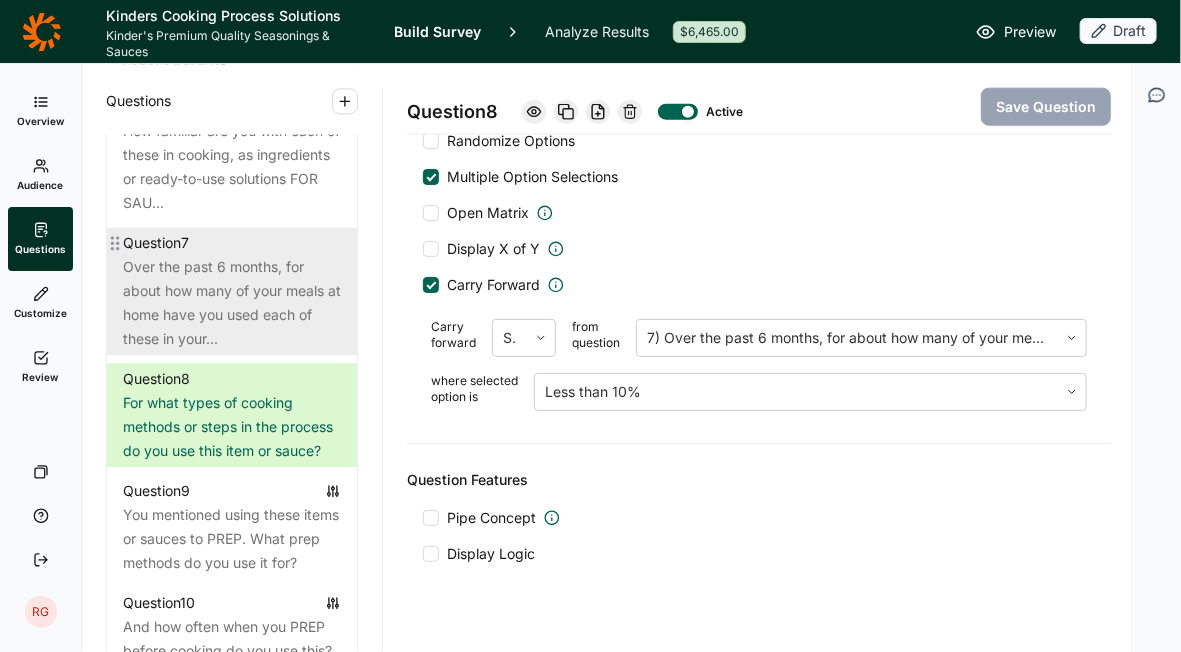click on "Over the past 6 months, for about how many of your meals at home have you used each of these in your..." at bounding box center [232, 303] 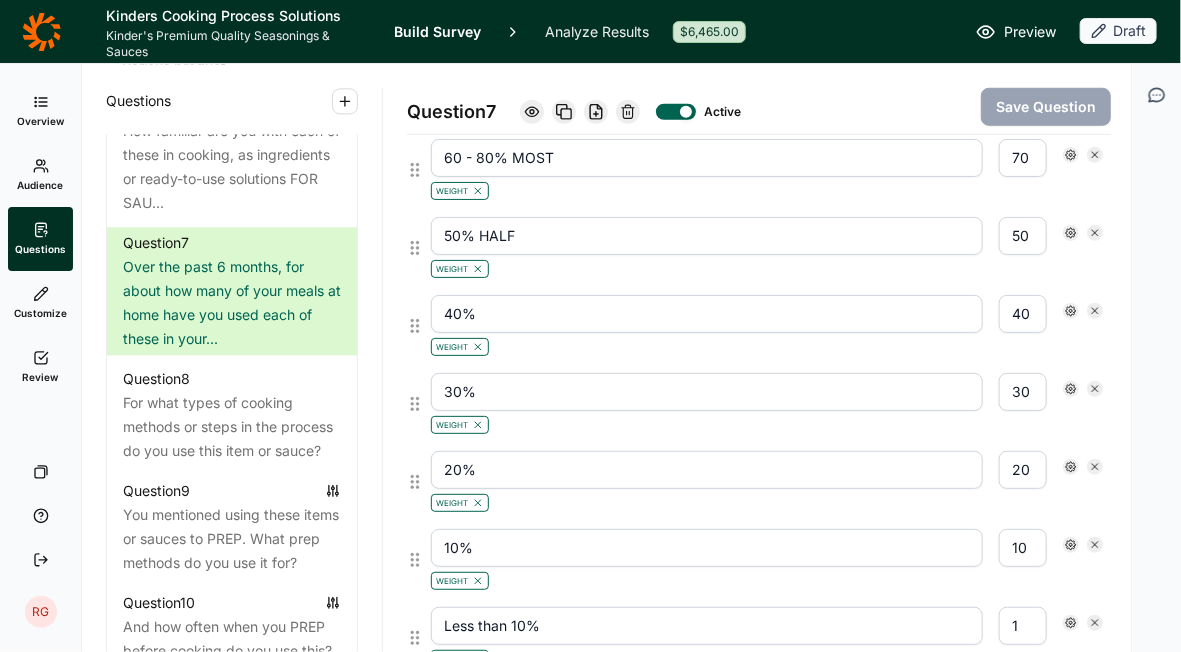 scroll, scrollTop: 3267, scrollLeft: 0, axis: vertical 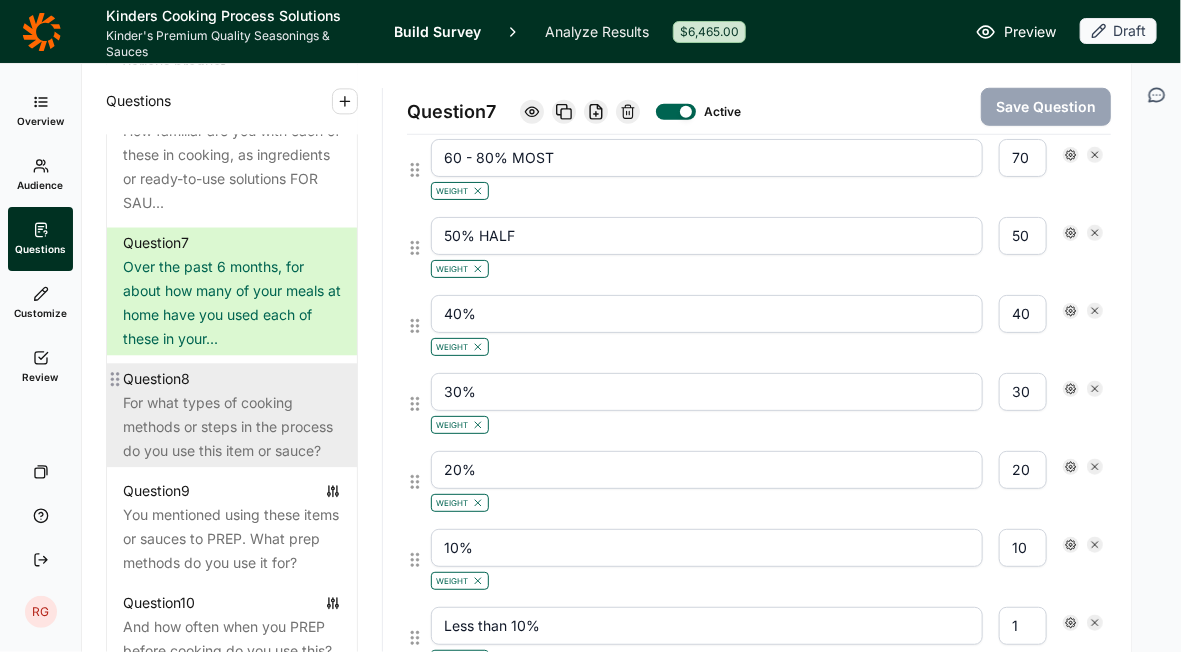 click on "For what types of cooking methods or steps in the process do you use this item or sauce?" at bounding box center (232, 427) 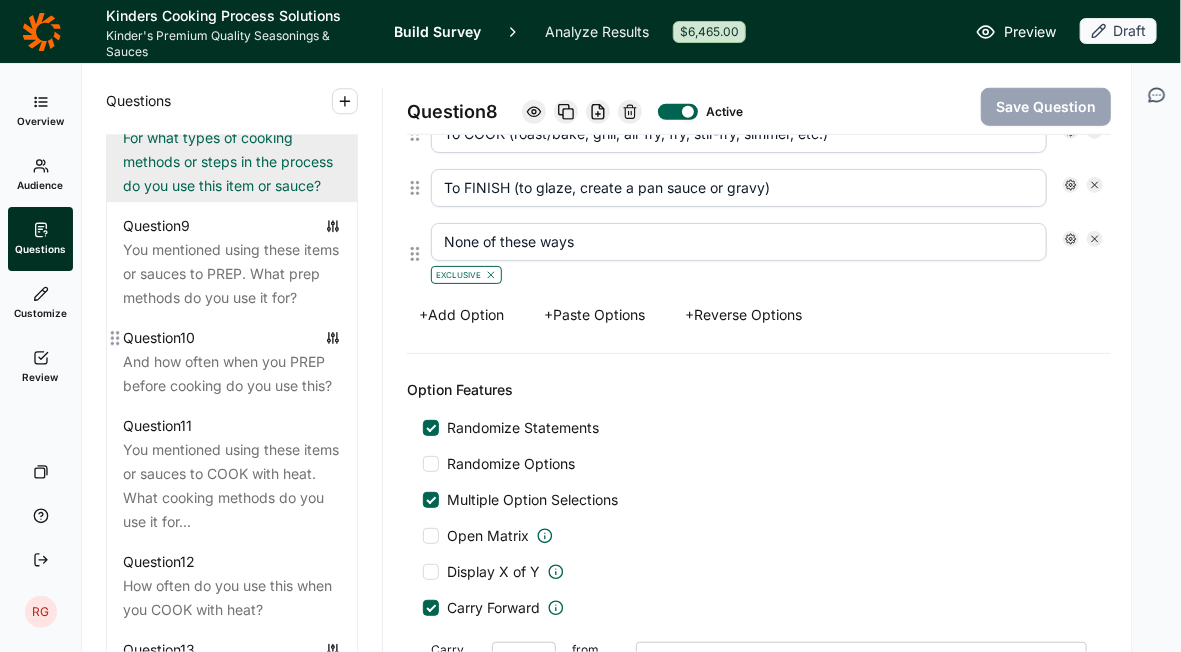 scroll, scrollTop: 1927, scrollLeft: 0, axis: vertical 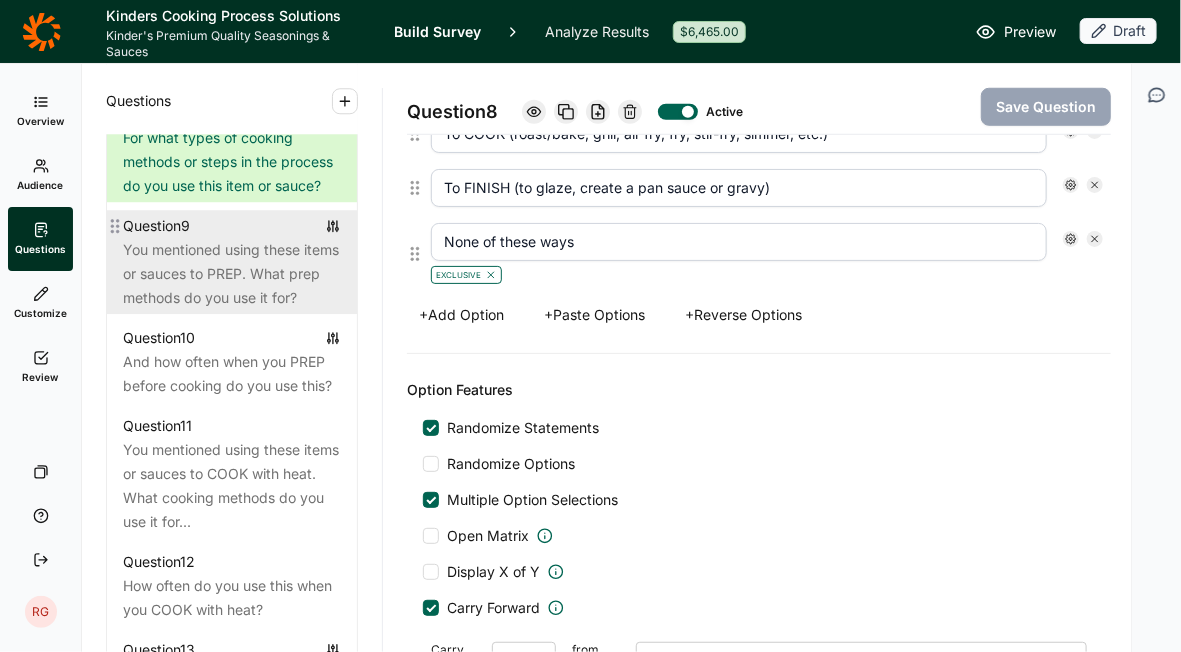 click on "You mentioned using these items or sauces to PREP.  What prep methods do you use it for?" at bounding box center [232, 274] 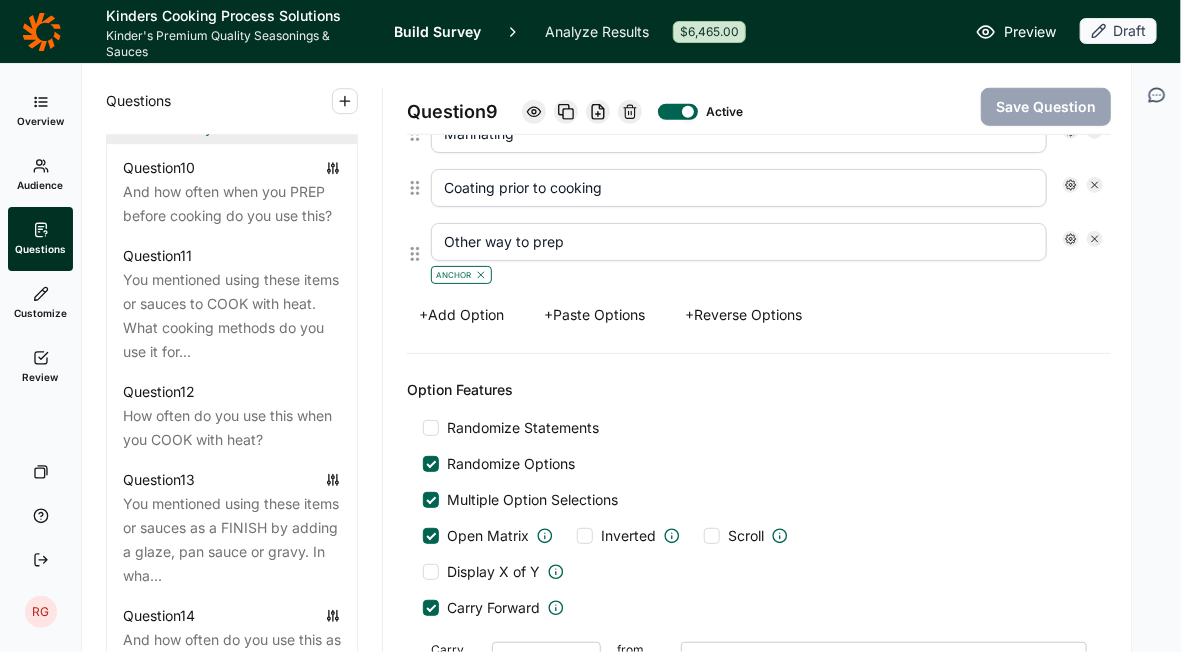 scroll, scrollTop: 2101, scrollLeft: 0, axis: vertical 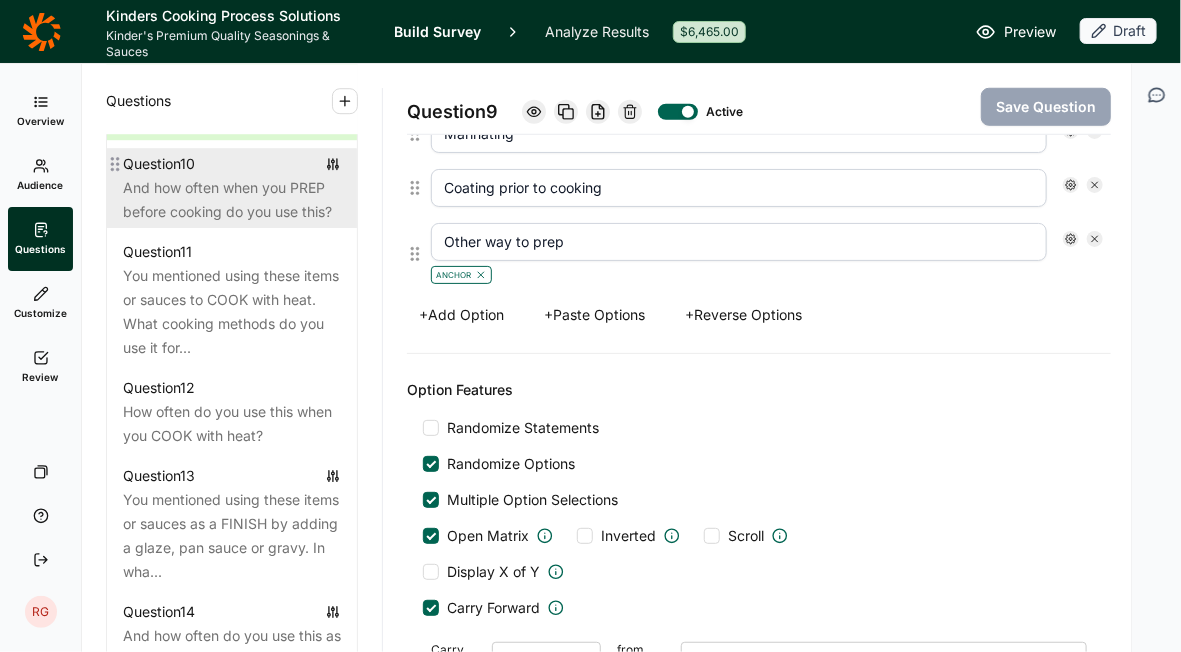 click on "And how often when you PREP before cooking do you use this?" at bounding box center [232, 200] 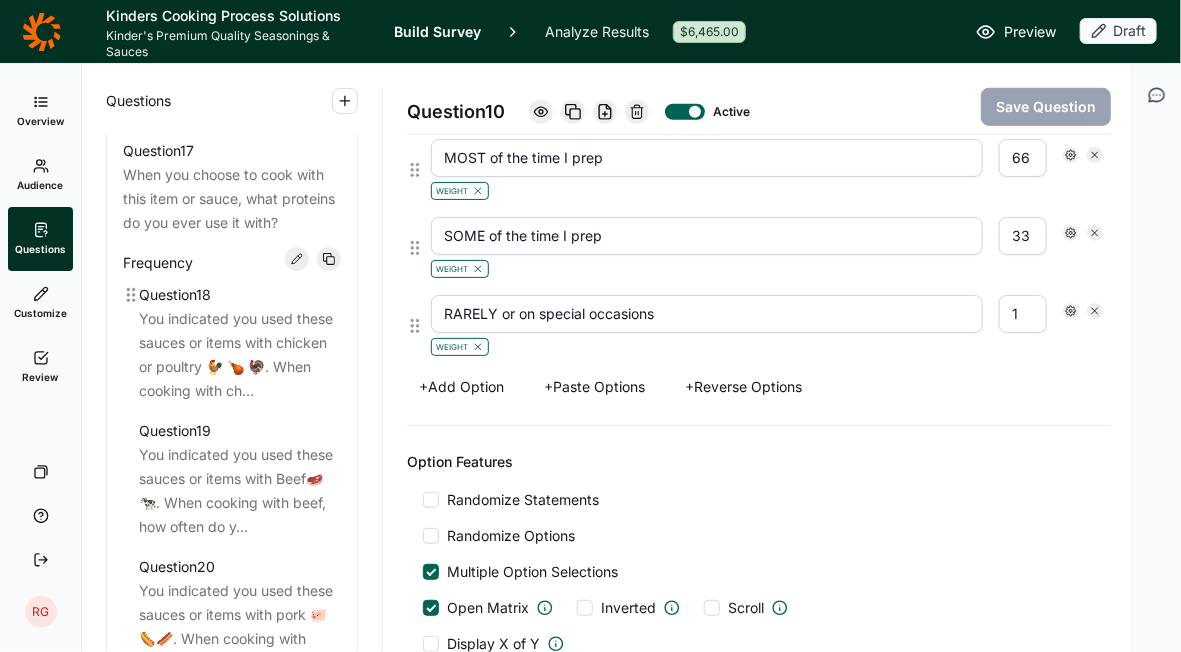 scroll, scrollTop: 2872, scrollLeft: 0, axis: vertical 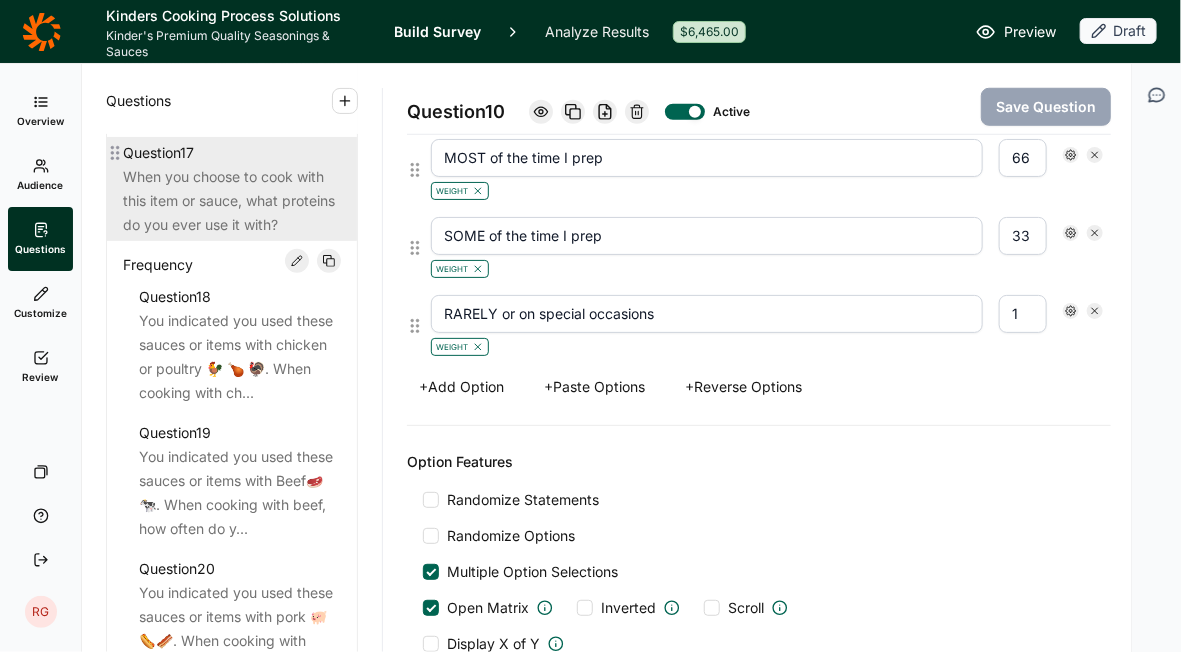 click on "When you choose to cook with this item or sauce, what proteins do you ever use it with?" at bounding box center [232, 201] 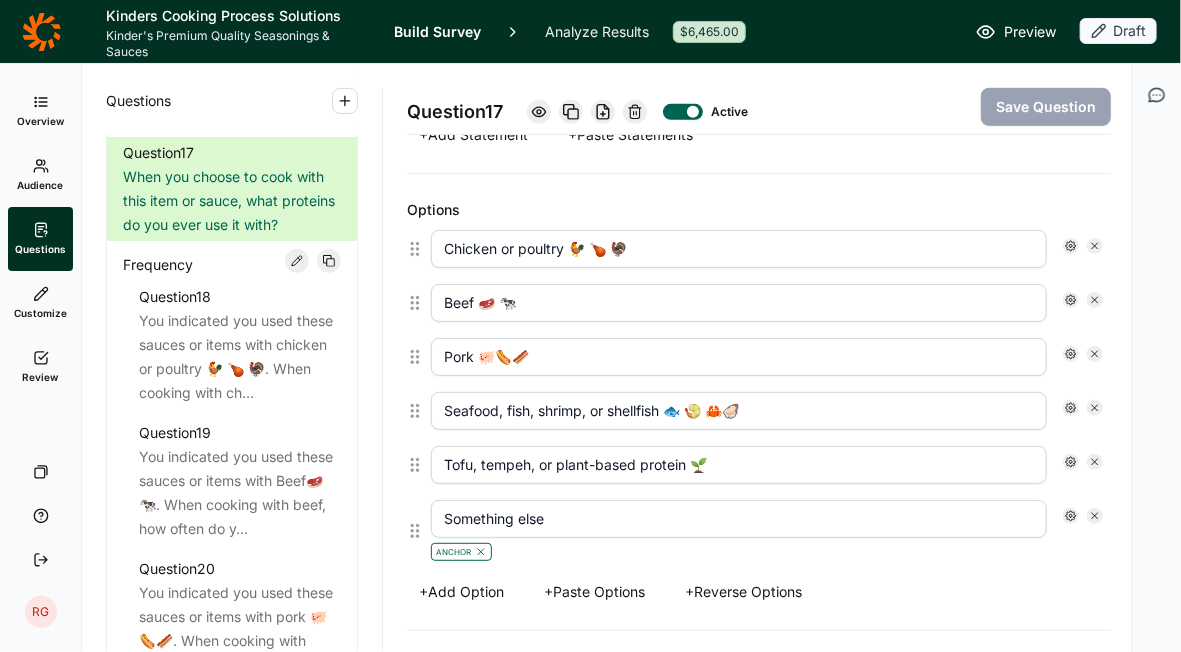 scroll, scrollTop: 3080, scrollLeft: 0, axis: vertical 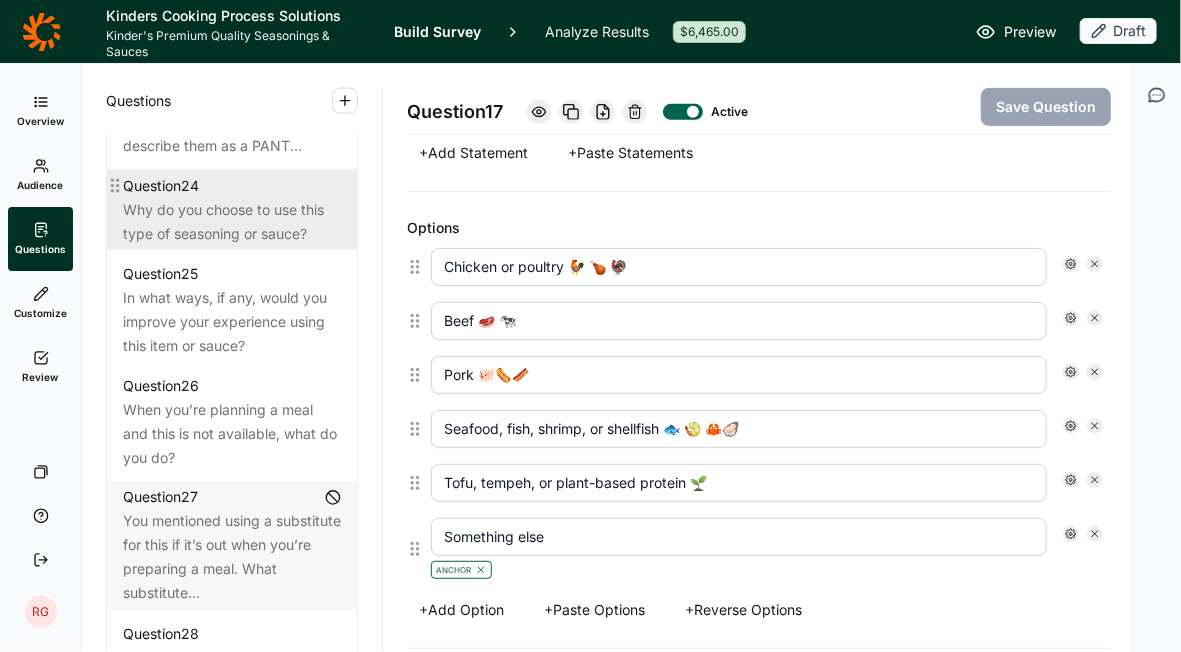 click on "Why do you choose to use this type of seasoning or sauce?" at bounding box center (232, 222) 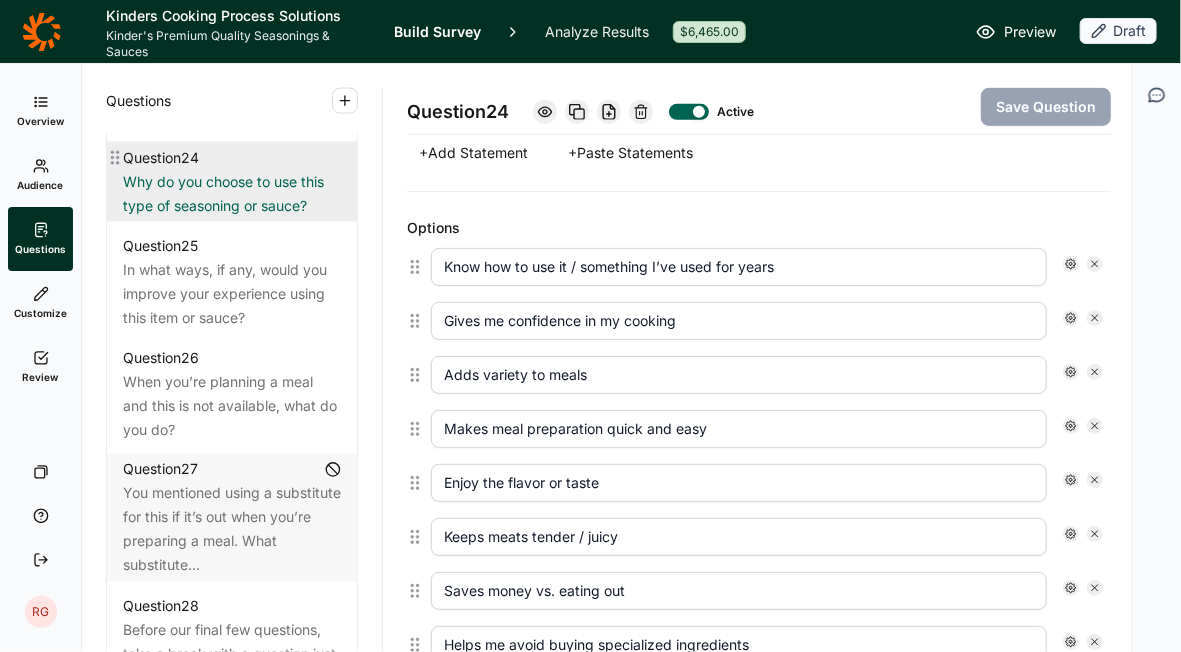 scroll, scrollTop: 3827, scrollLeft: 0, axis: vertical 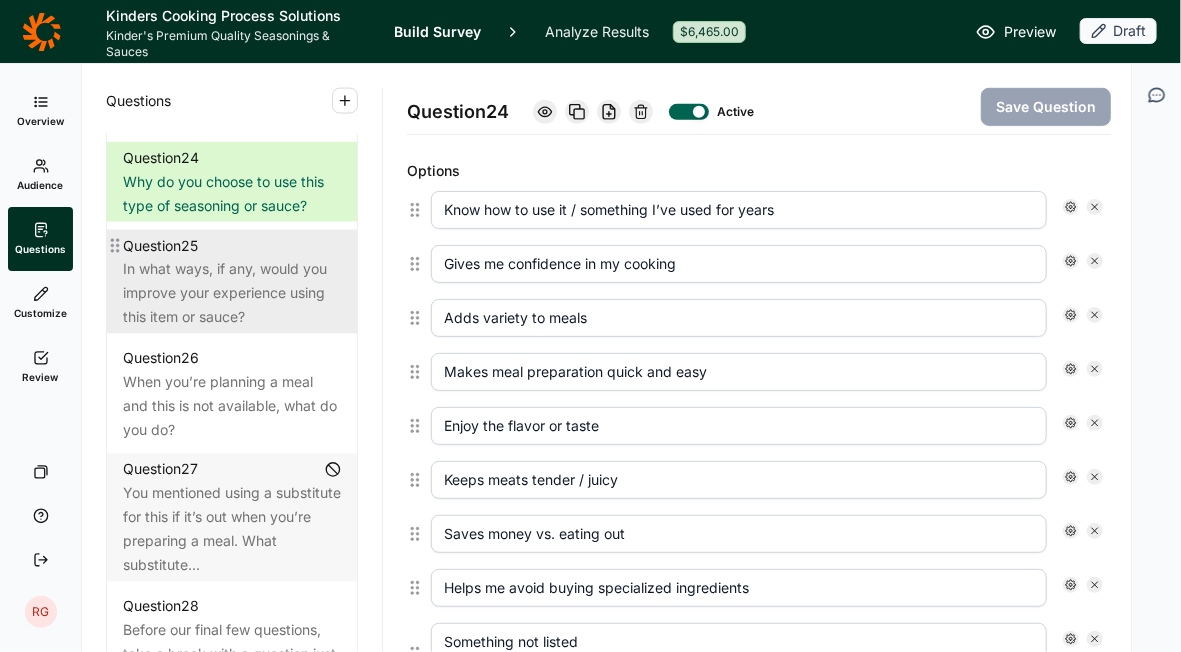 click on "In what ways, if any, would you improve your experience using this item or sauce?" at bounding box center (232, 294) 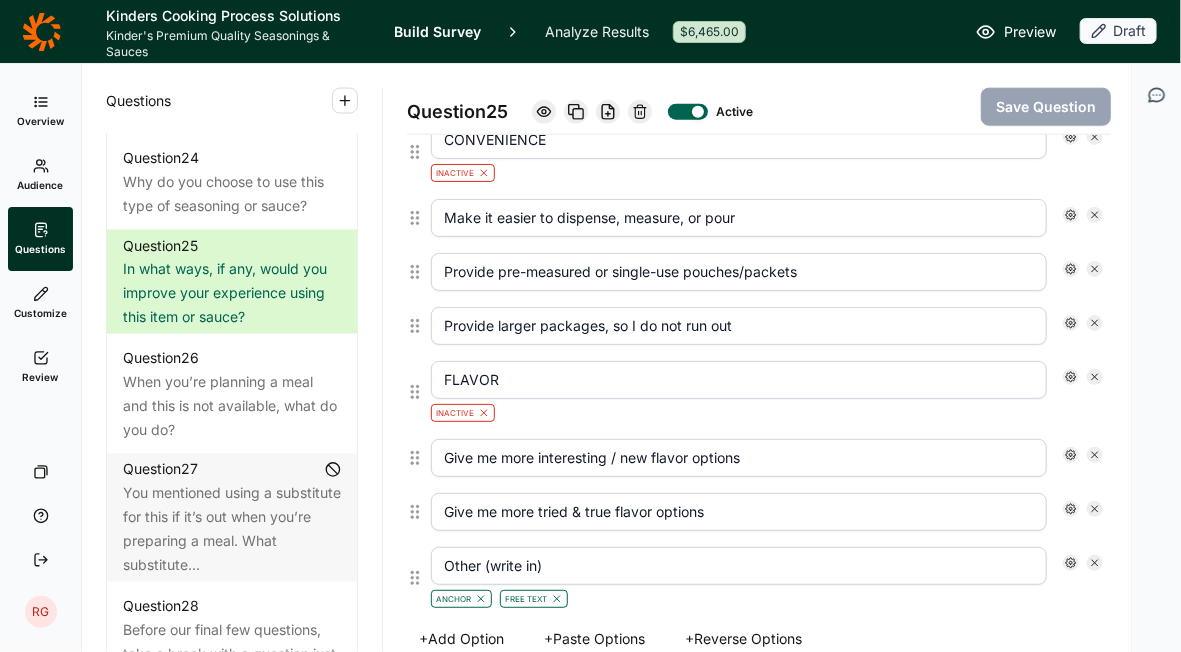 scroll, scrollTop: 3525, scrollLeft: 0, axis: vertical 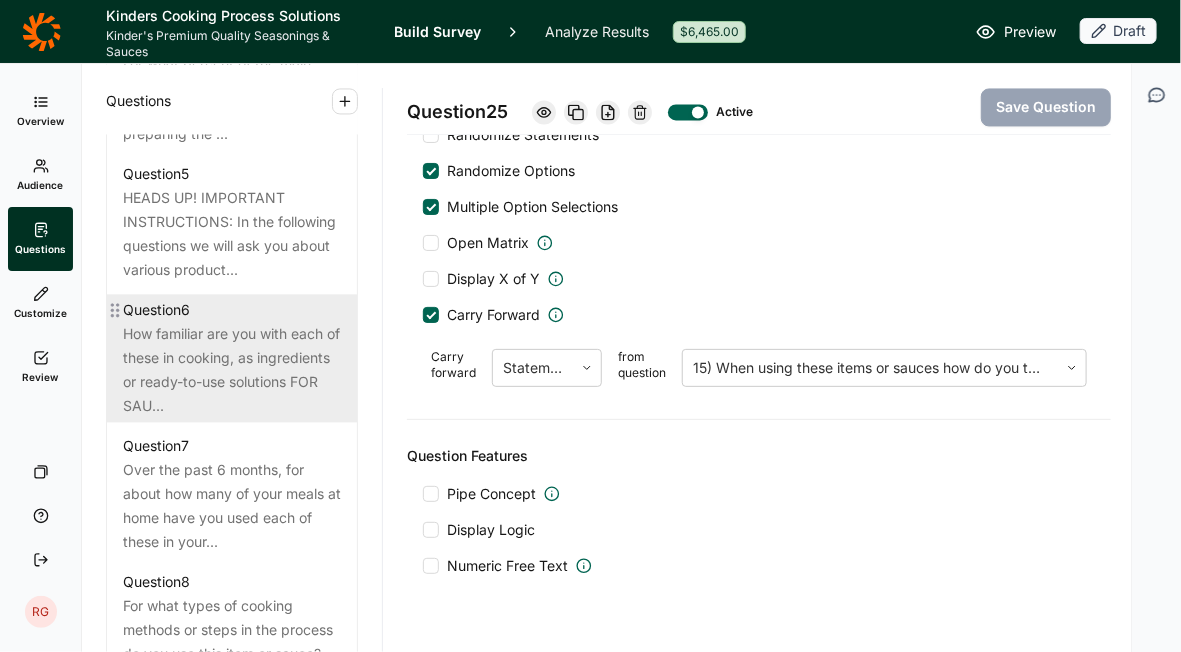 click on "How familiar are you with each of these in cooking, as ingredients or ready-to-use solutions FOR SAU..." at bounding box center (232, 370) 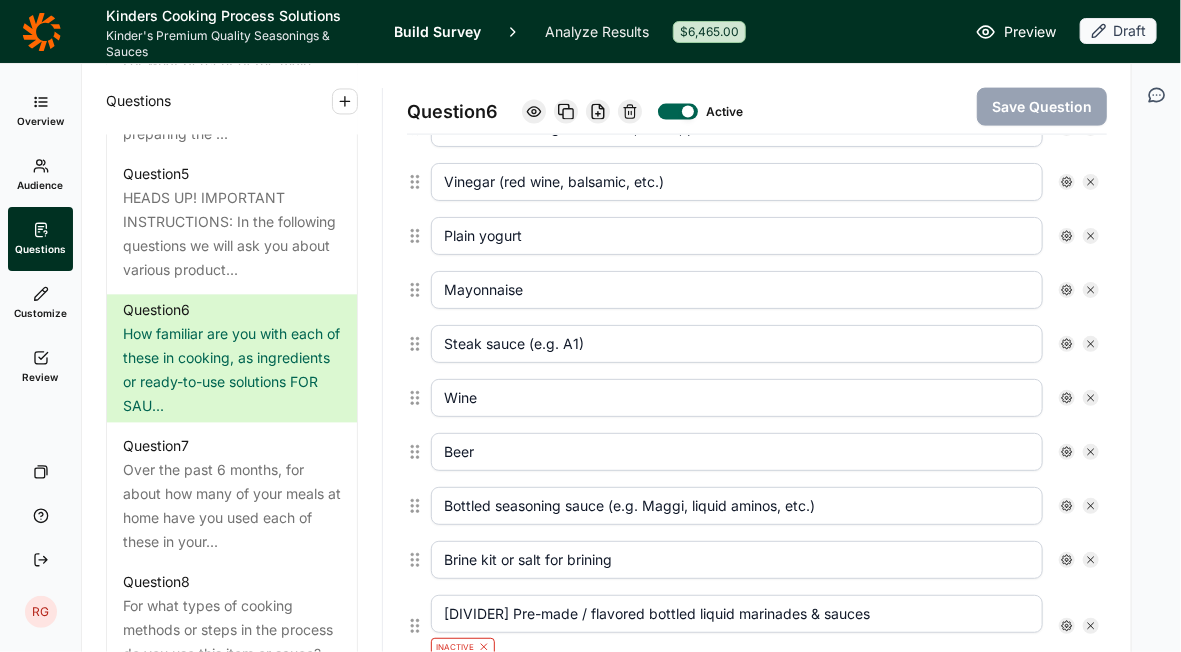 scroll, scrollTop: 1013, scrollLeft: 0, axis: vertical 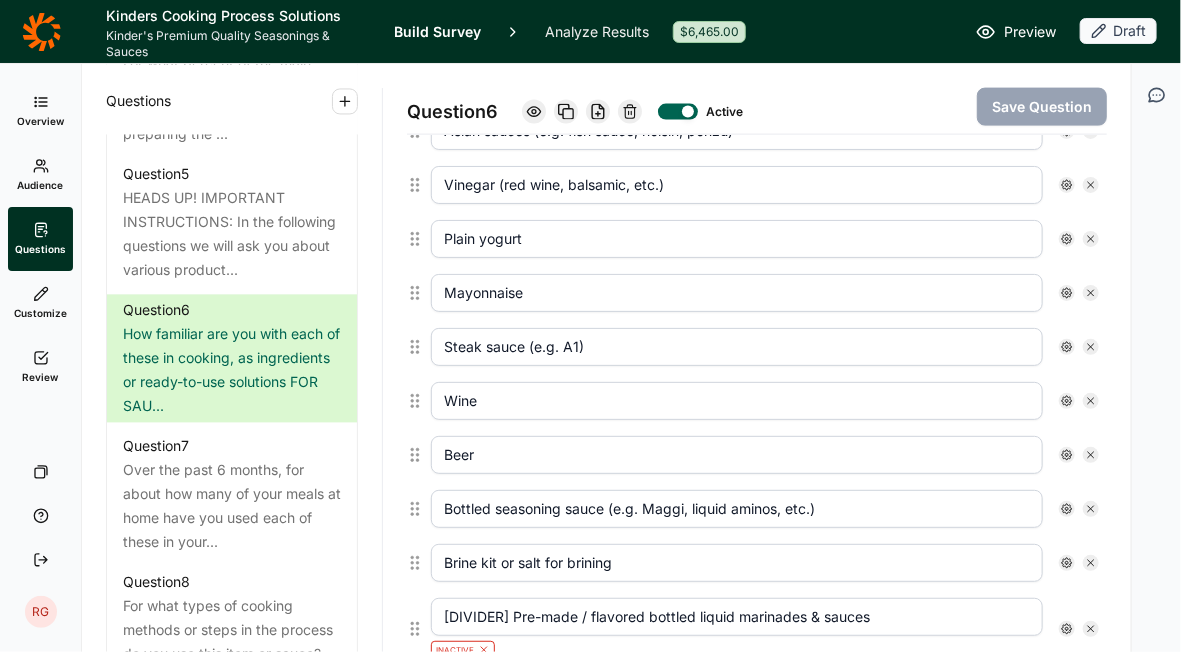 click 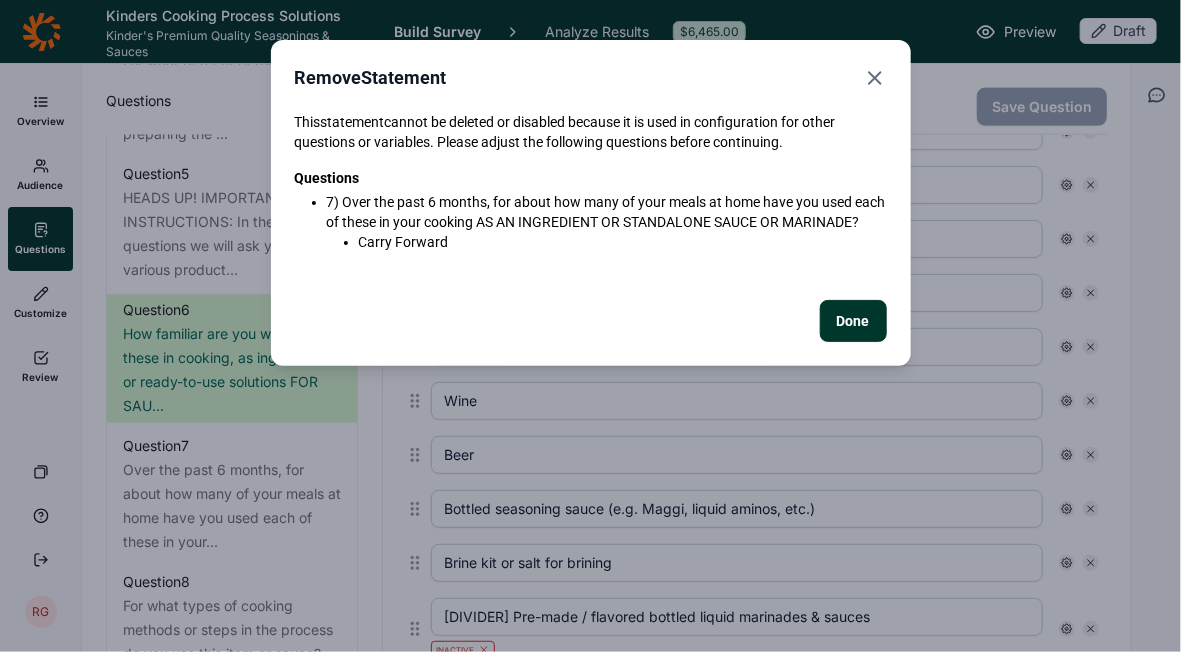 click on "Done" at bounding box center [853, 321] 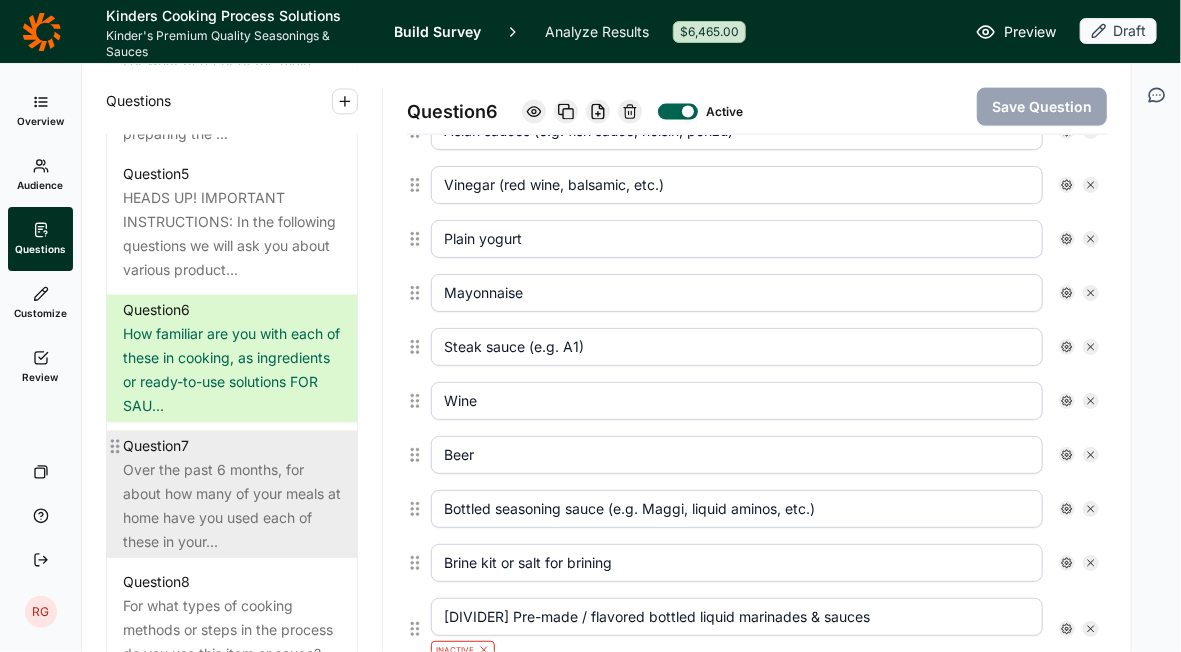 click on "Over the past 6 months, for about how many of your meals at home have you used each of these in your..." at bounding box center [232, 506] 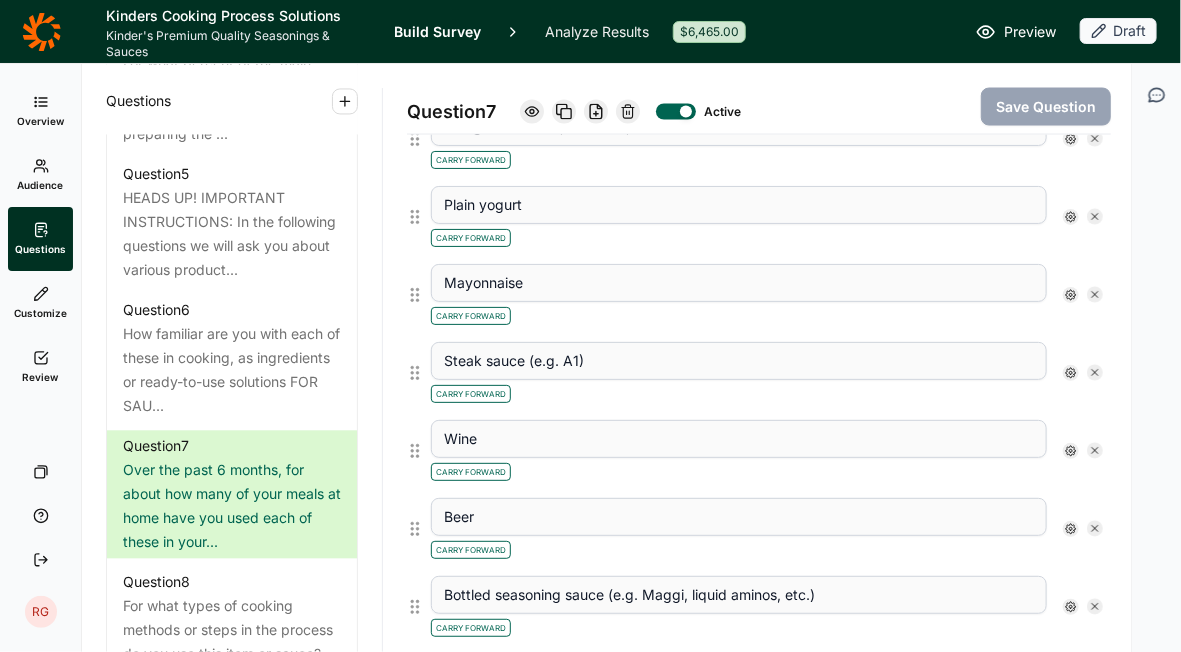 scroll, scrollTop: 1237, scrollLeft: 0, axis: vertical 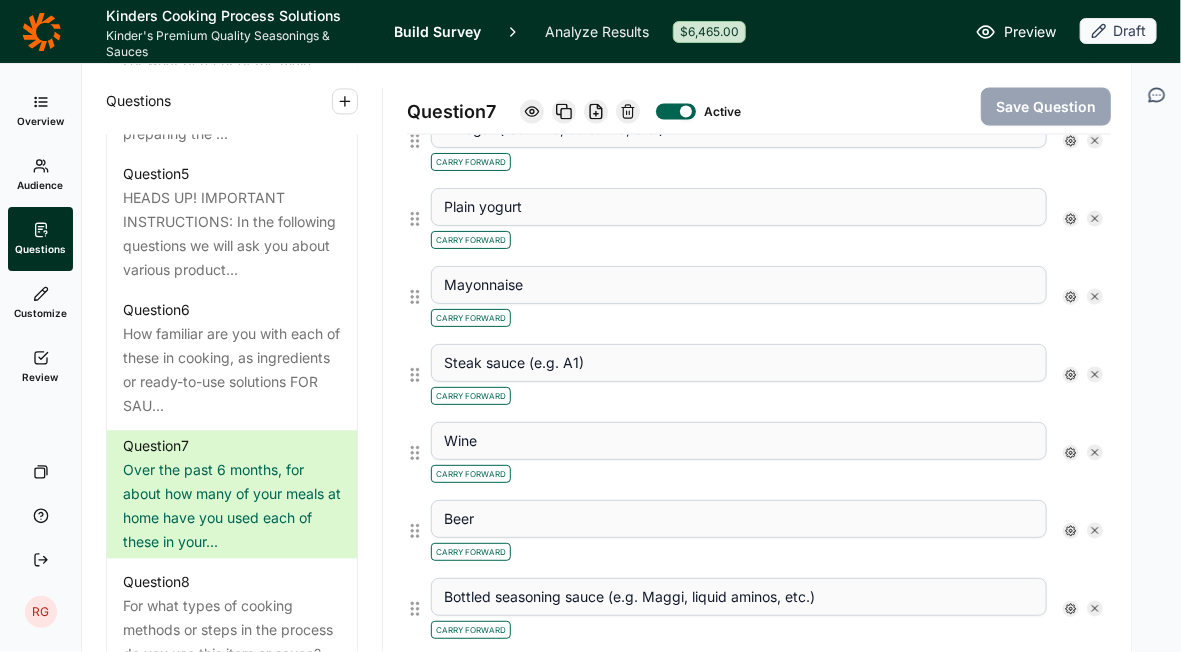 click 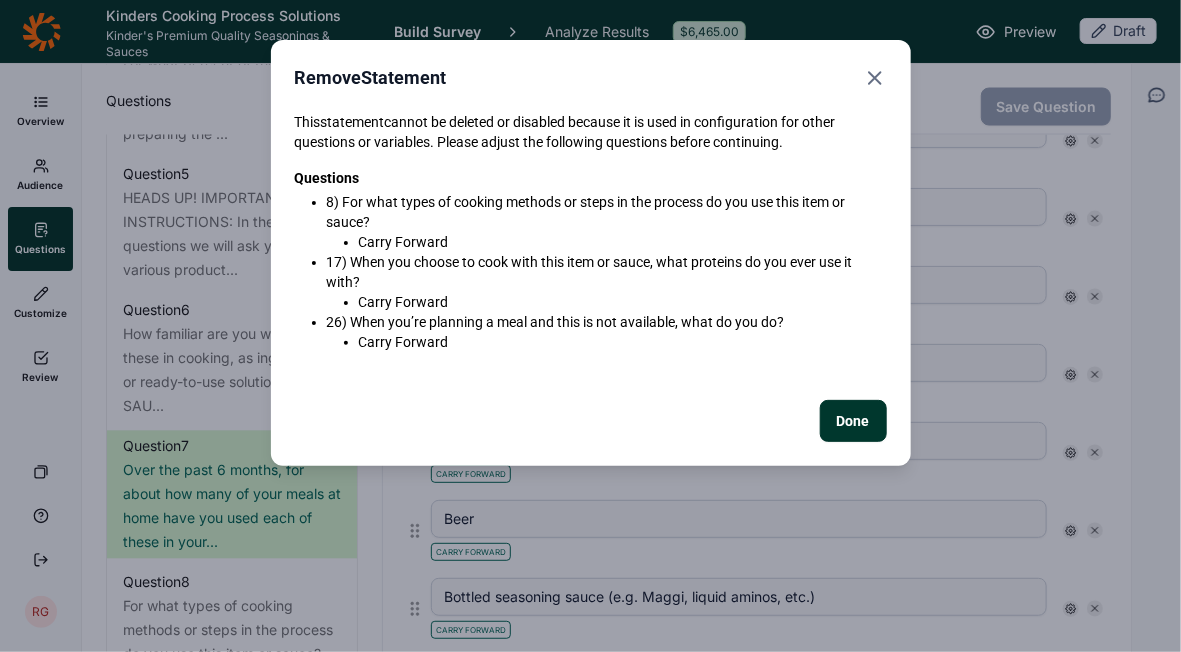 click on "Done" at bounding box center (853, 421) 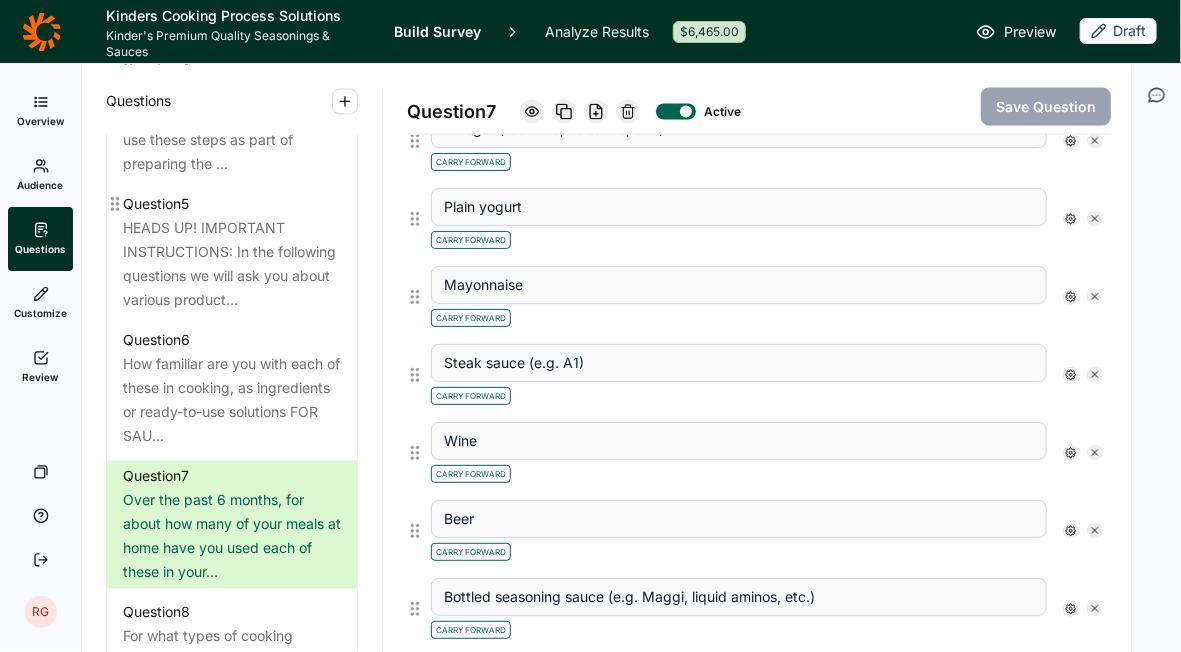 scroll, scrollTop: 1434, scrollLeft: 0, axis: vertical 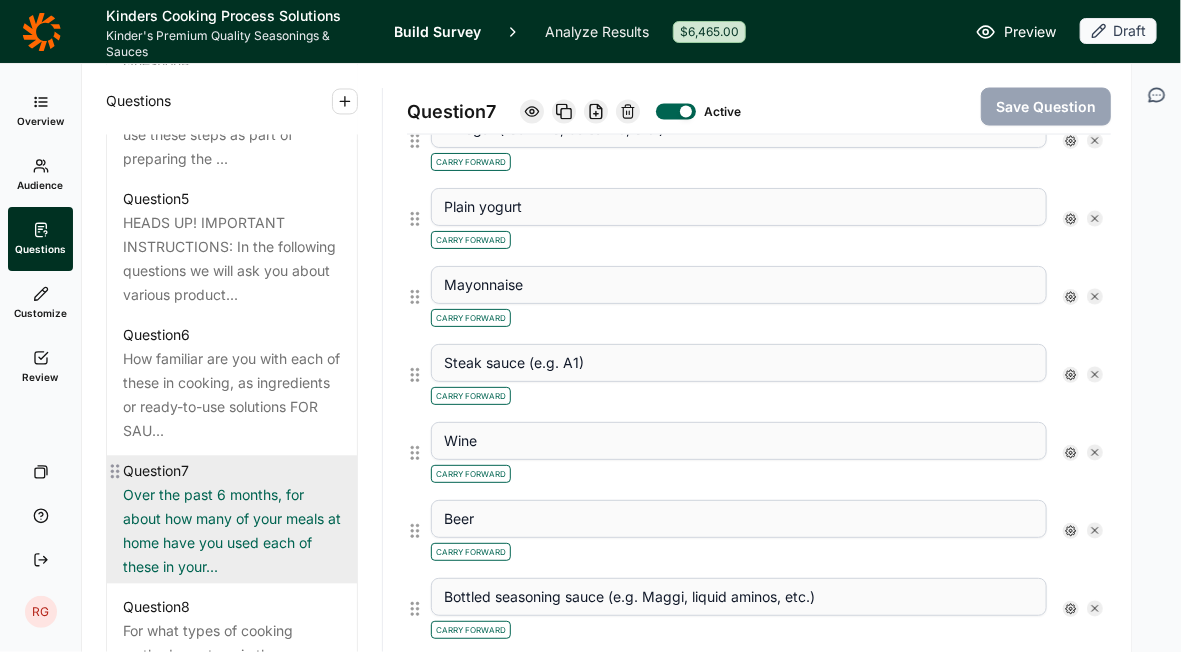 click on "Over the past 6 months, for about how many of your meals at home have you used each of these in your..." at bounding box center [232, 531] 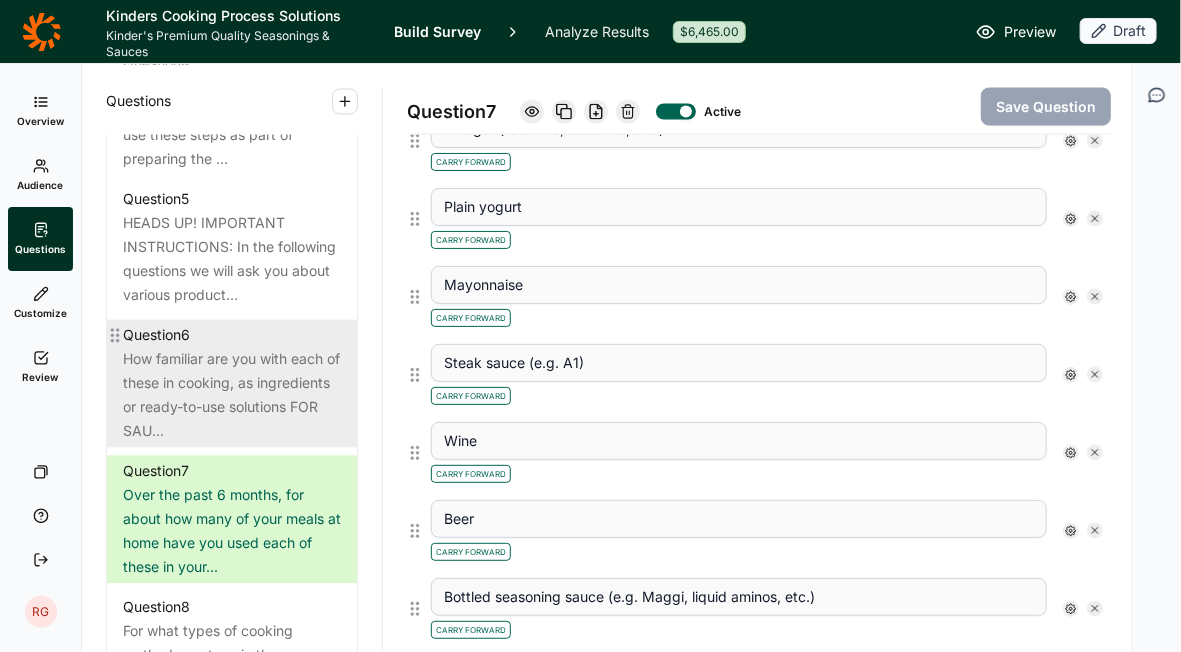 click on "How familiar are you with each of these in cooking, as ingredients or ready-to-use solutions FOR SAU..." at bounding box center [232, 395] 